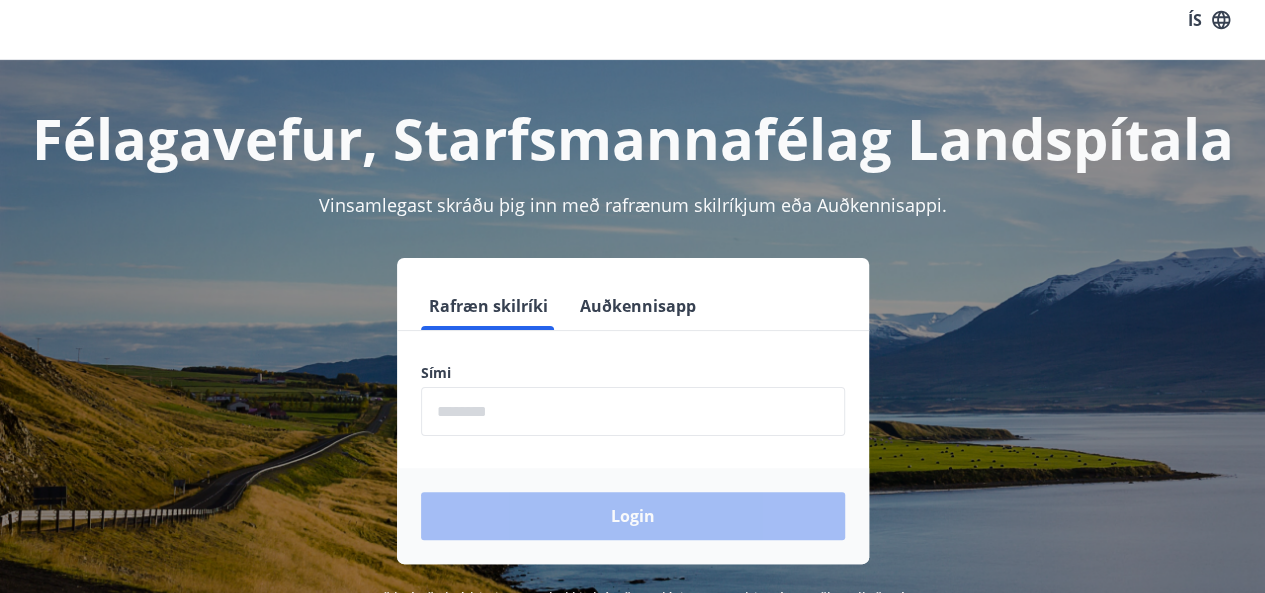 scroll, scrollTop: 0, scrollLeft: 0, axis: both 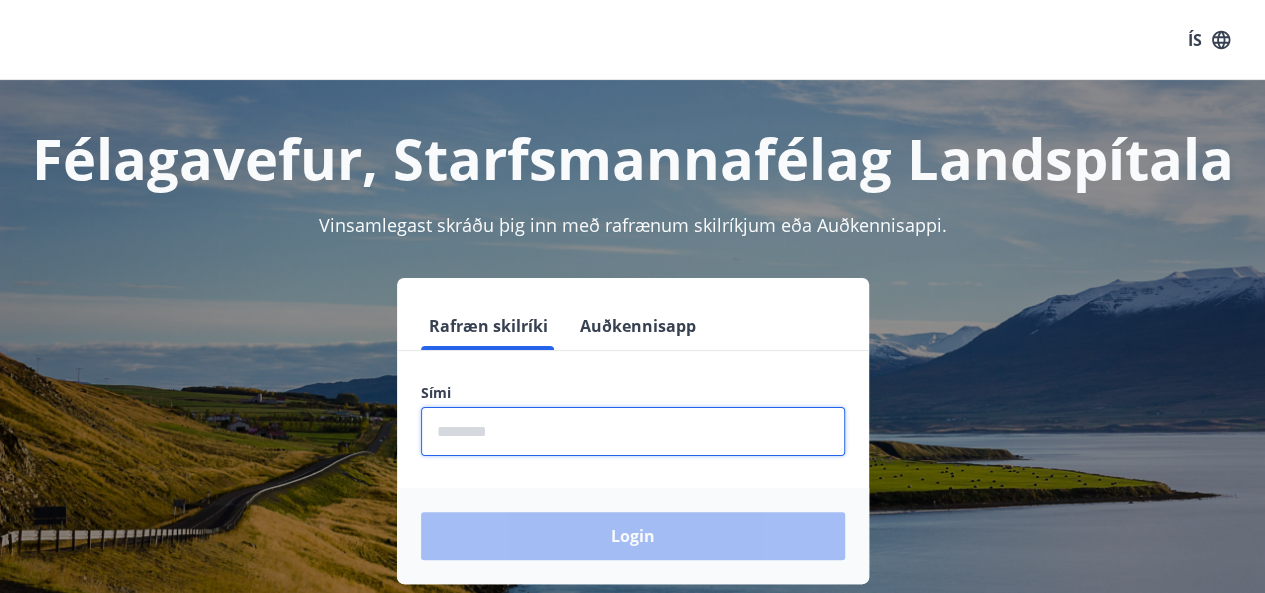 click at bounding box center [633, 431] 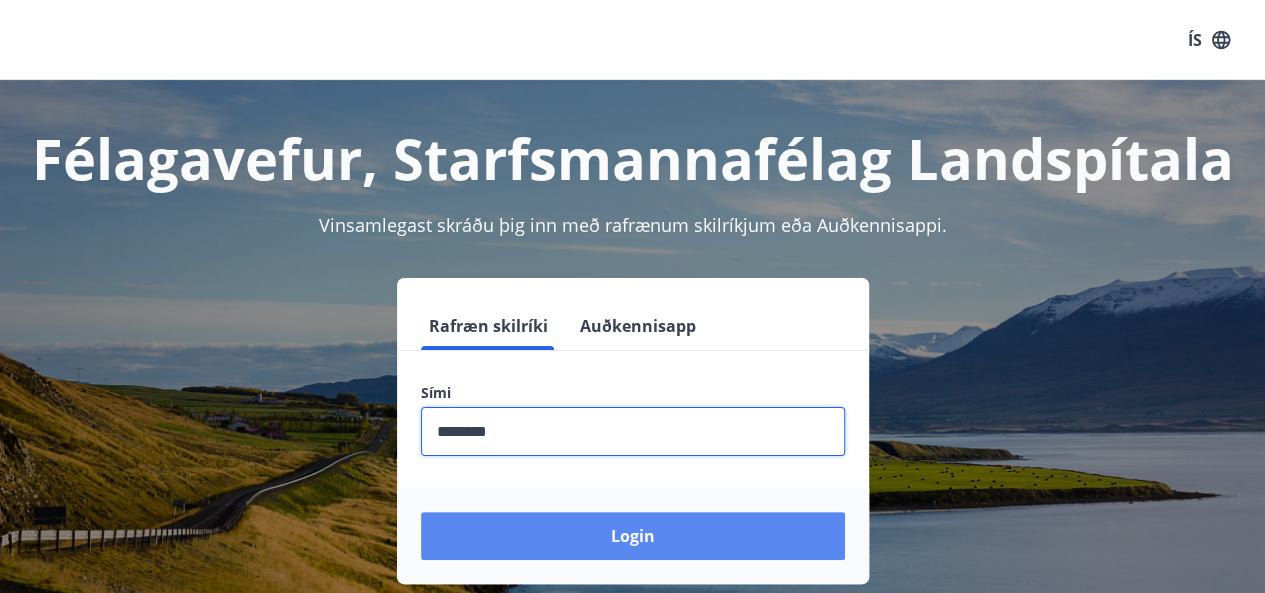type on "********" 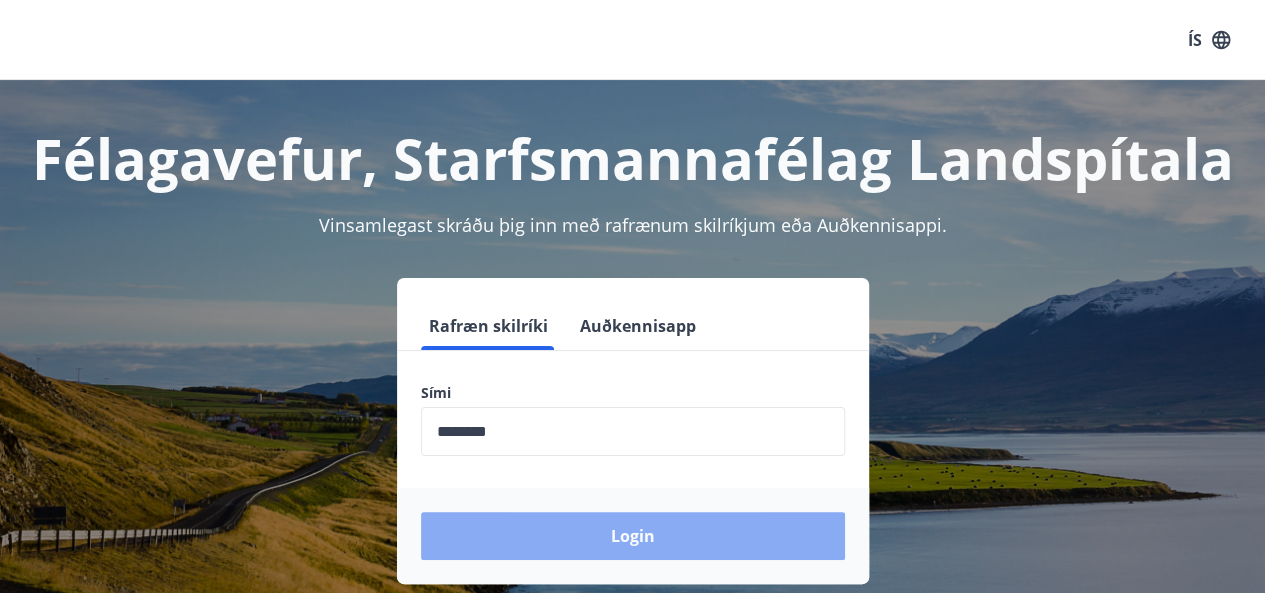 click on "Login" at bounding box center [633, 536] 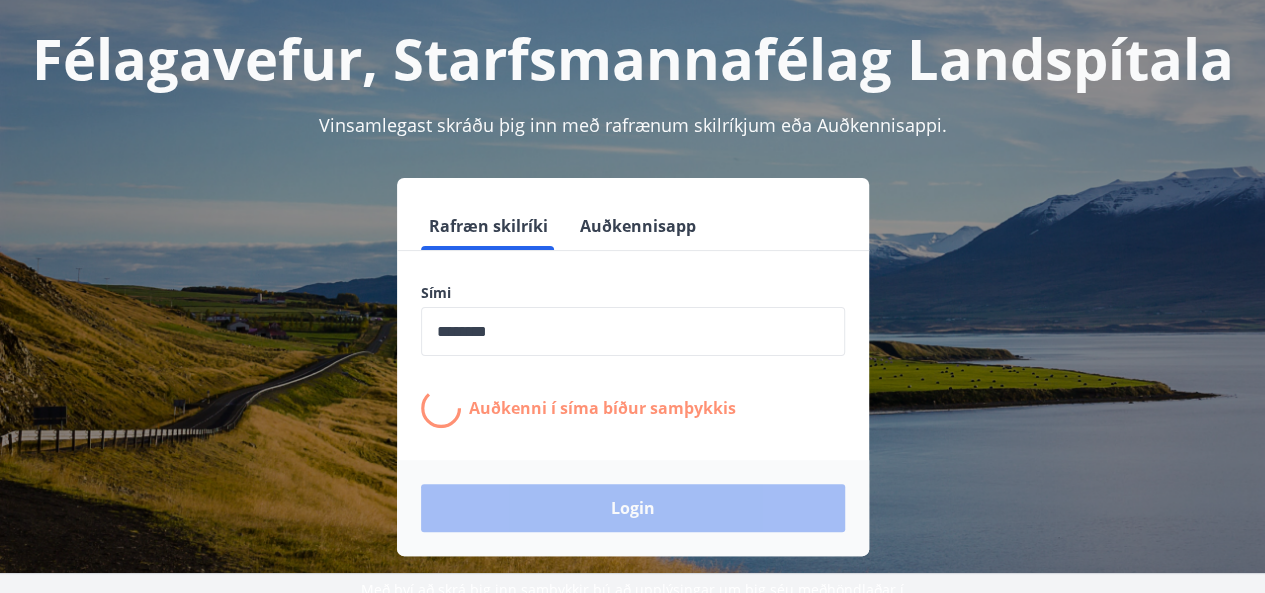 scroll, scrollTop: 200, scrollLeft: 0, axis: vertical 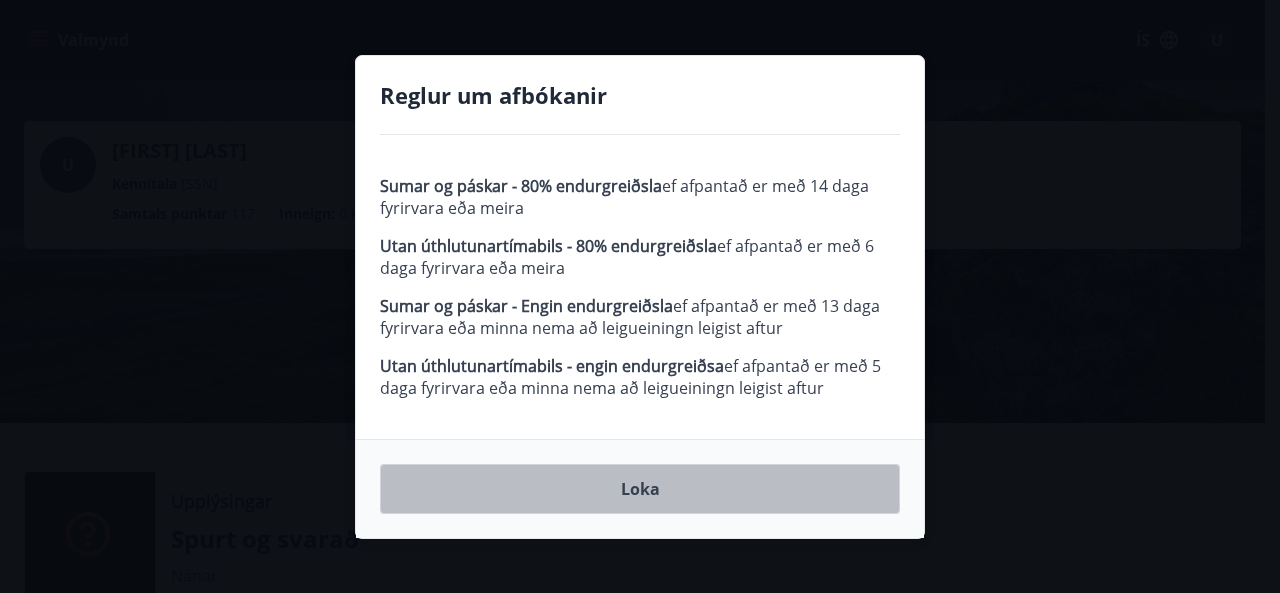 click on "Loka" at bounding box center (640, 489) 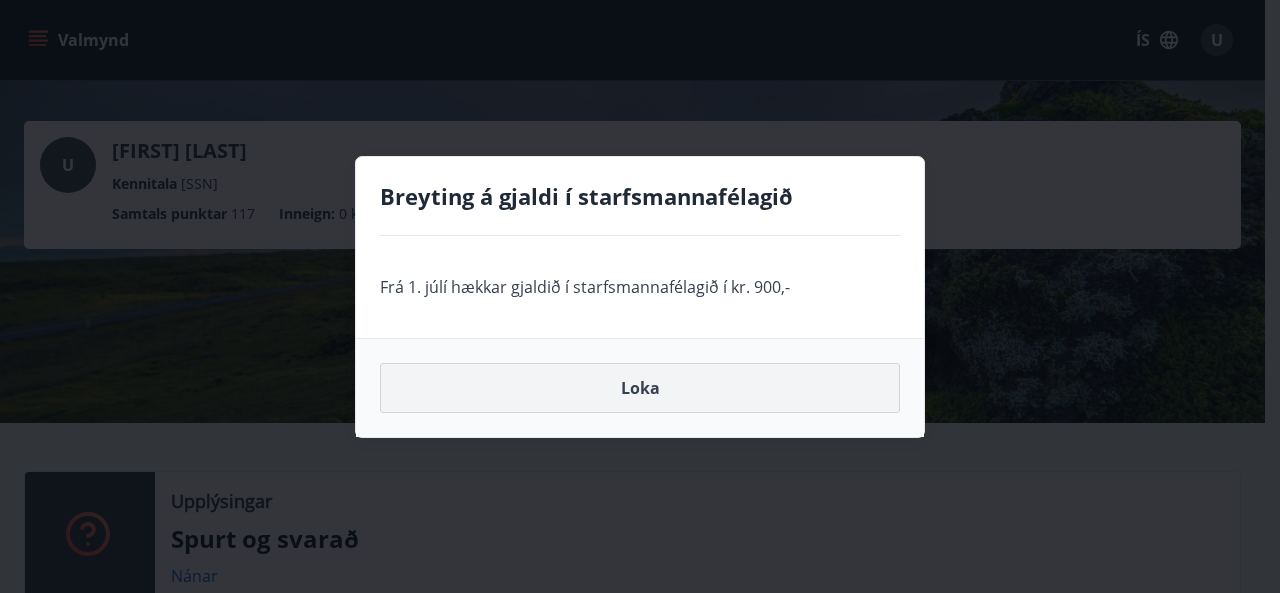 click on "Loka" at bounding box center (640, 388) 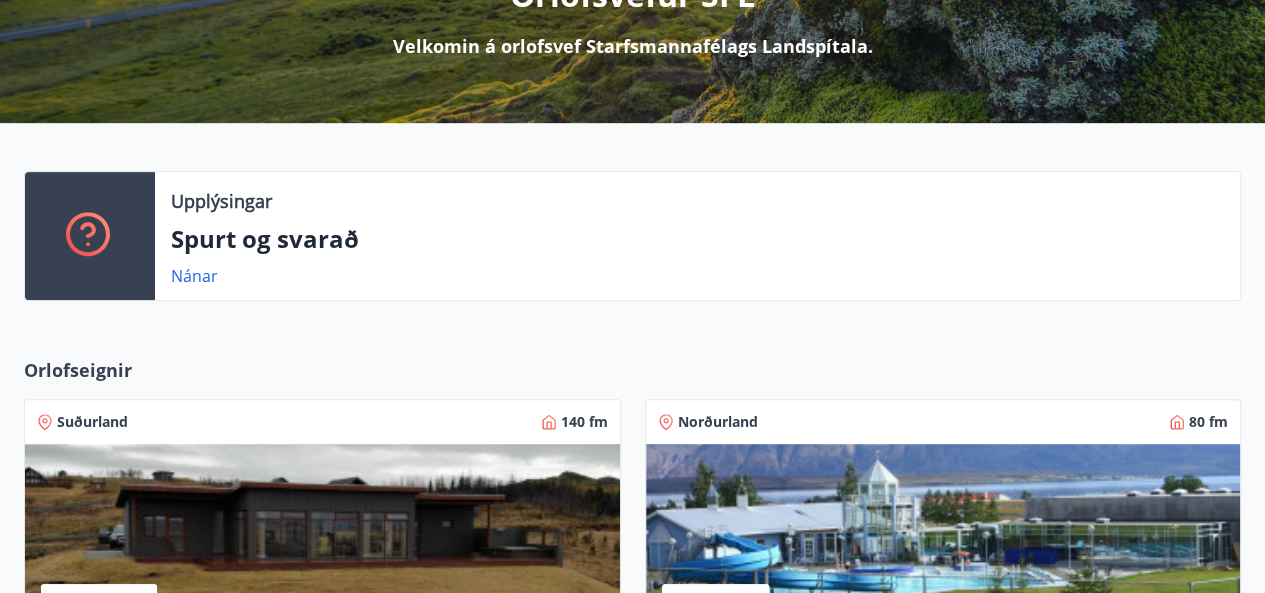 scroll, scrollTop: 0, scrollLeft: 0, axis: both 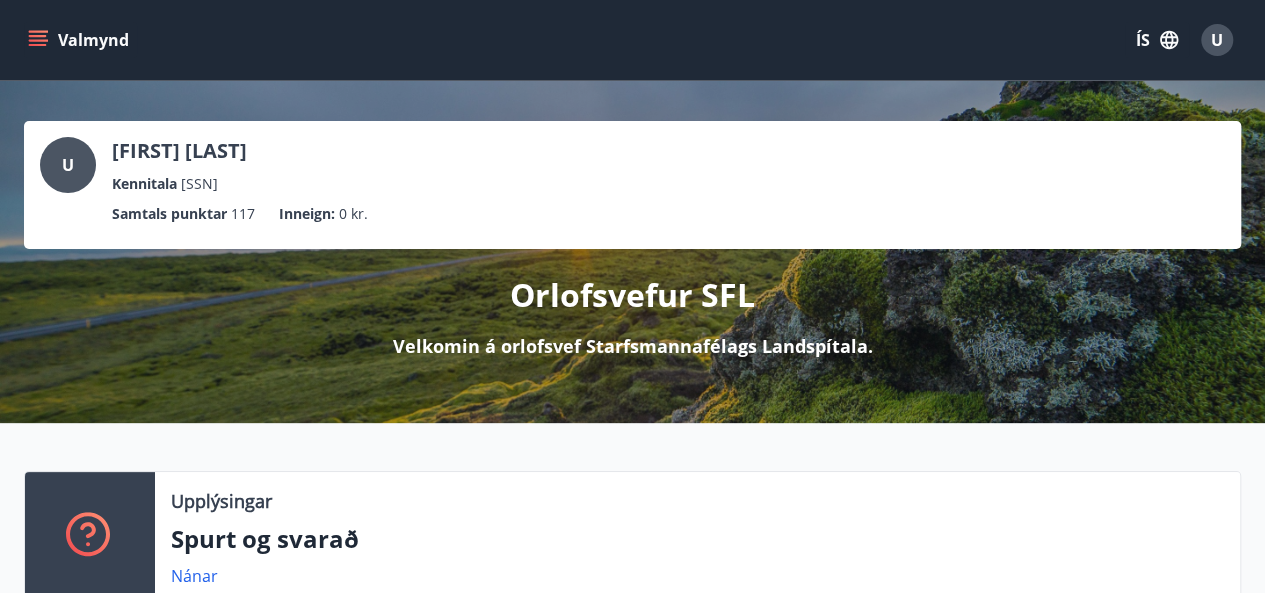 click 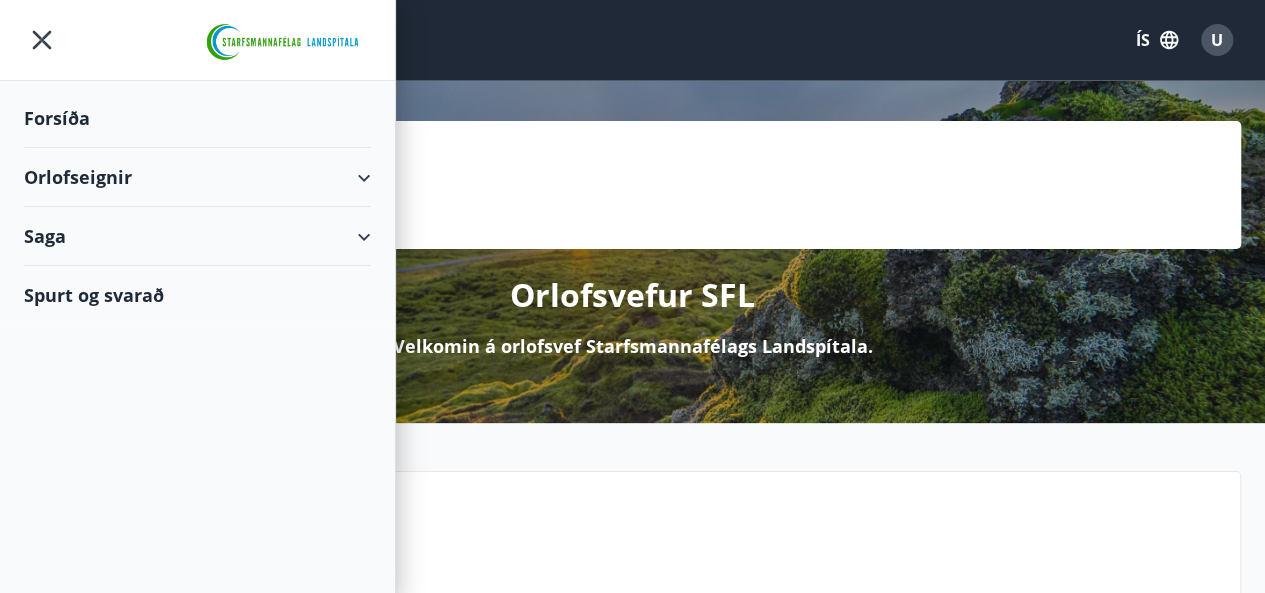 click 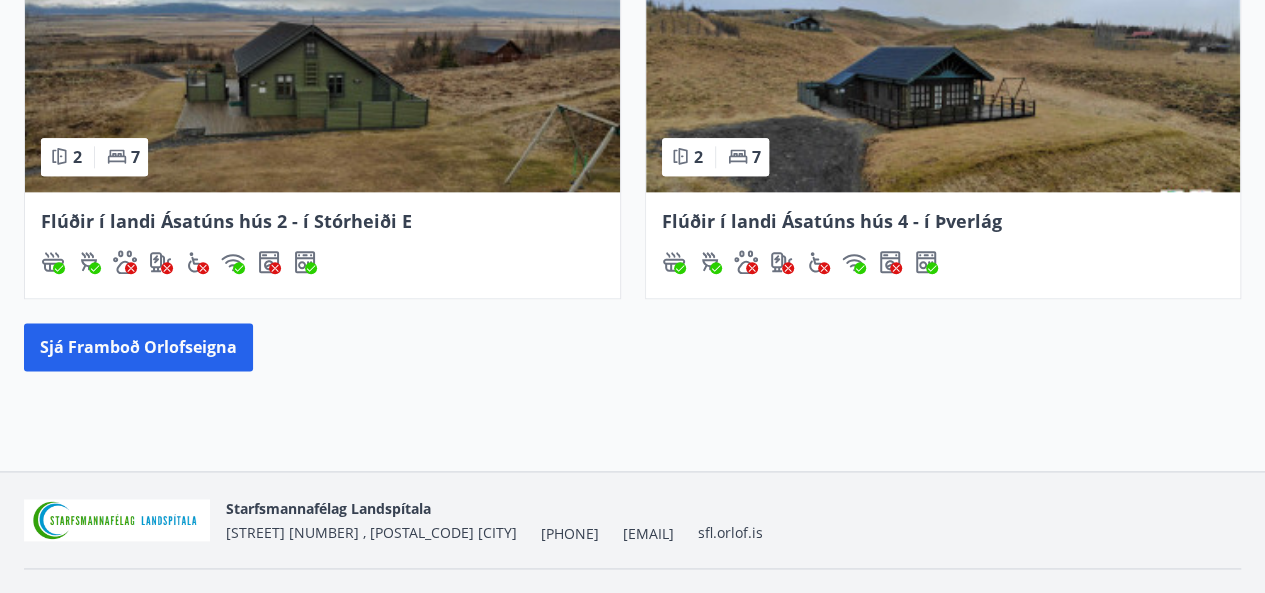 scroll, scrollTop: 1159, scrollLeft: 0, axis: vertical 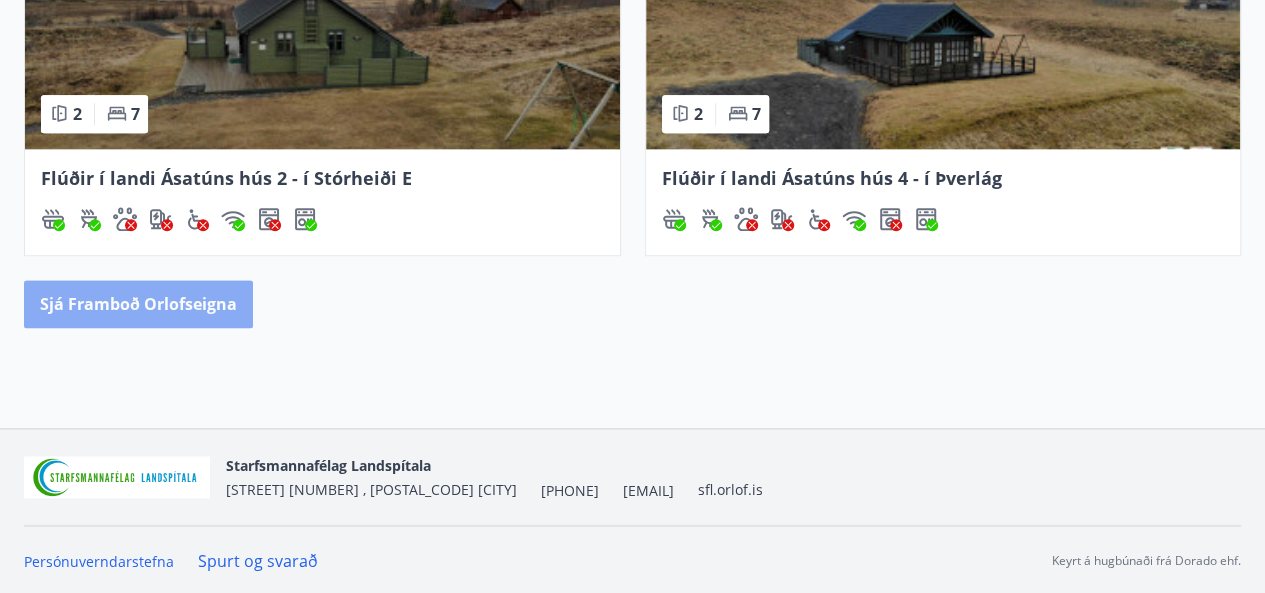 click on "Sjá framboð orlofseigna" at bounding box center [138, 304] 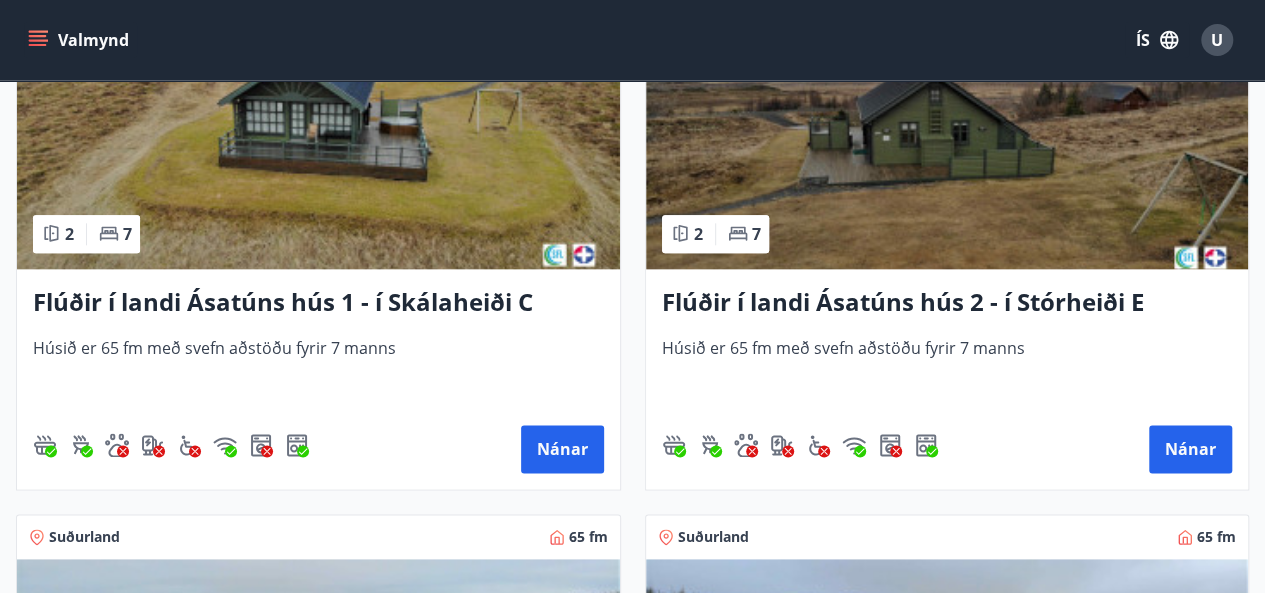 scroll, scrollTop: 1000, scrollLeft: 0, axis: vertical 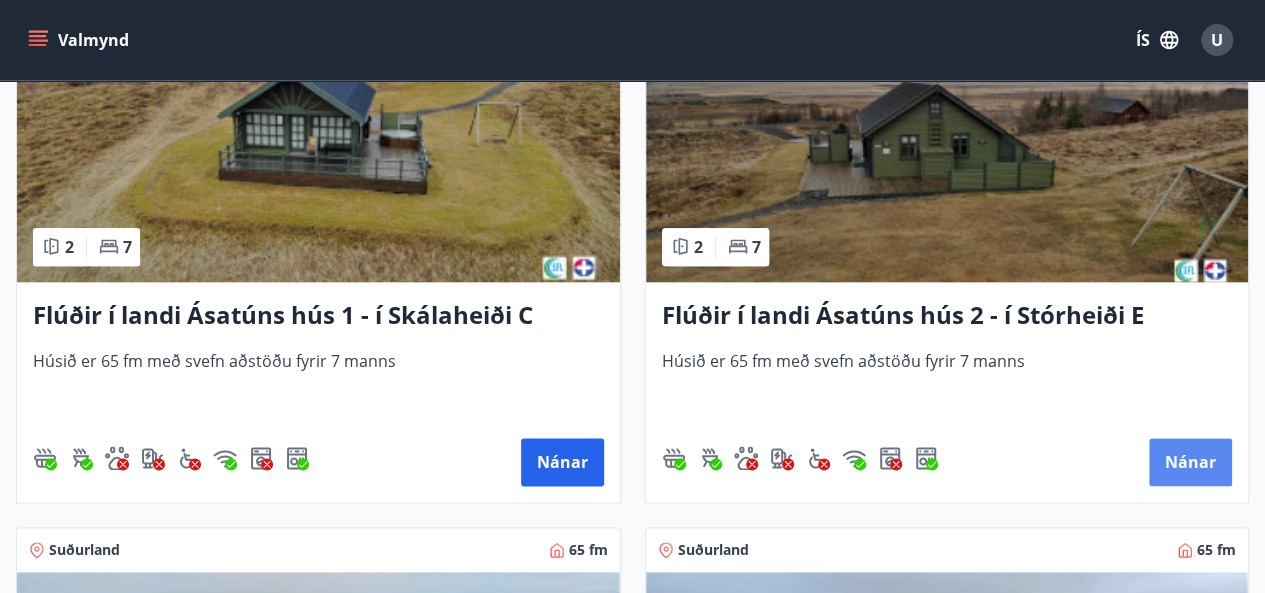 click on "Nánar" at bounding box center (1190, 462) 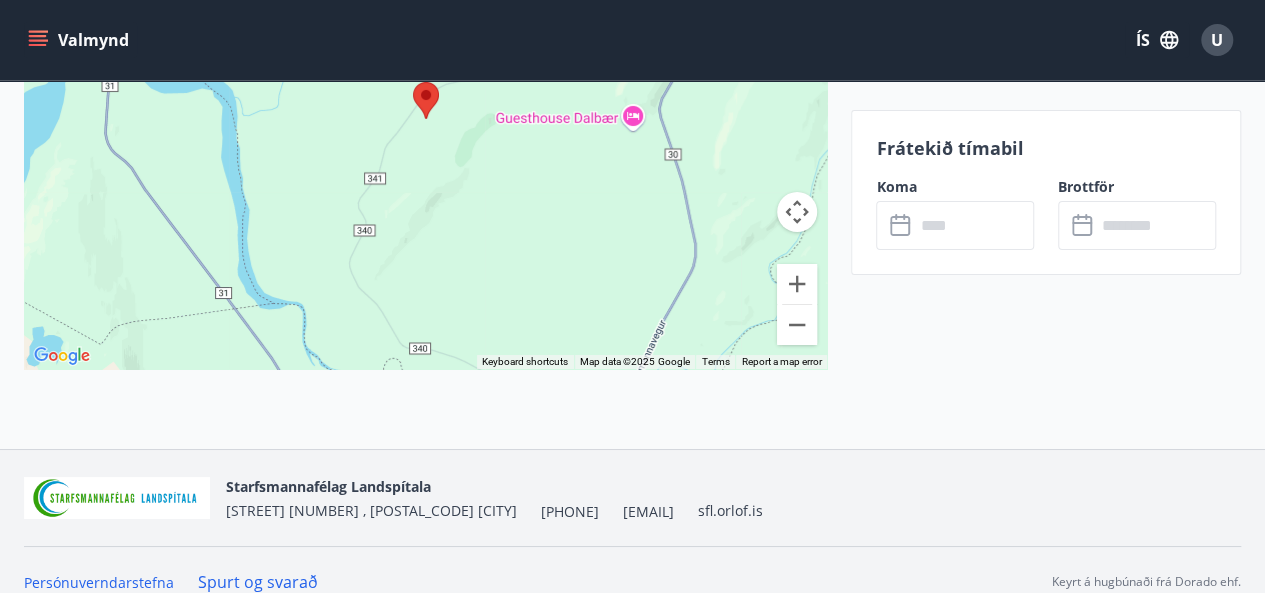 scroll, scrollTop: 3542, scrollLeft: 0, axis: vertical 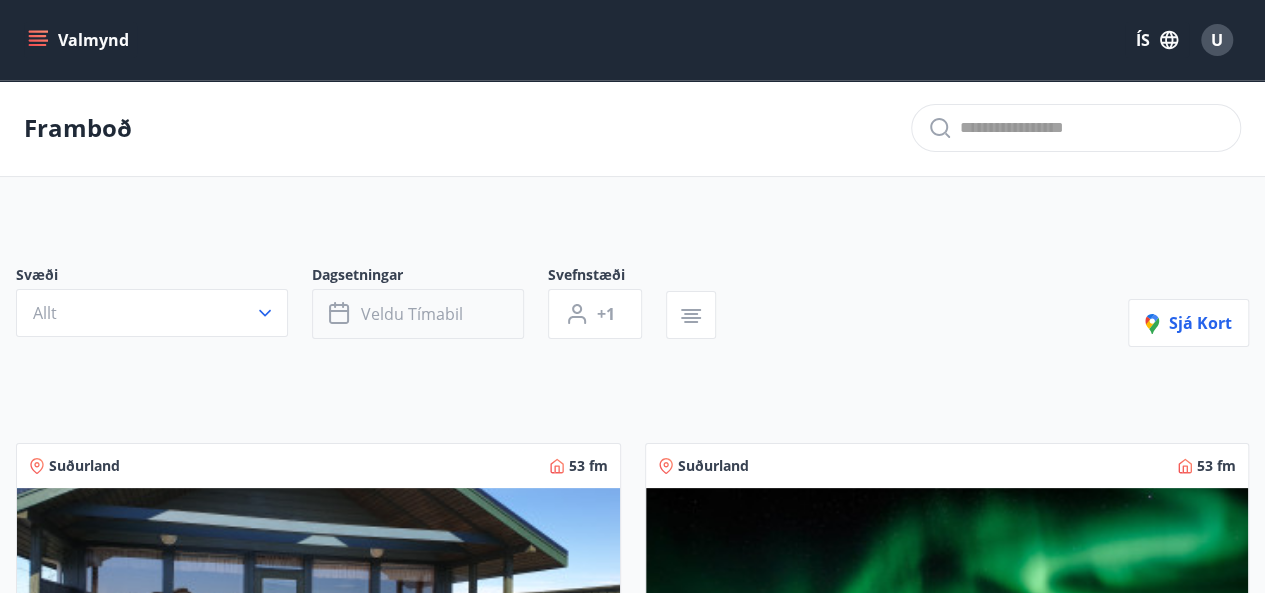 click on "Veldu tímabil" at bounding box center [418, 314] 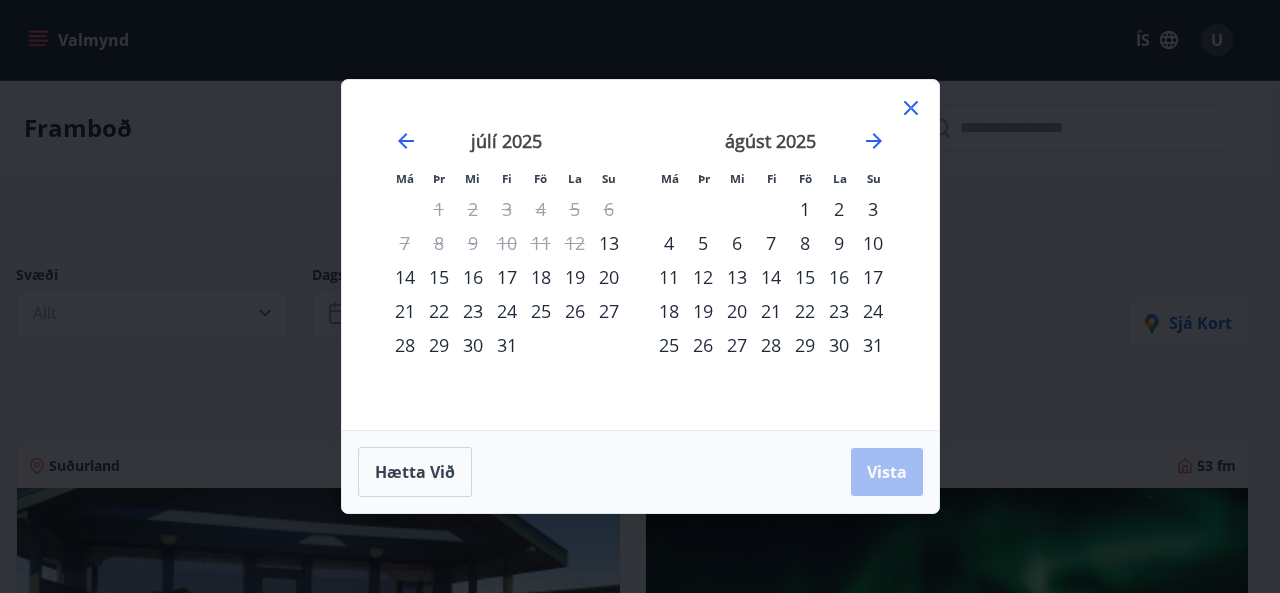 click on "14" at bounding box center [405, 277] 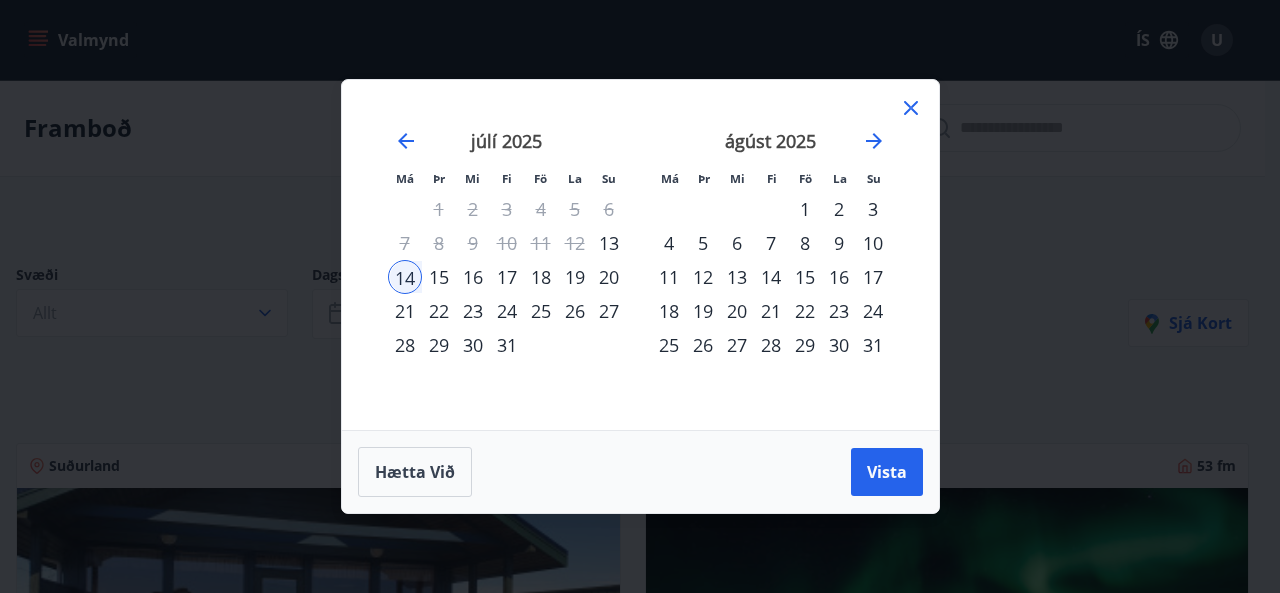 click on "31" at bounding box center (507, 345) 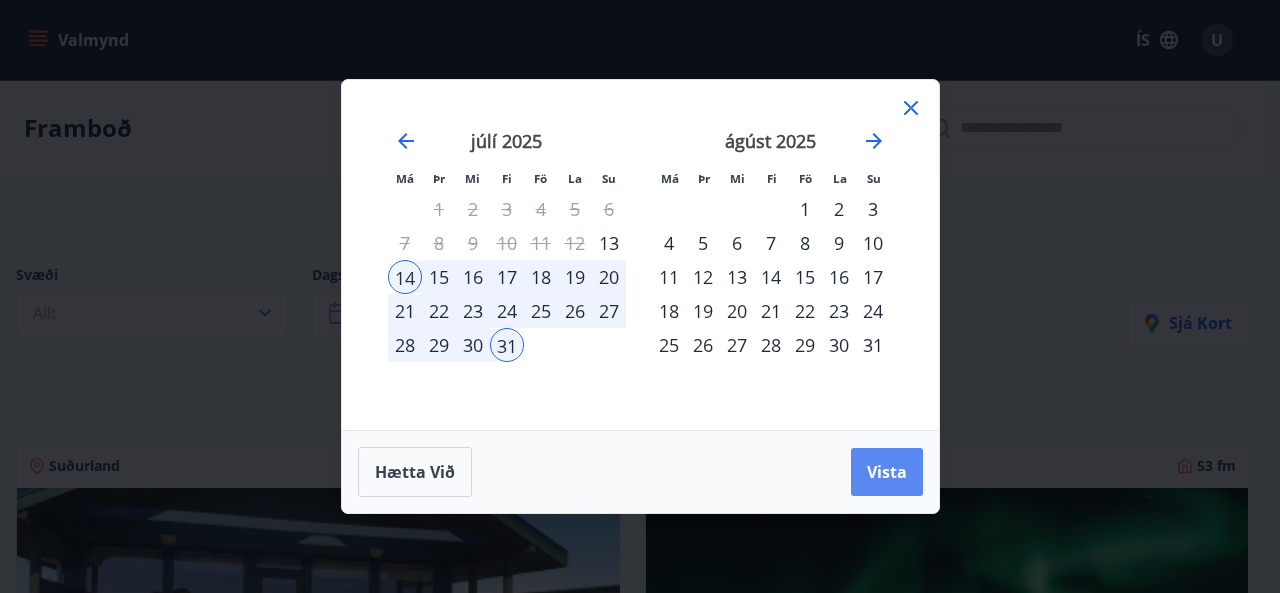 click on "Vista" at bounding box center (887, 472) 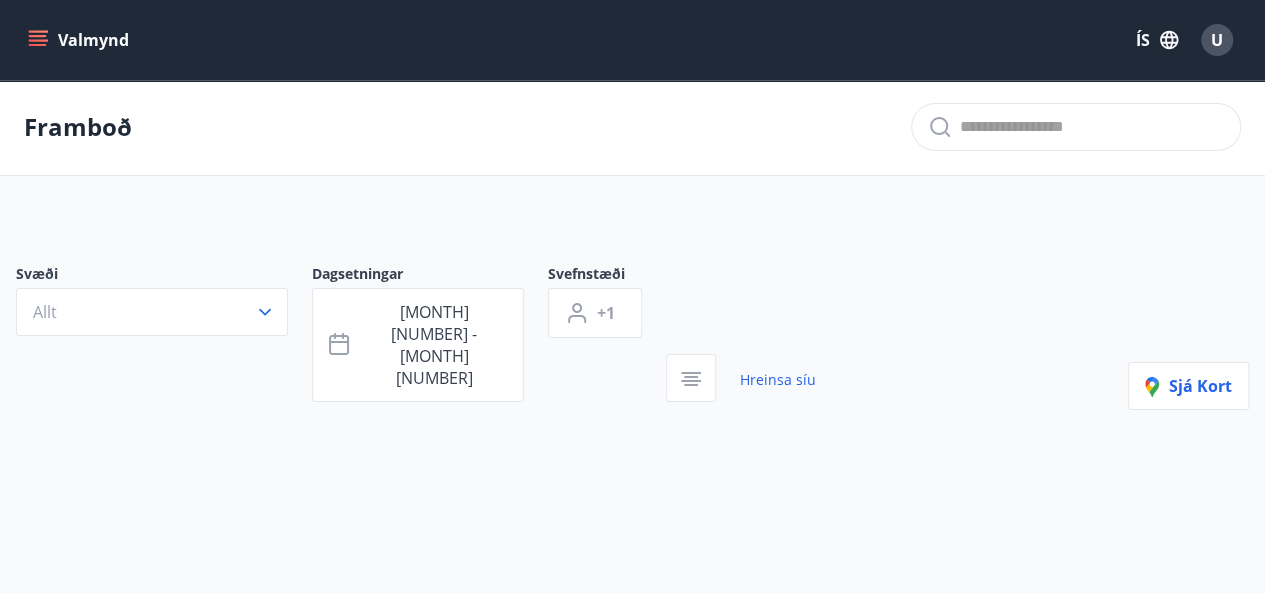 scroll, scrollTop: 0, scrollLeft: 0, axis: both 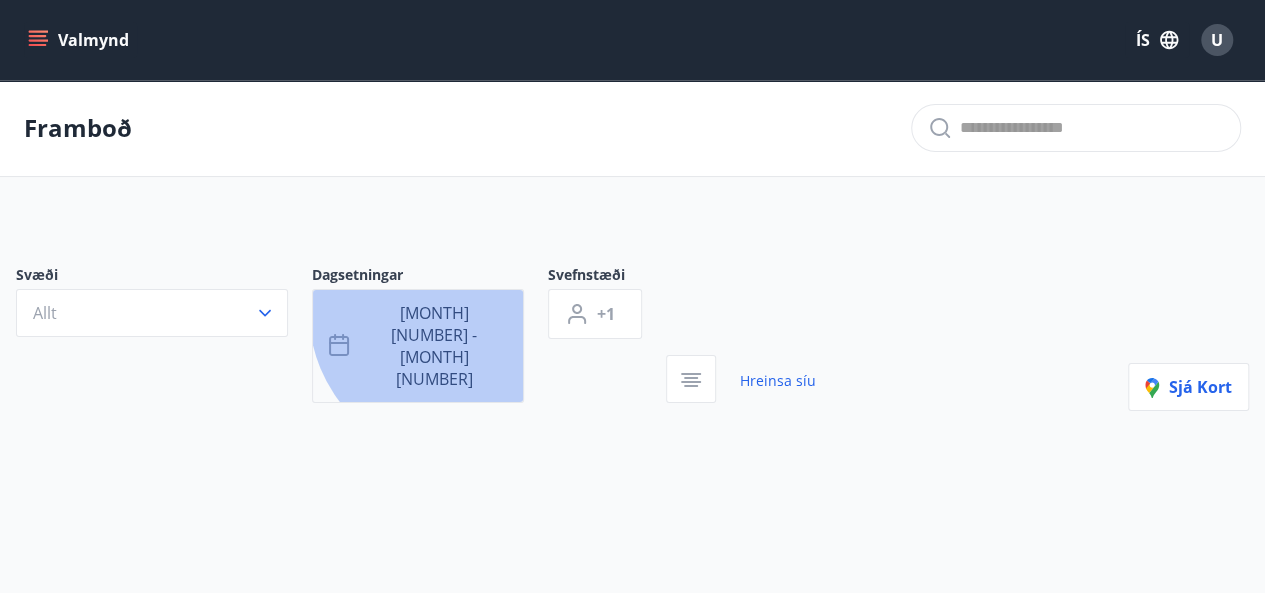 click on "[MONTH] [NUMBER] - [MONTH] [NUMBER]" at bounding box center [418, 346] 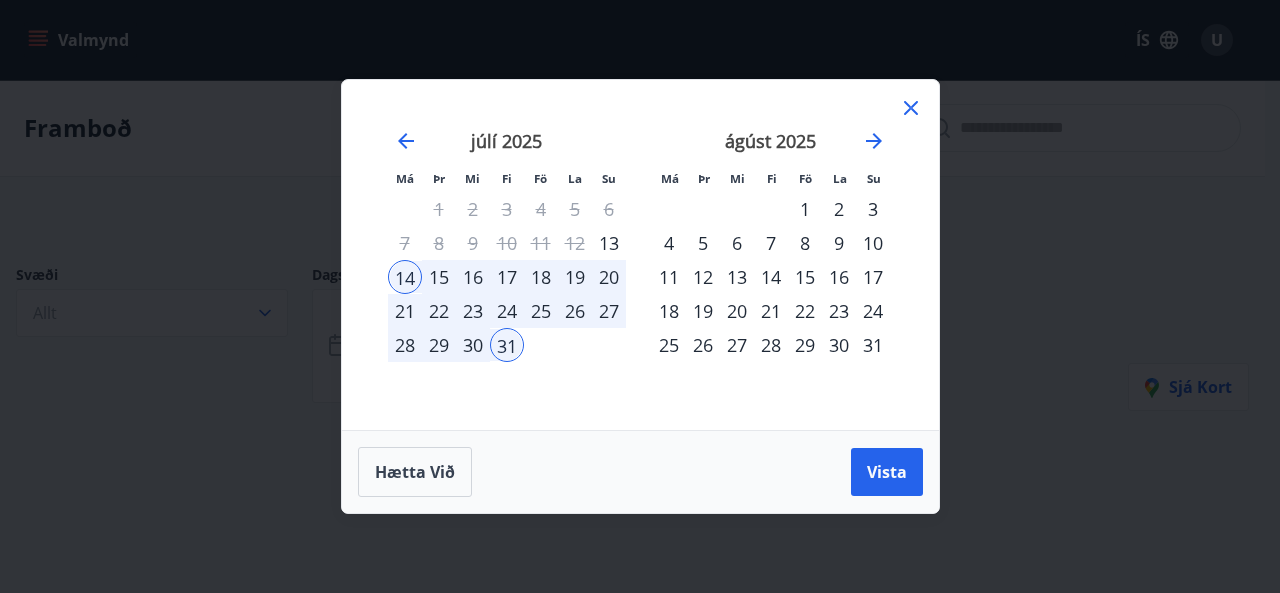 click on "18" at bounding box center (541, 277) 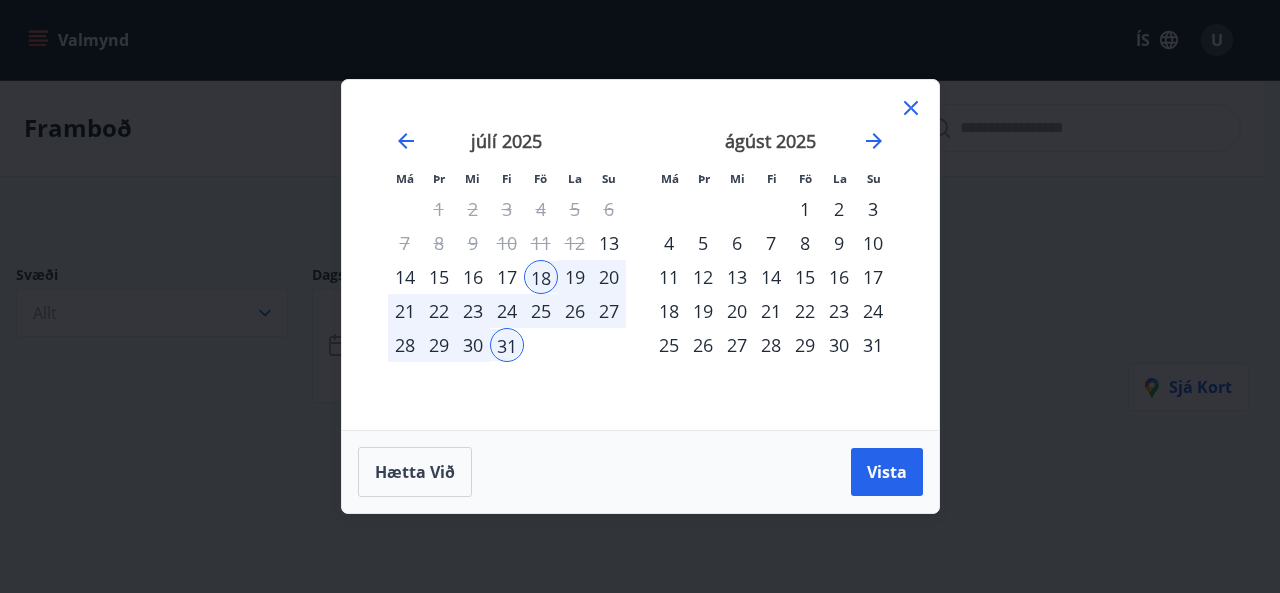click on "14" at bounding box center [405, 277] 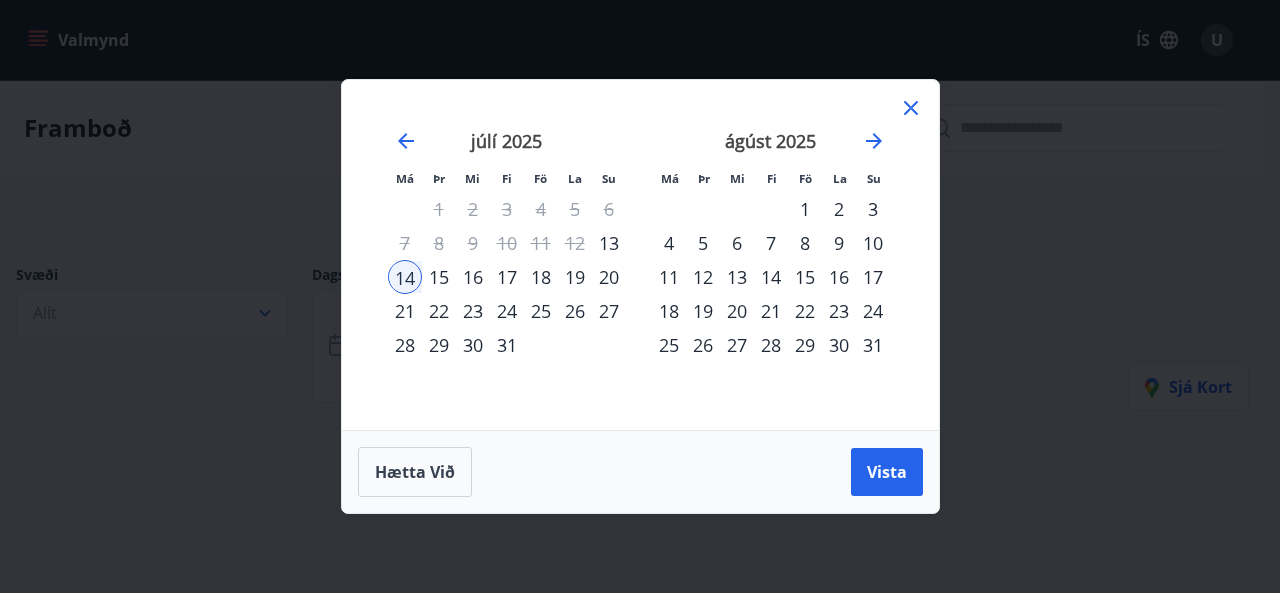 click on "18" at bounding box center (541, 277) 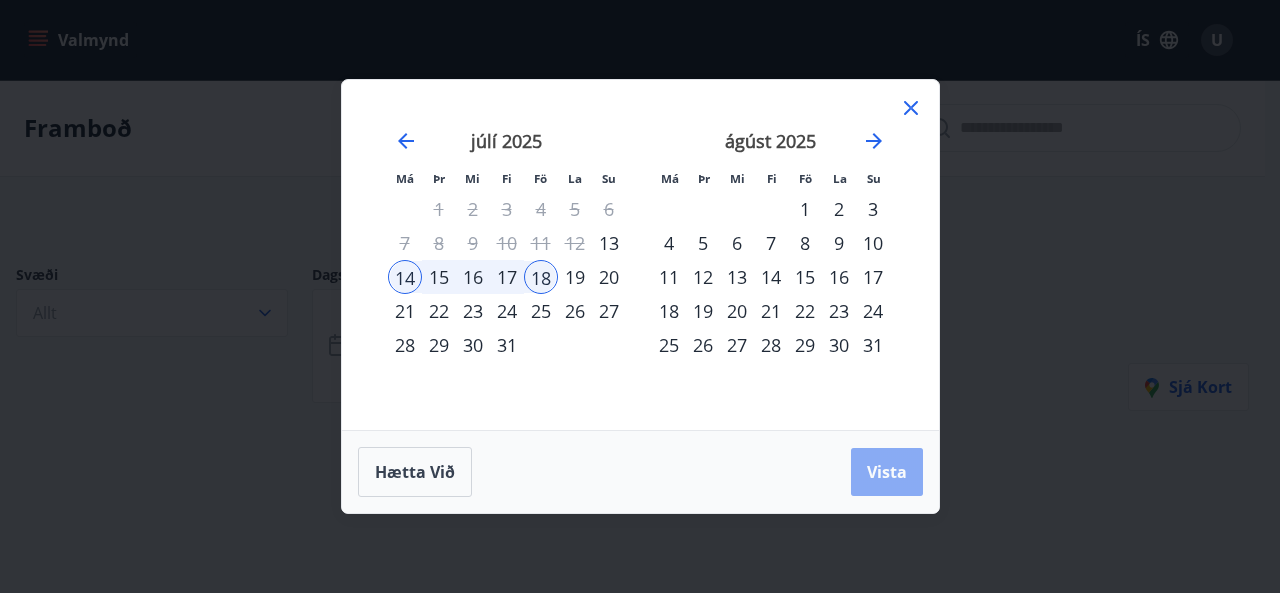 click on "Vista" at bounding box center (887, 472) 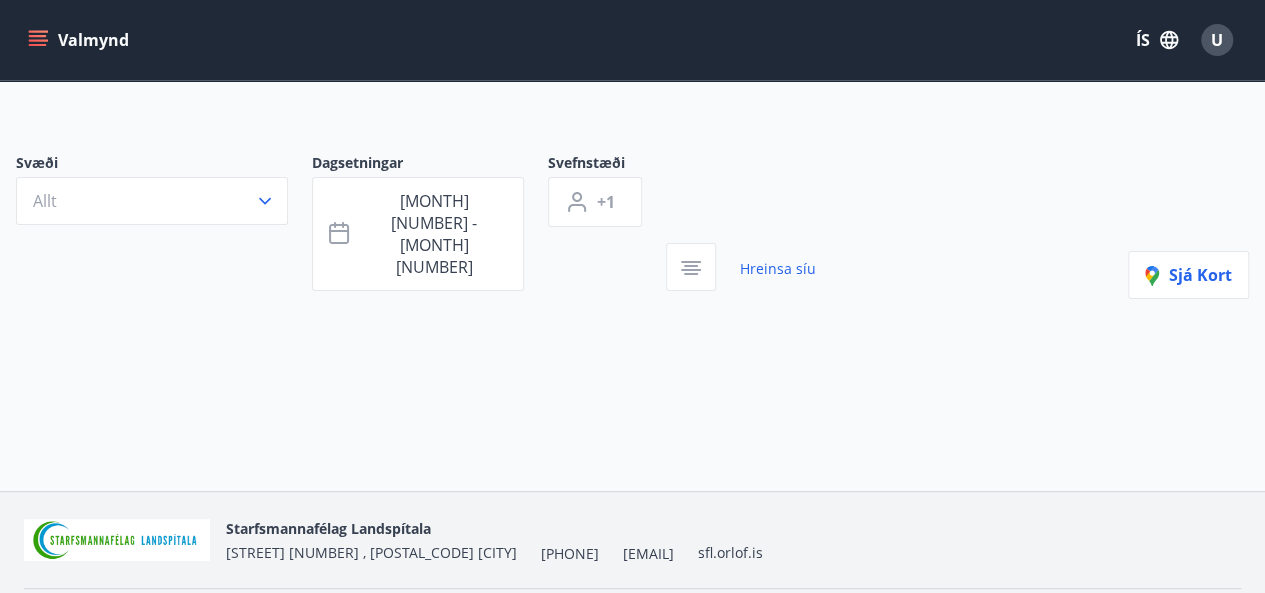 scroll, scrollTop: 0, scrollLeft: 0, axis: both 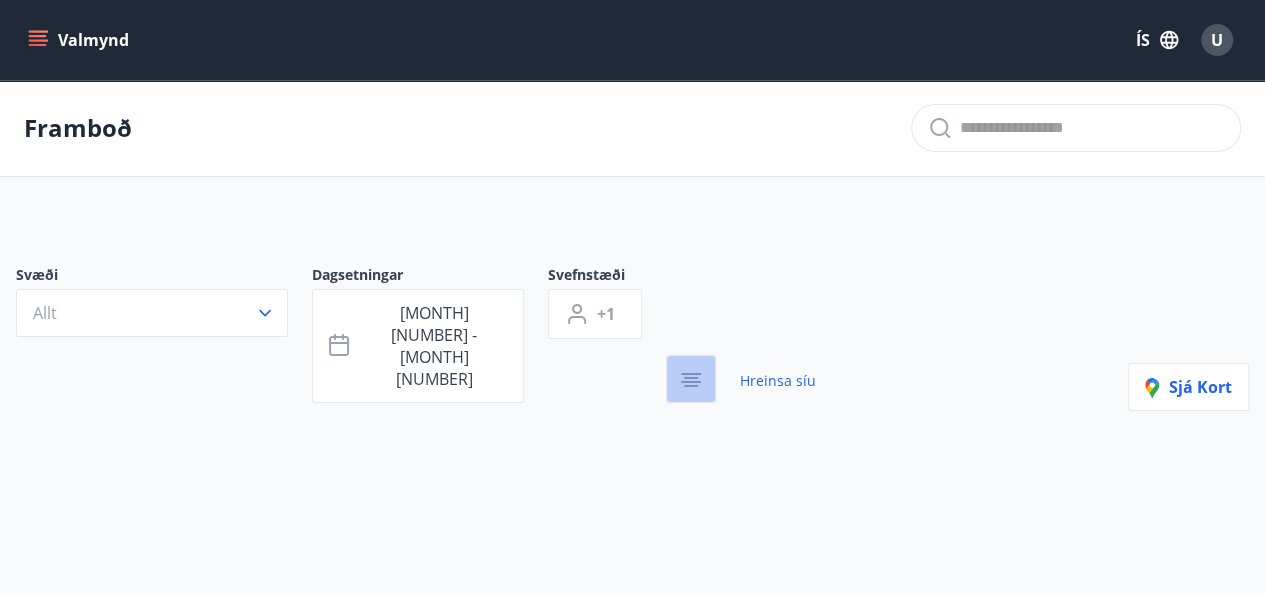click 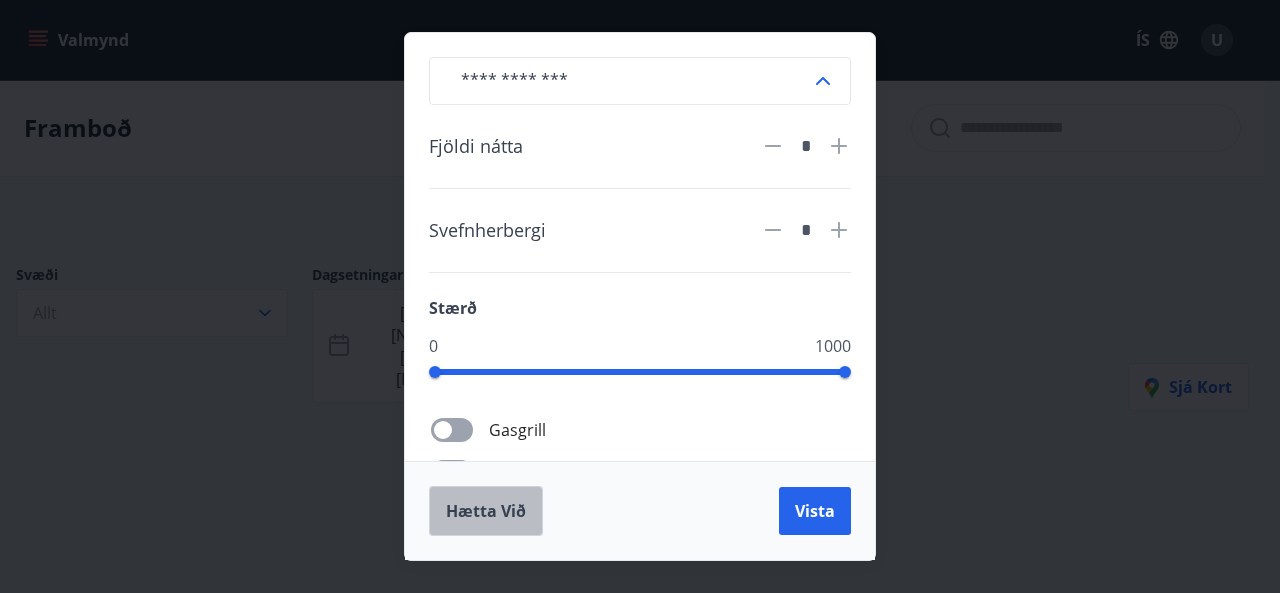 click on "Hætta við" at bounding box center (486, 511) 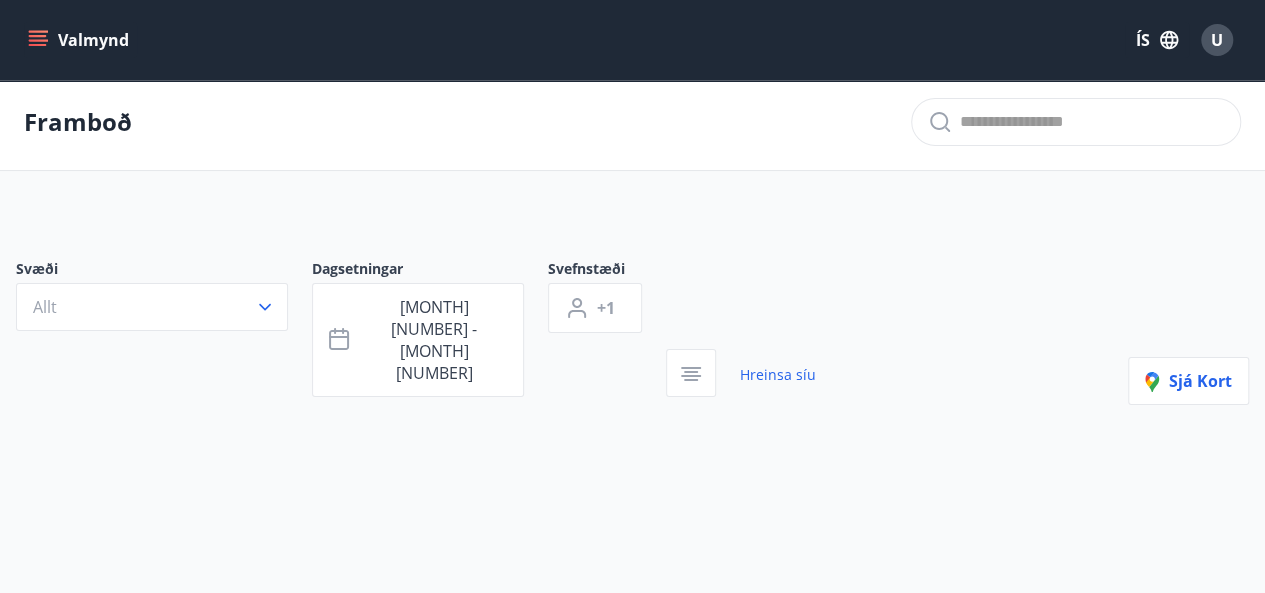 scroll, scrollTop: 0, scrollLeft: 0, axis: both 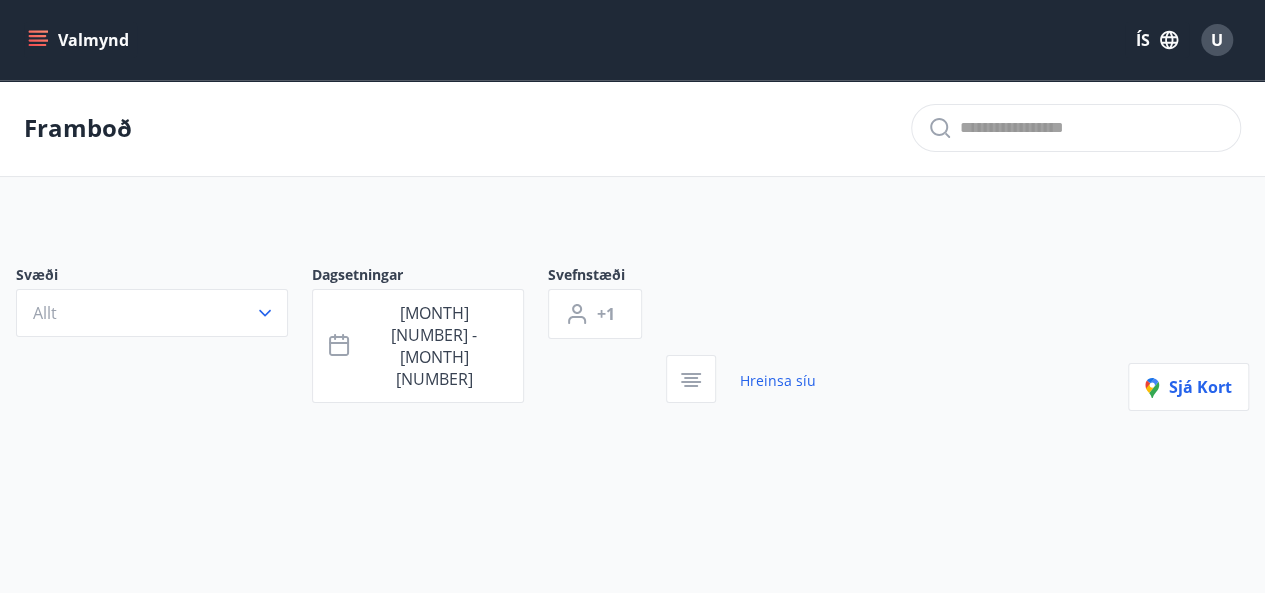 click 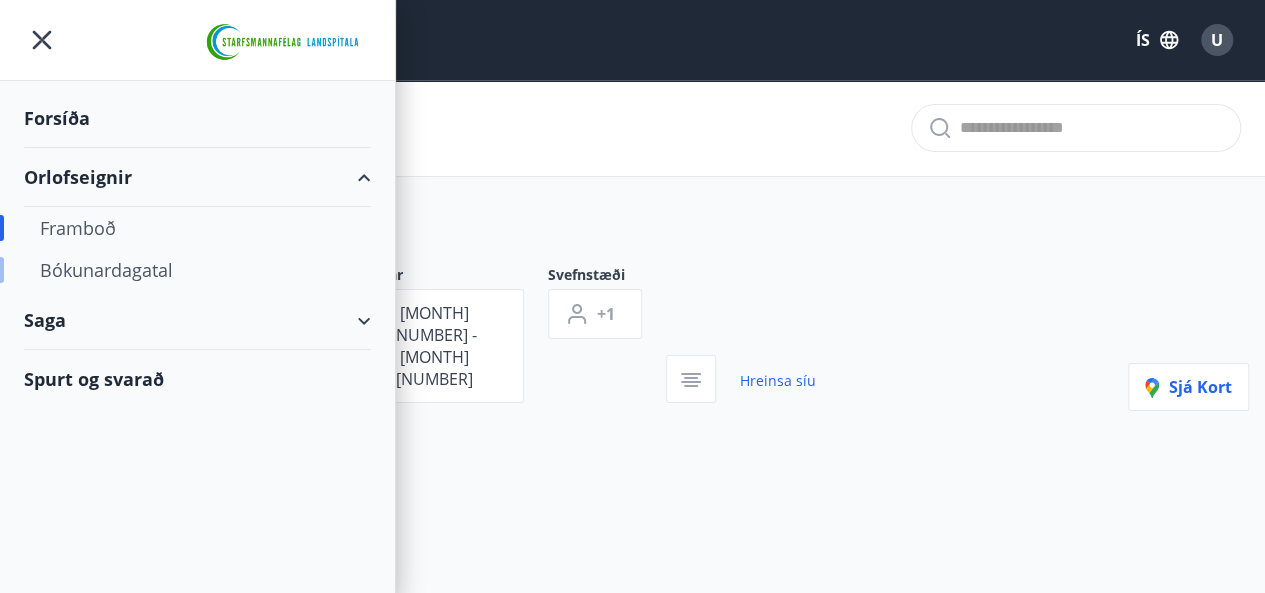 click on "Bókunardagatal" at bounding box center (197, 270) 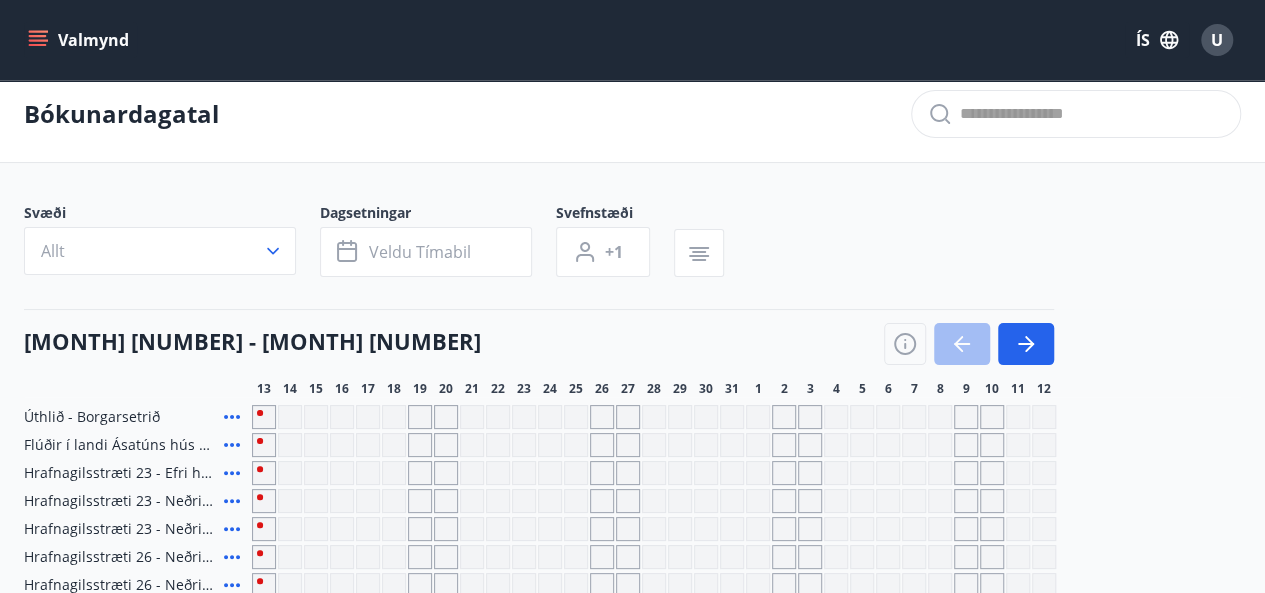 scroll, scrollTop: 100, scrollLeft: 0, axis: vertical 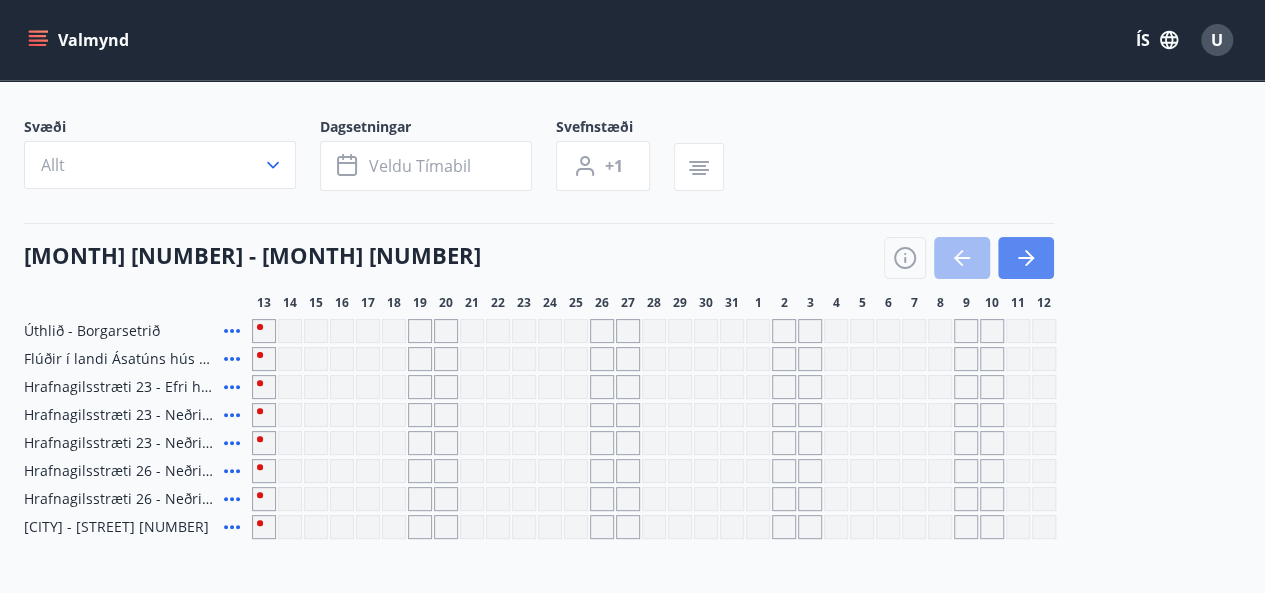 click 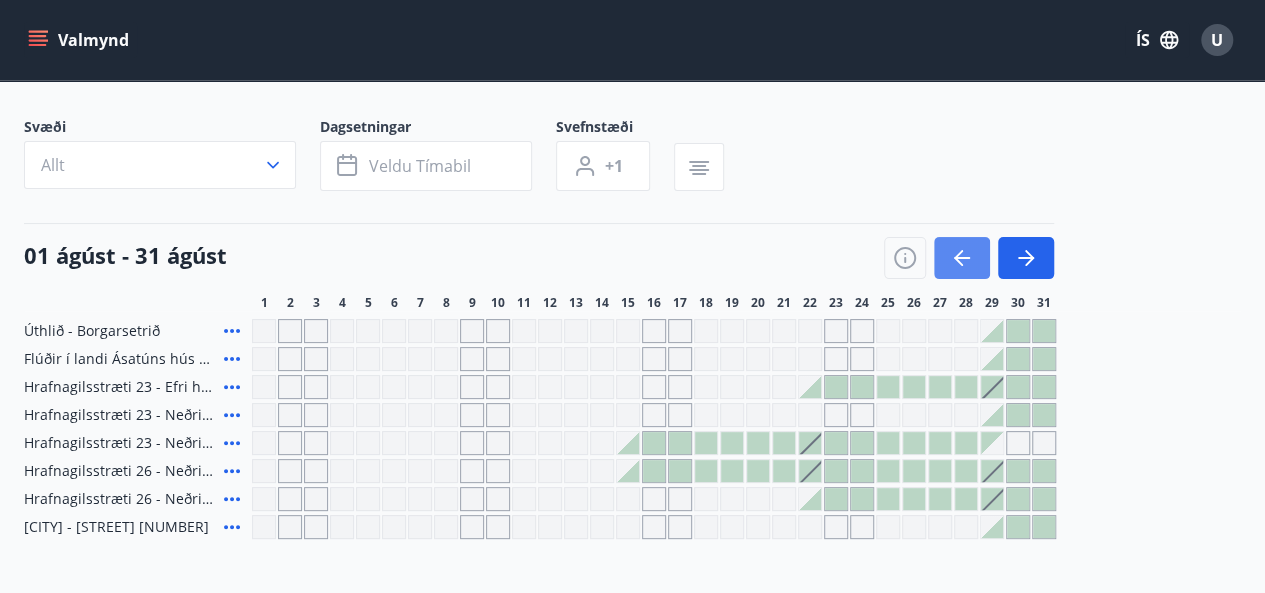 click 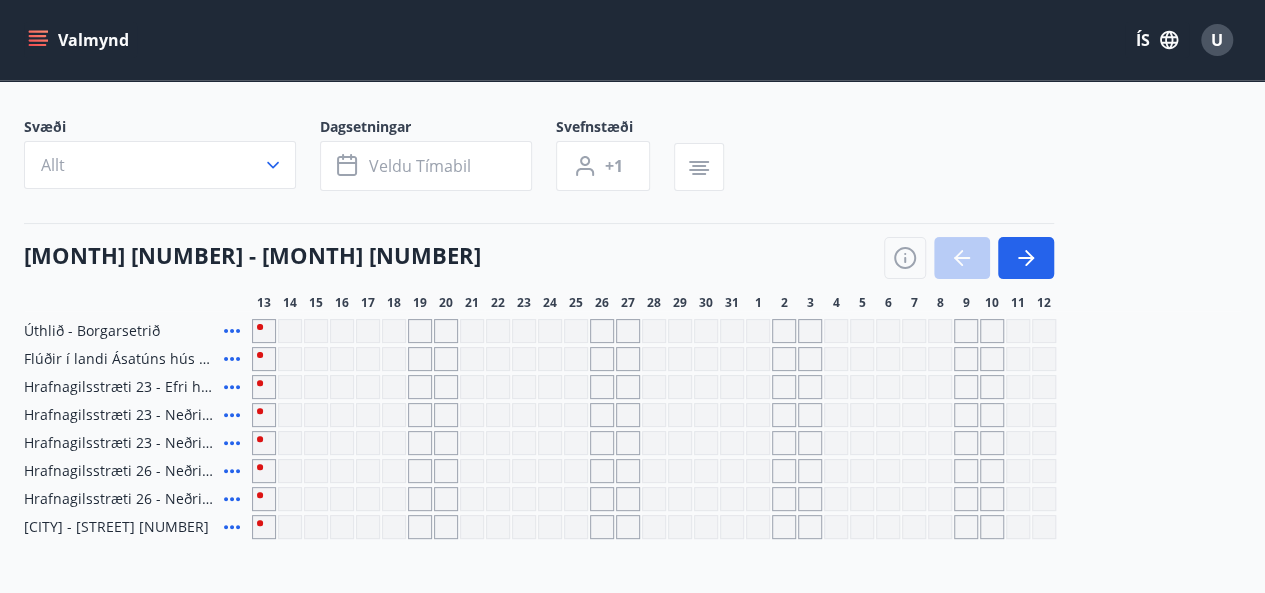 scroll, scrollTop: 200, scrollLeft: 0, axis: vertical 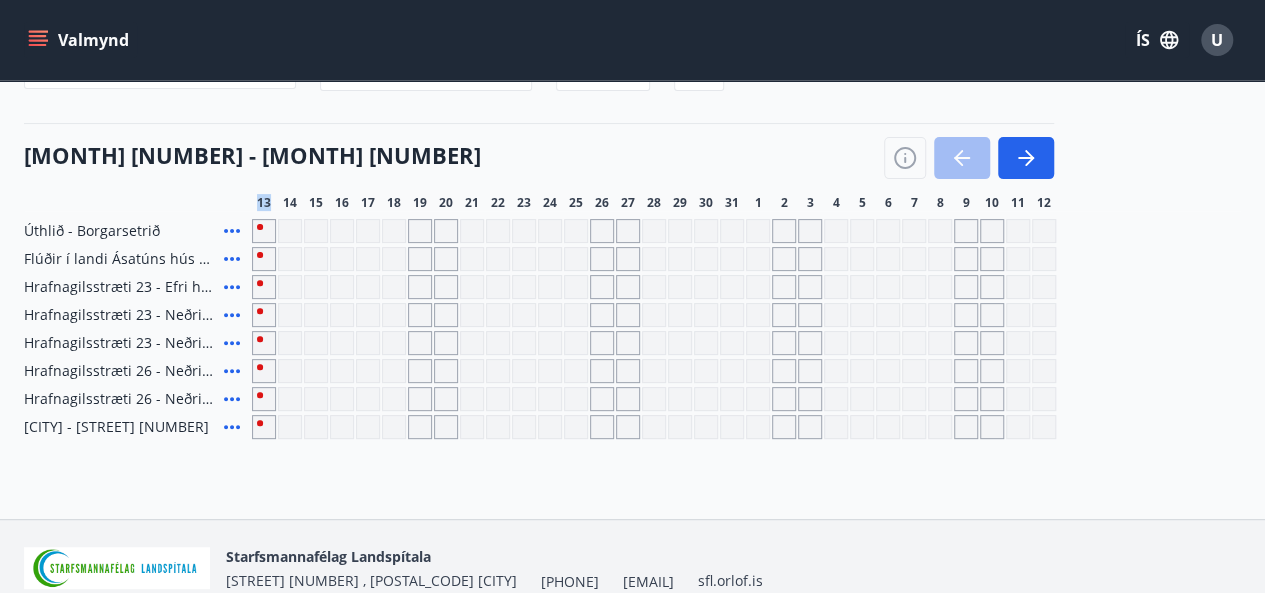 click 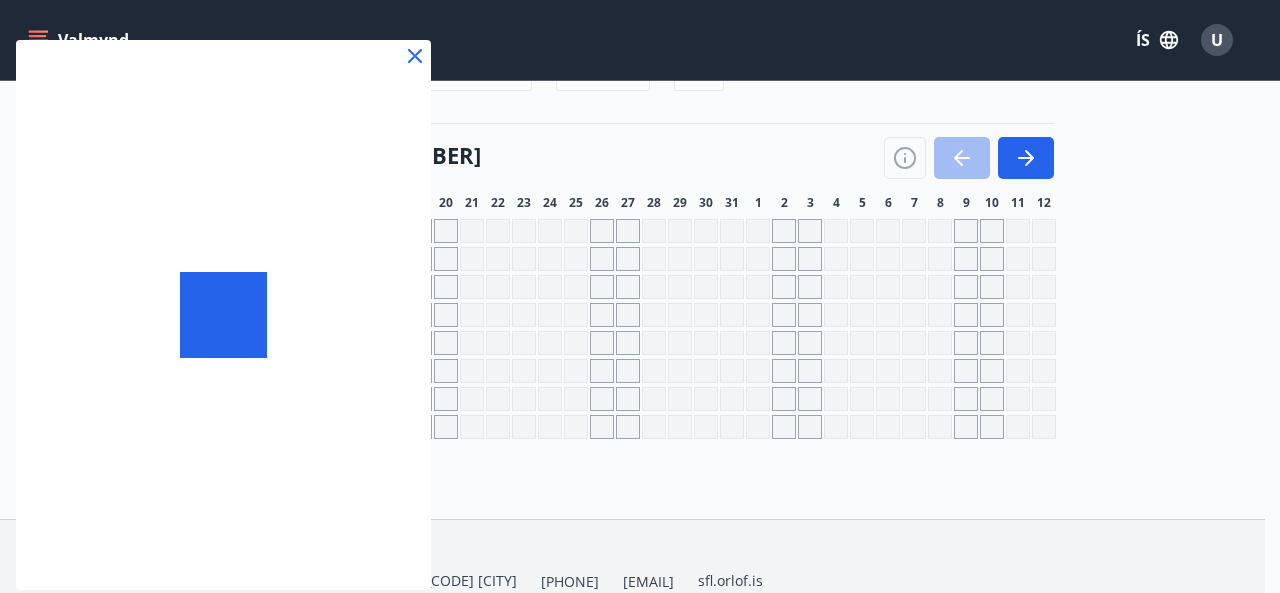 click 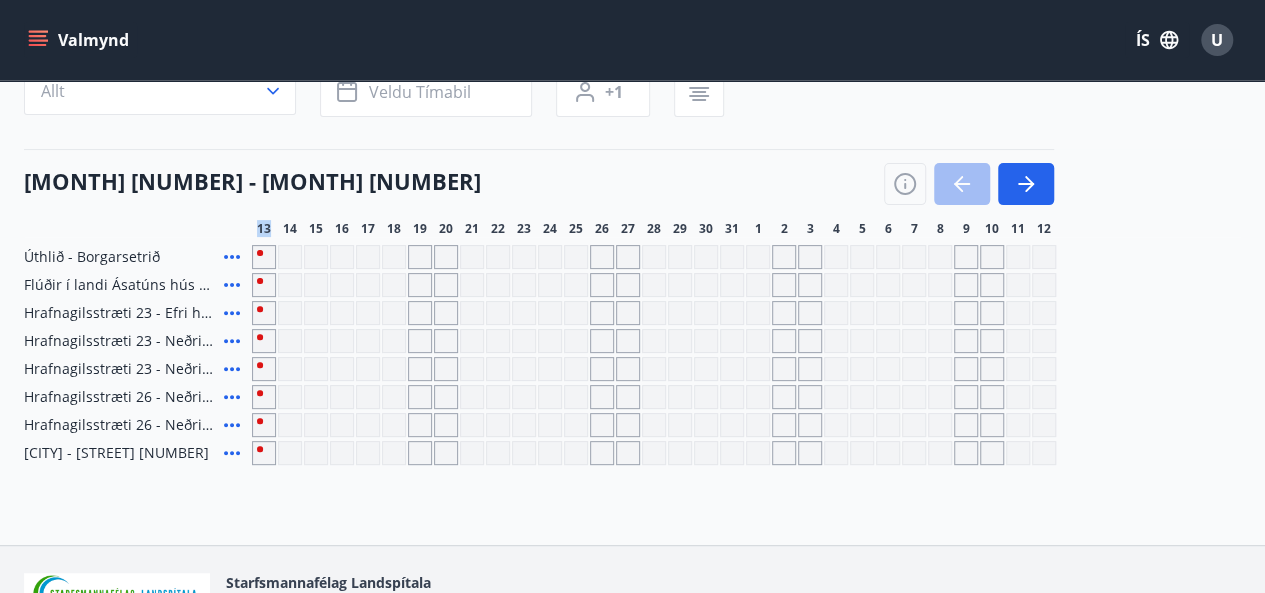 scroll, scrollTop: 0, scrollLeft: 0, axis: both 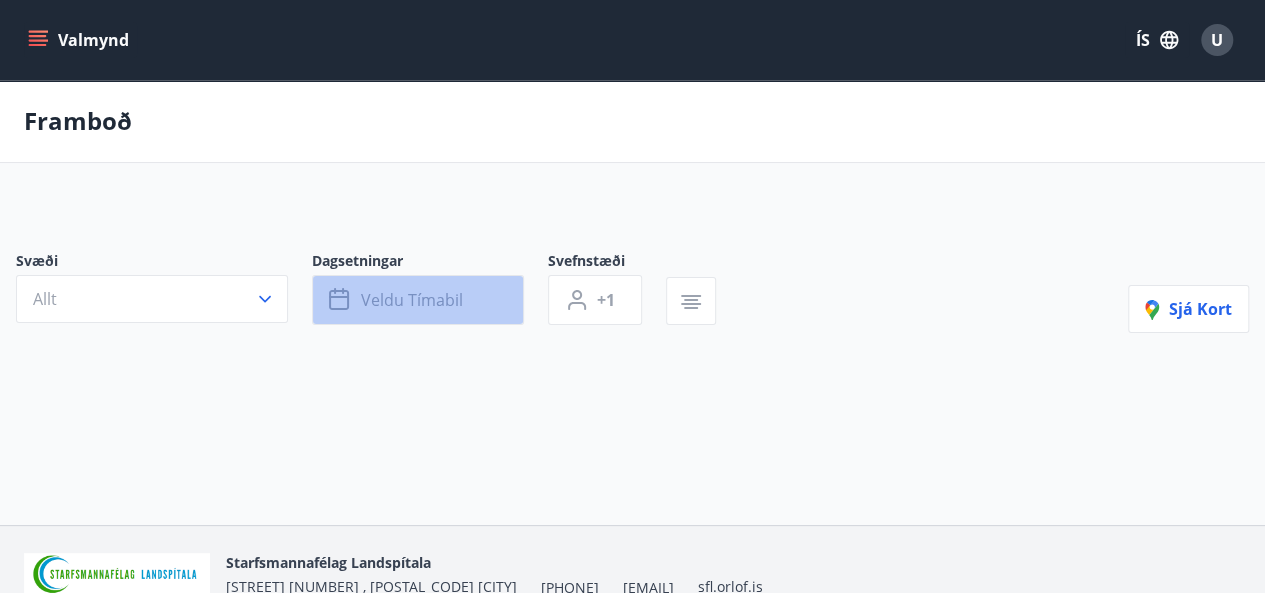 click on "Veldu tímabil" at bounding box center (412, 300) 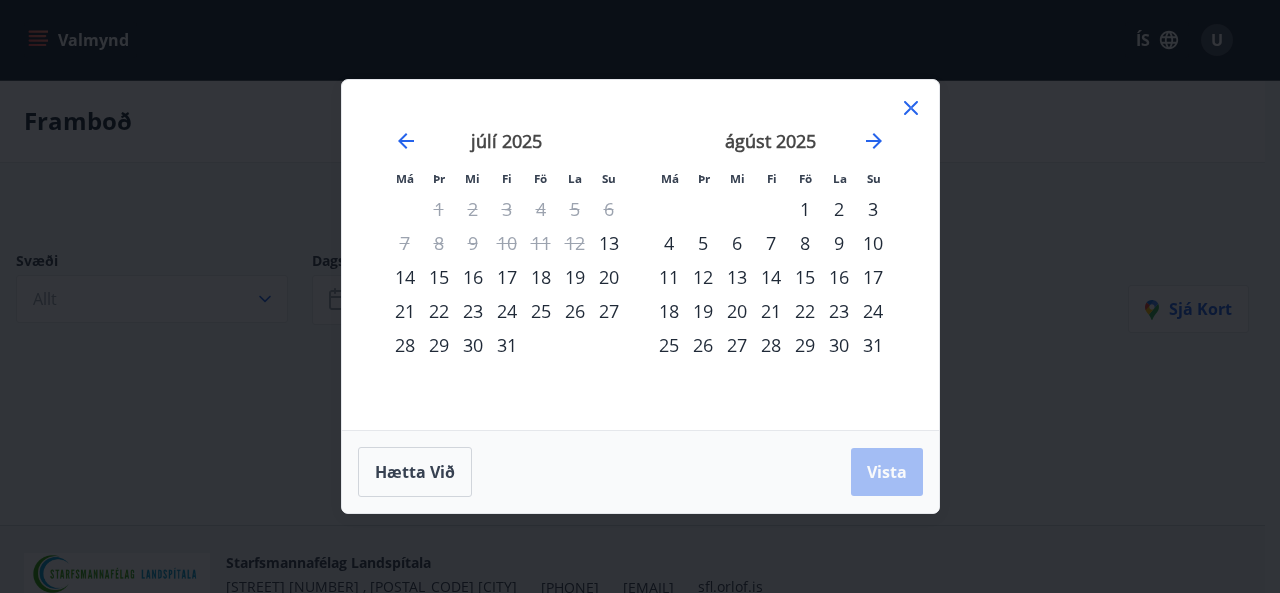 click on "14" at bounding box center [405, 277] 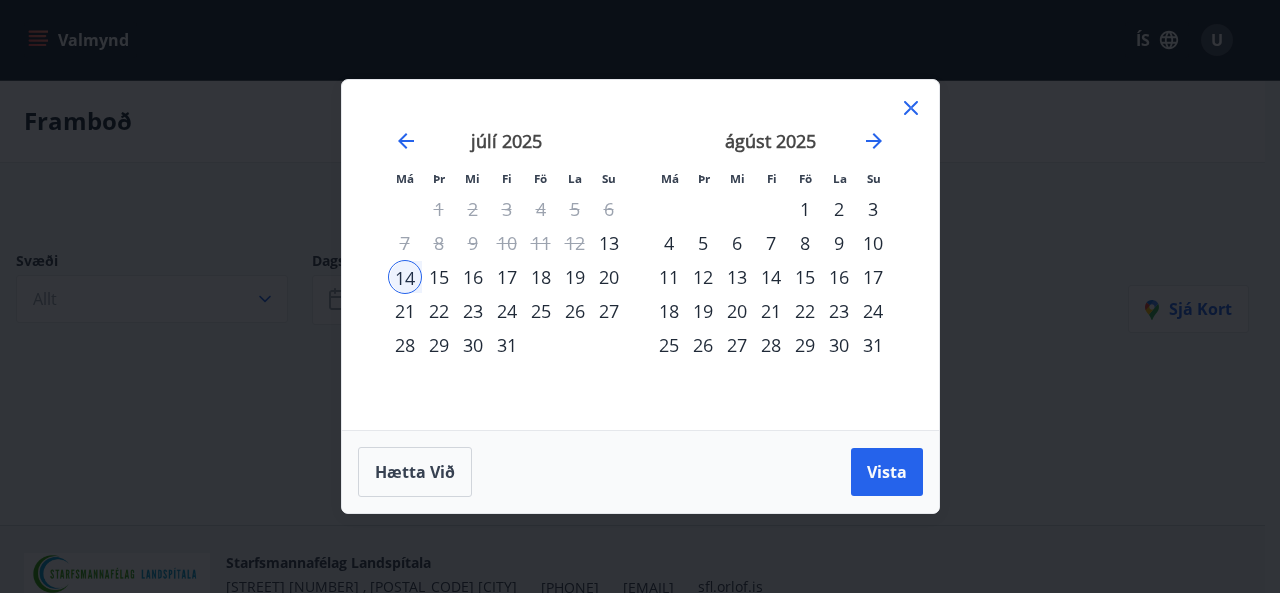 click on "16" at bounding box center (473, 277) 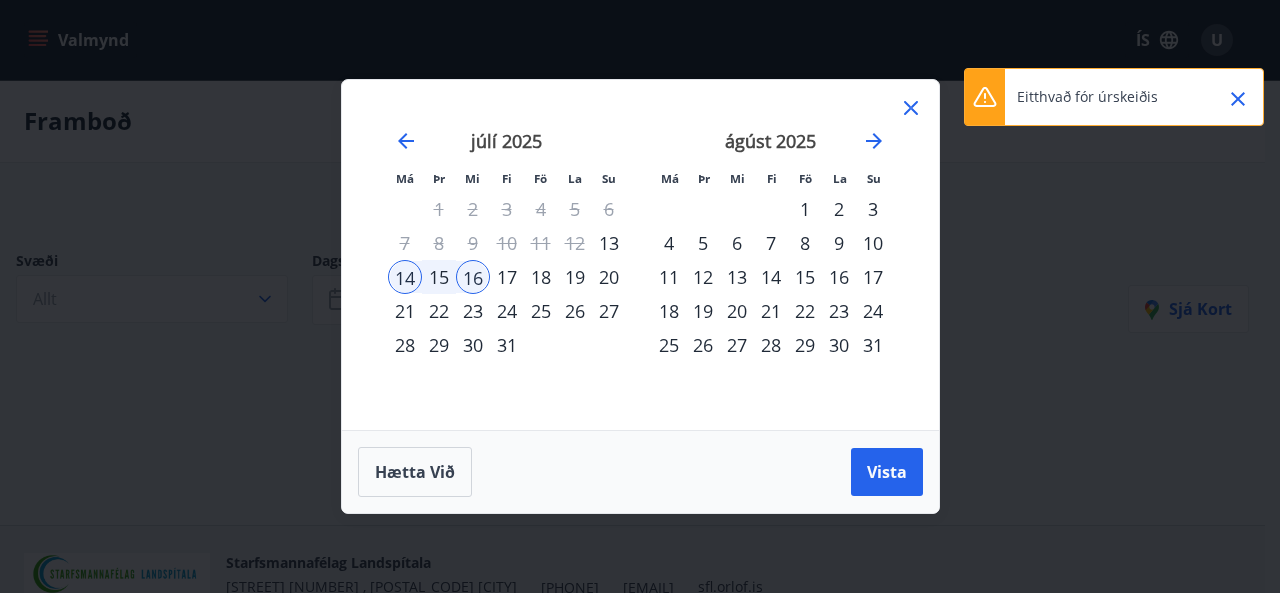 click 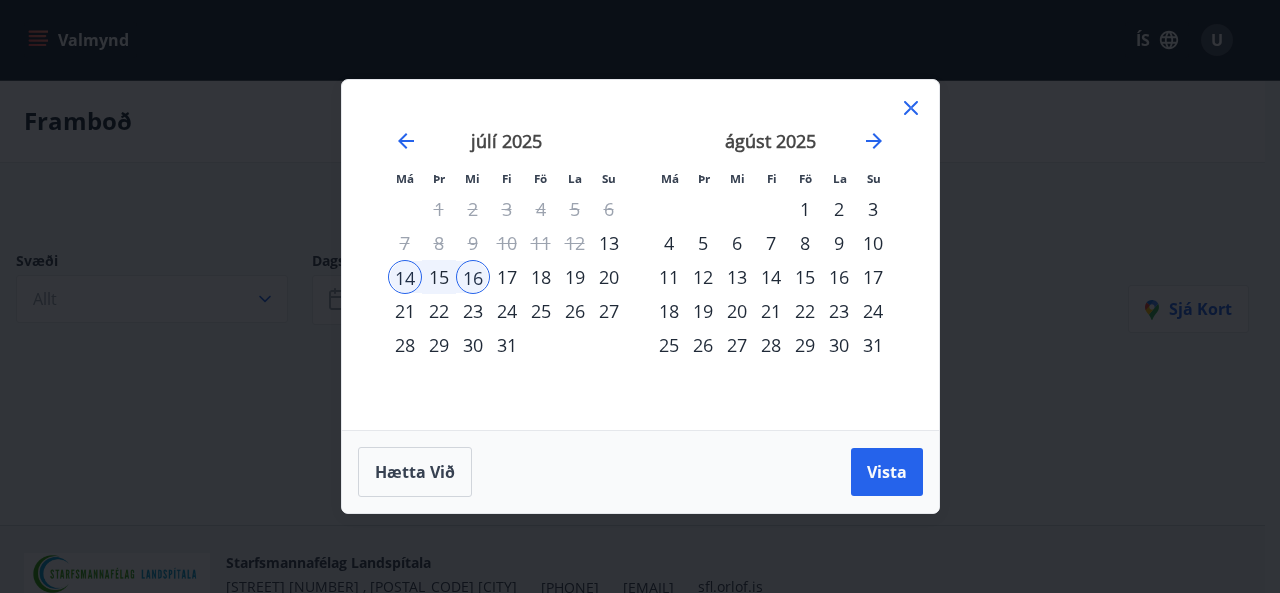 click 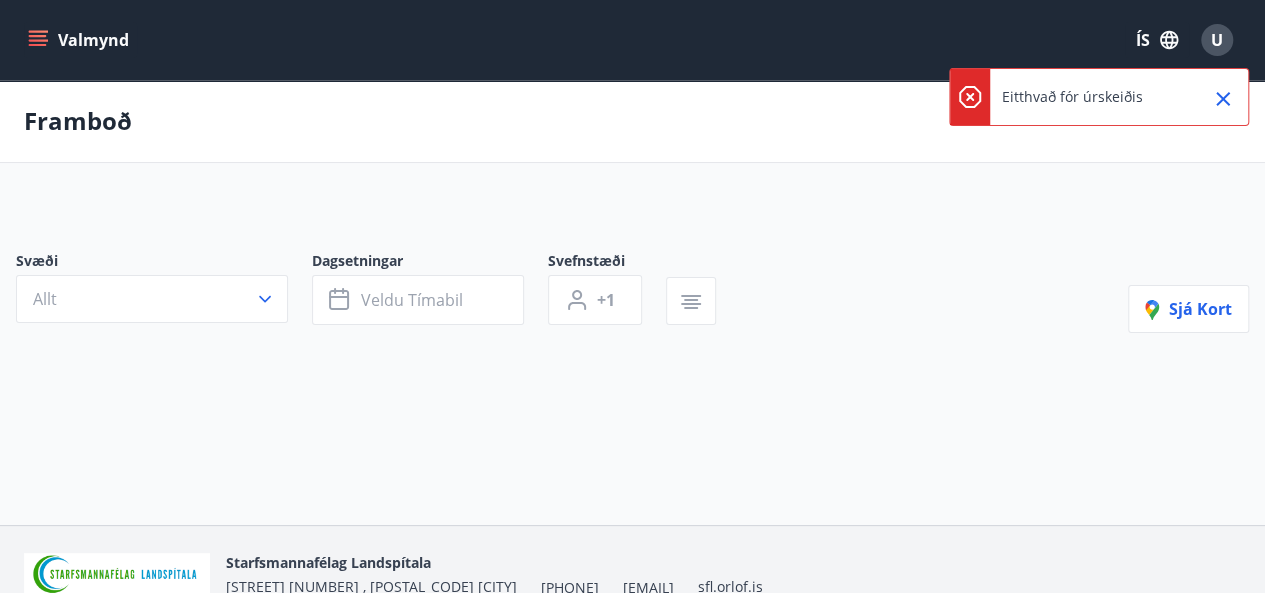 click 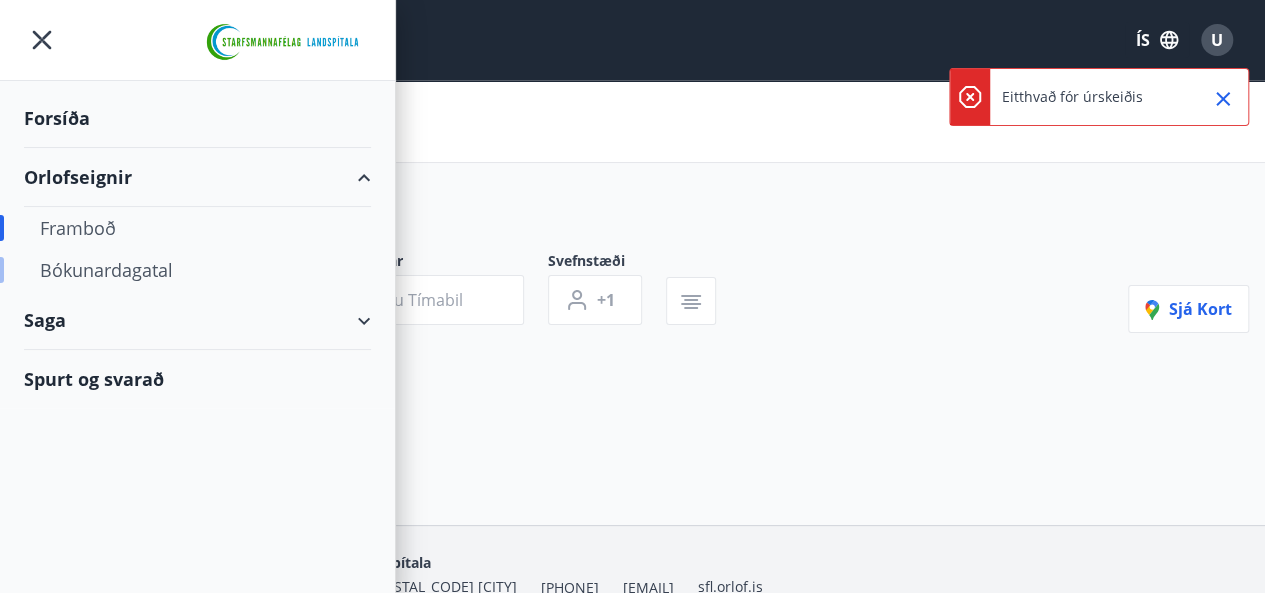 click on "Bókunardagatal" at bounding box center (197, 270) 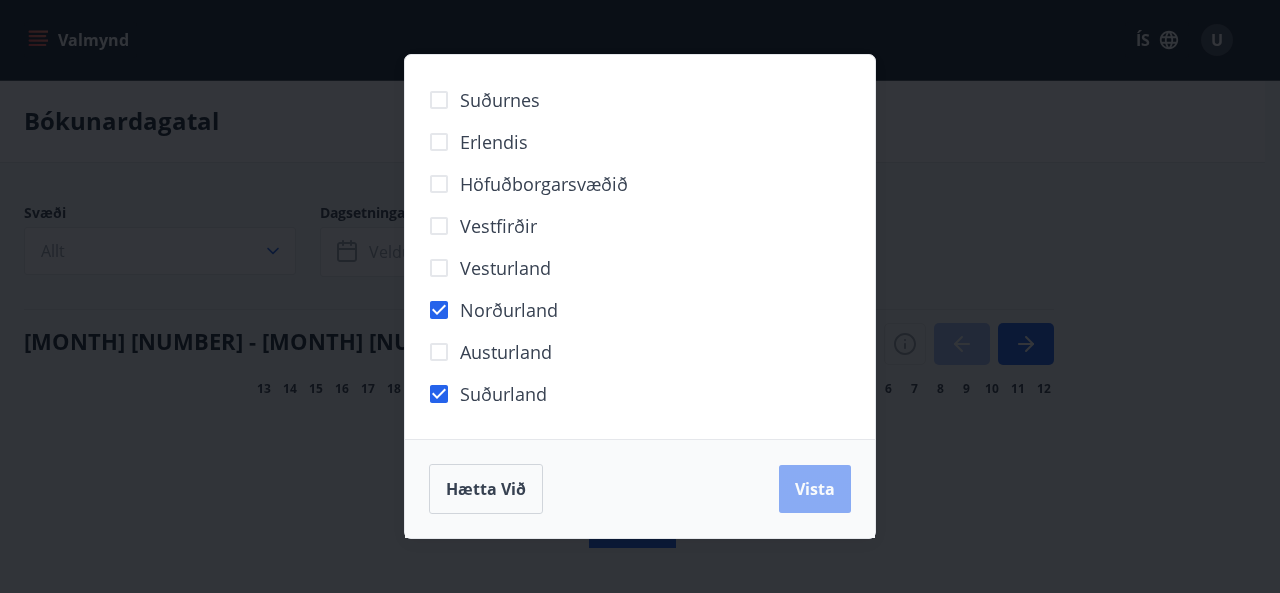 click on "Vista" at bounding box center (815, 489) 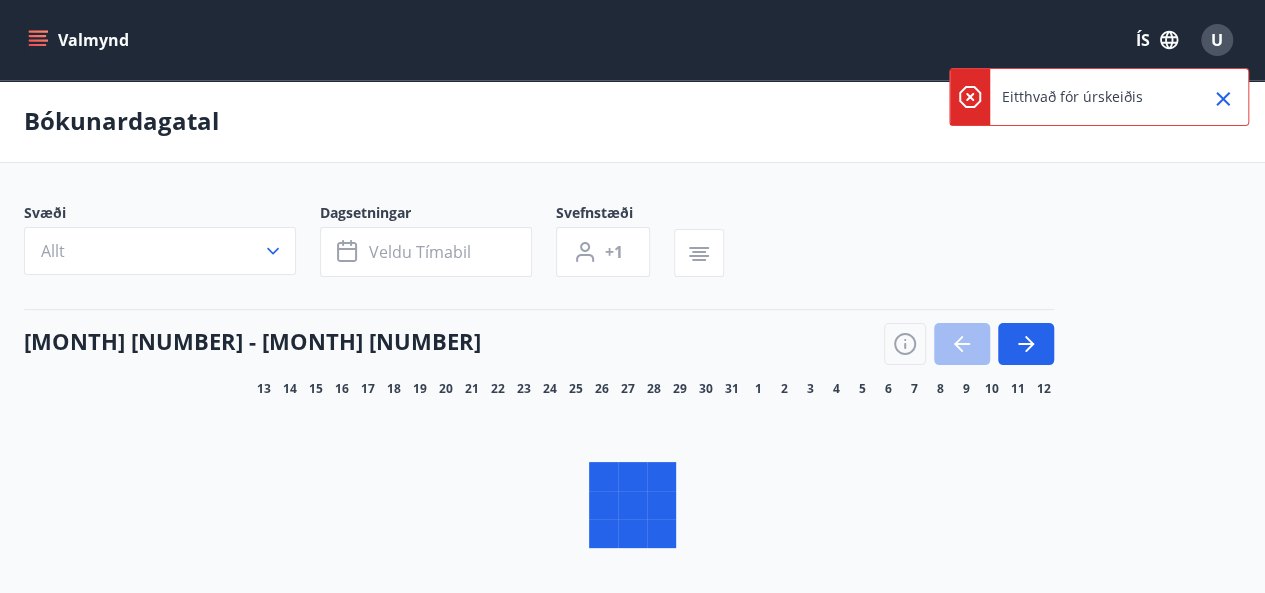click 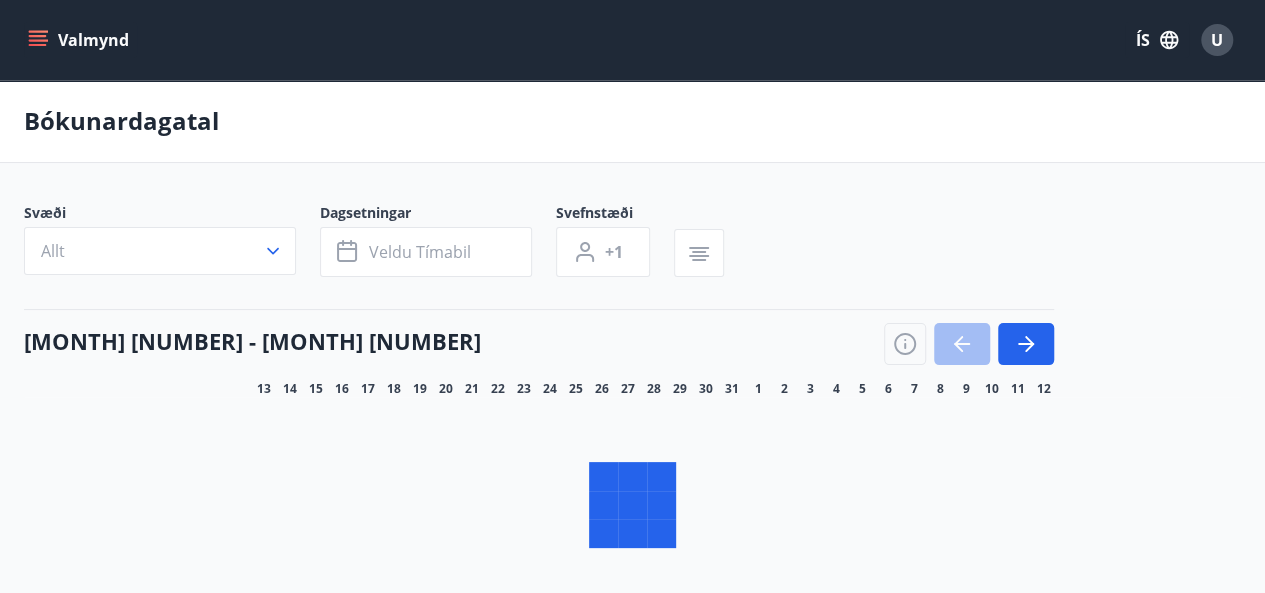 click on "Dagsetningar Veldu tímabil" at bounding box center (438, 240) 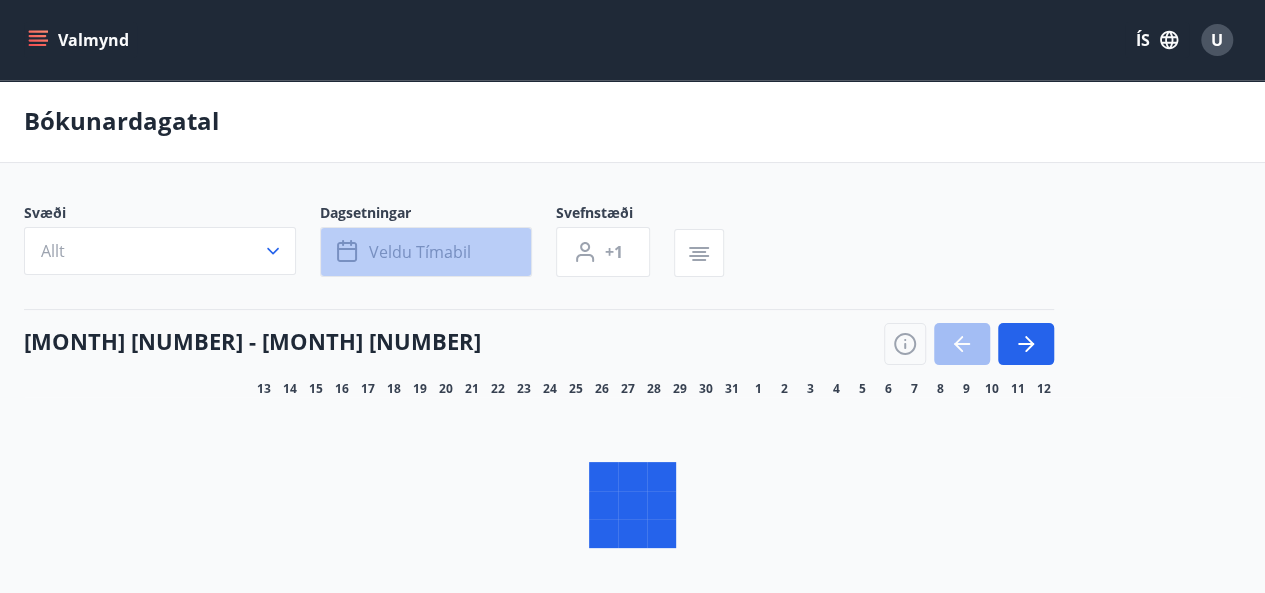 click on "Veldu tímabil" at bounding box center [420, 252] 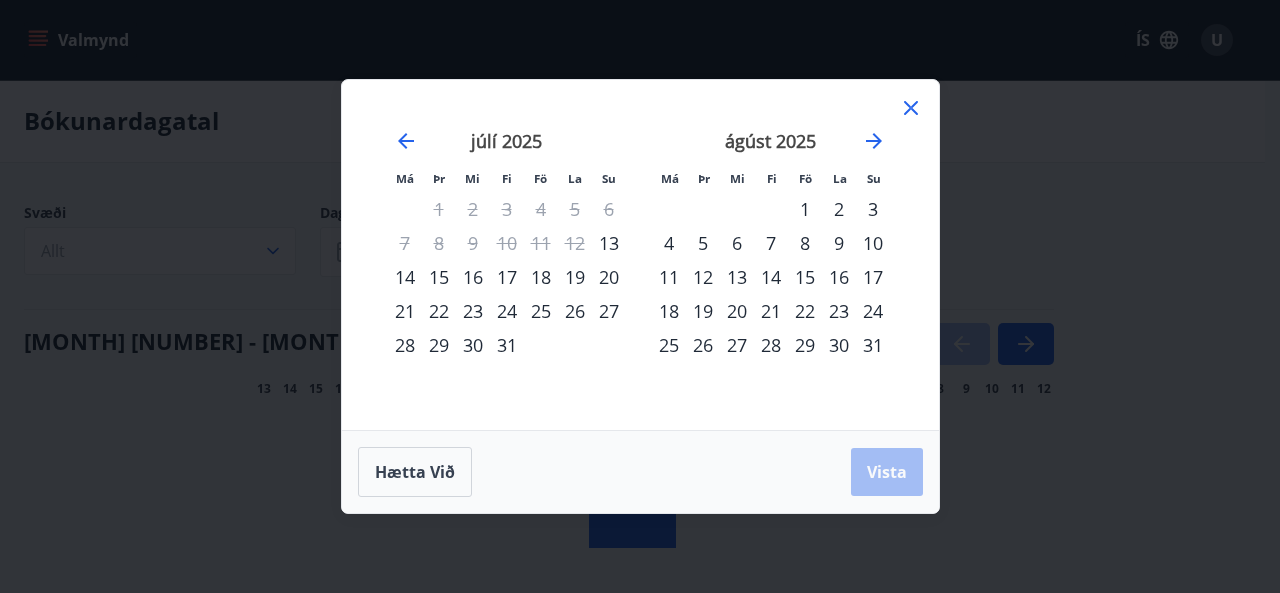 click on "14" at bounding box center [405, 277] 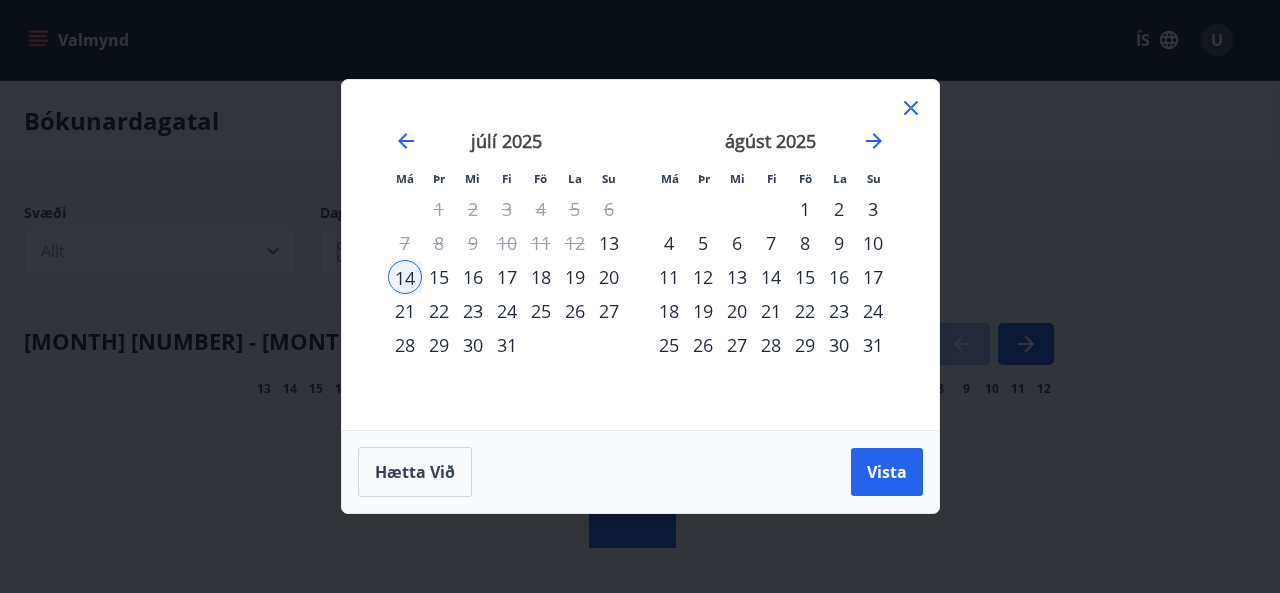 click on "18" at bounding box center (541, 277) 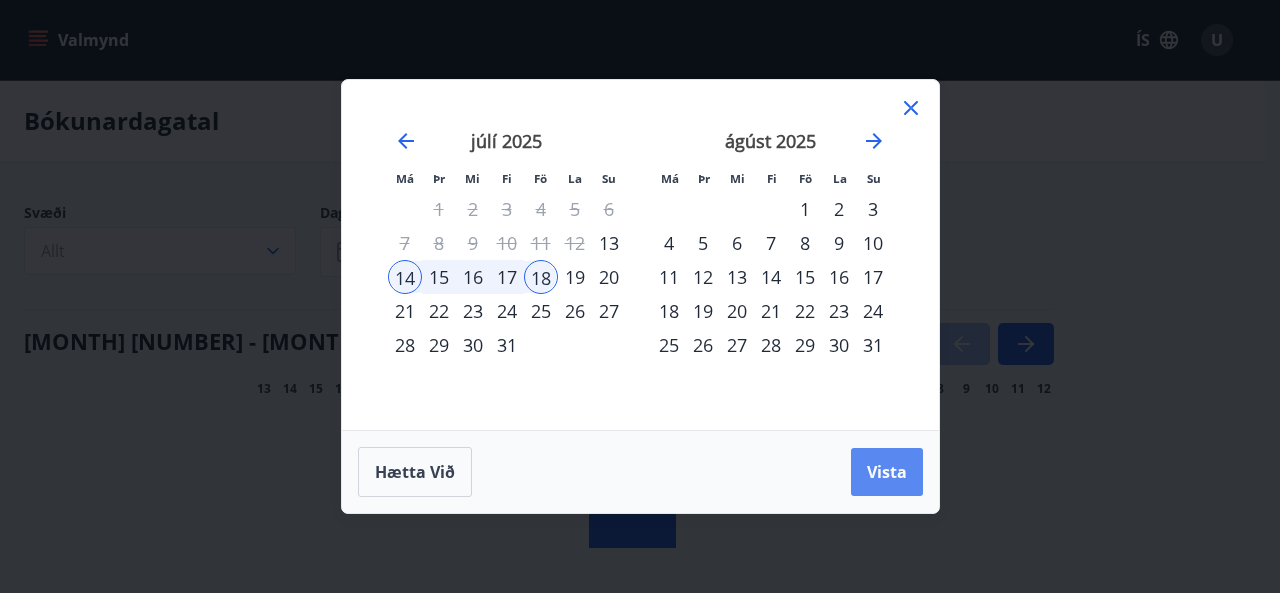 click on "Vista" at bounding box center (887, 472) 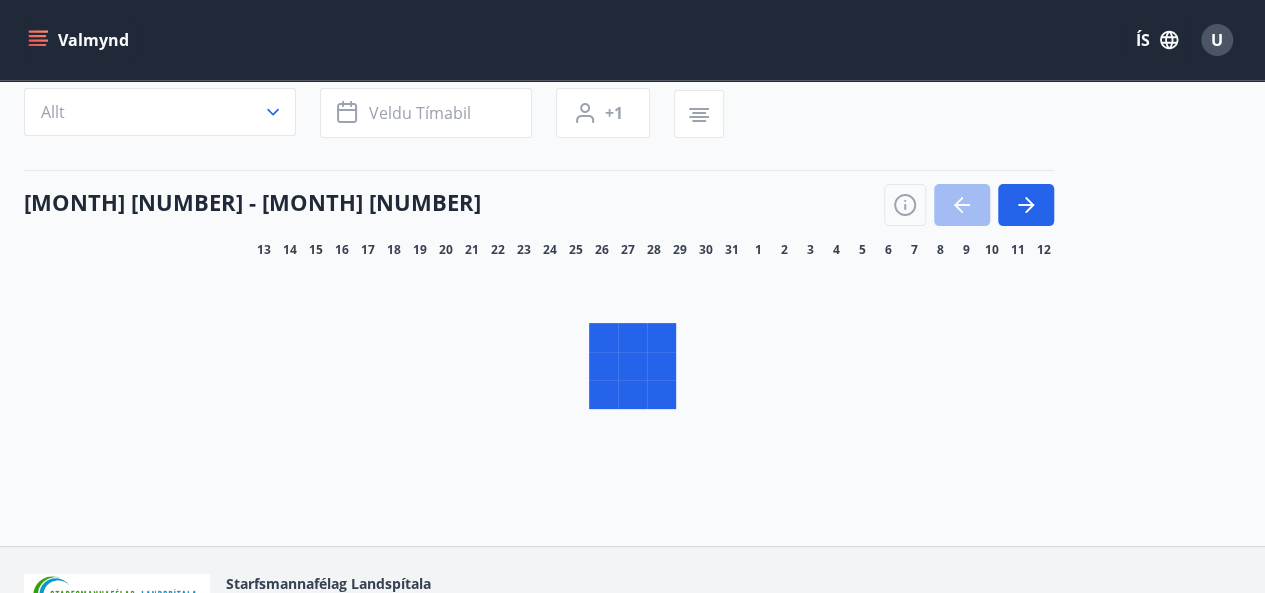 scroll, scrollTop: 0, scrollLeft: 0, axis: both 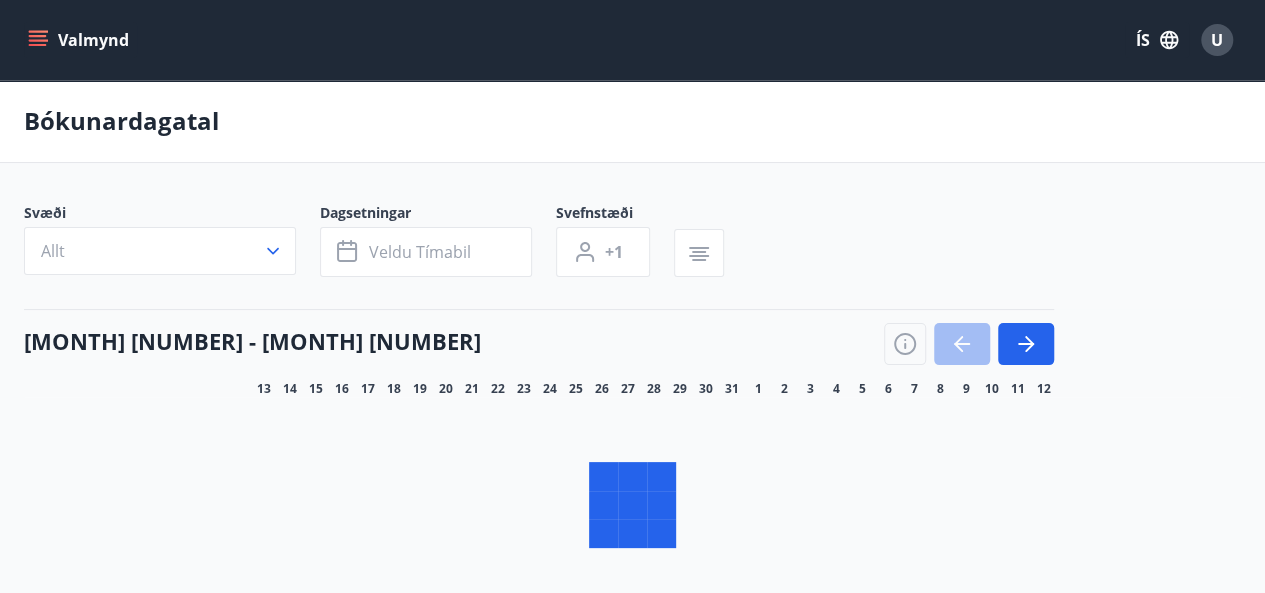 click at bounding box center (969, 344) 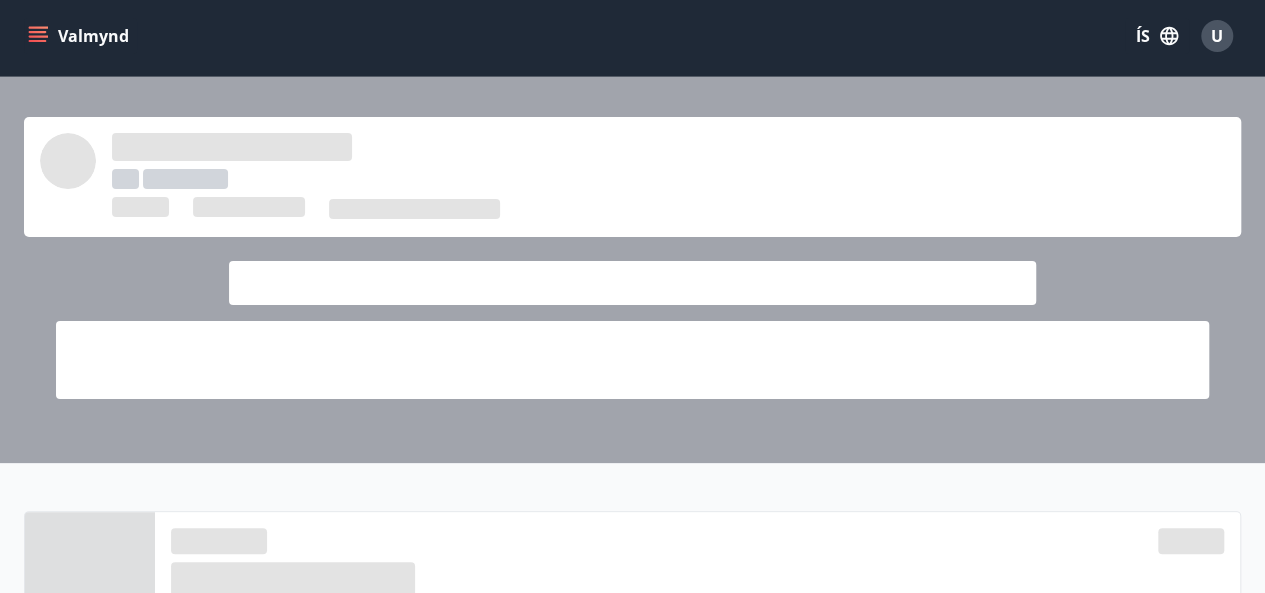 scroll, scrollTop: 0, scrollLeft: 0, axis: both 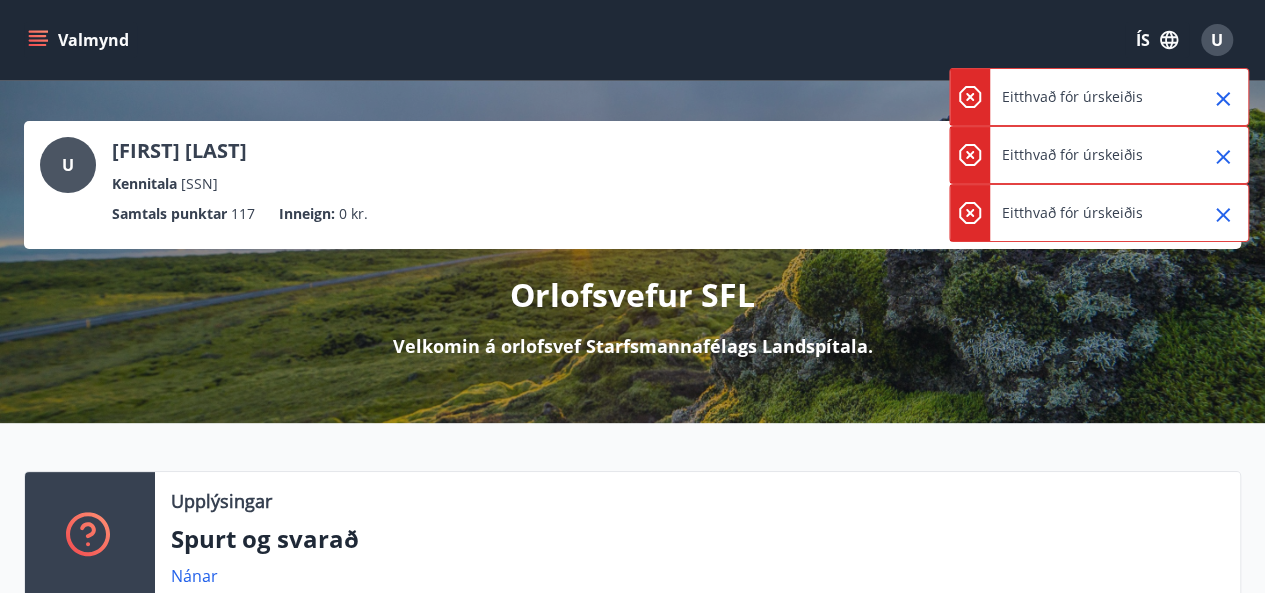 click 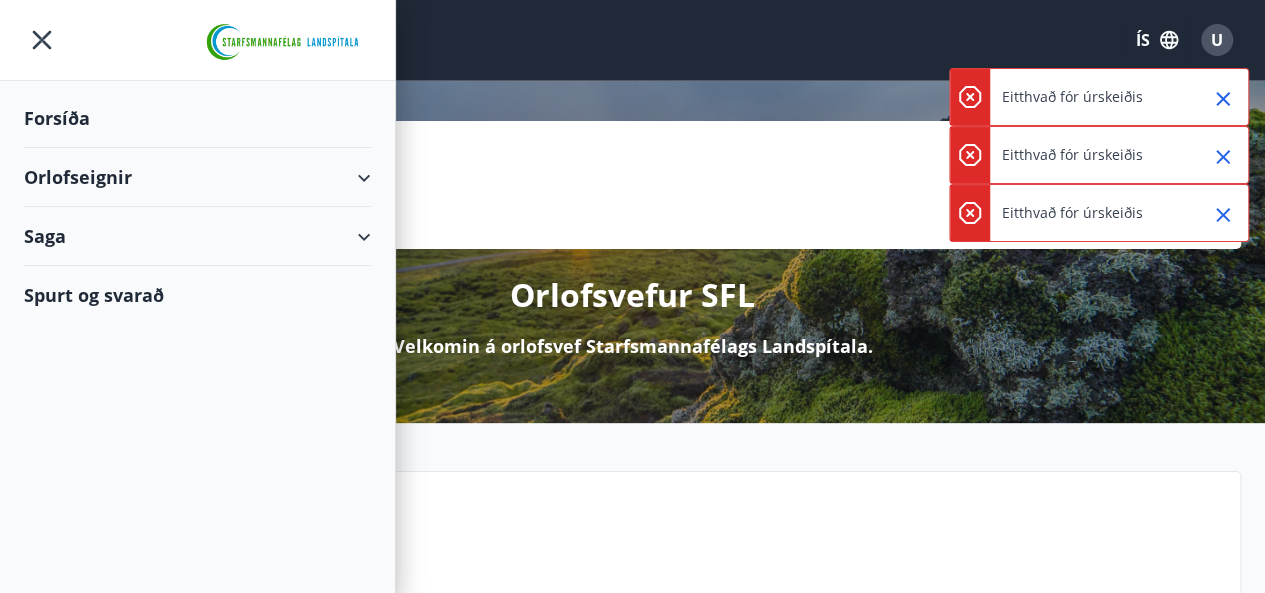 click on "Orlofseignir" at bounding box center [197, 177] 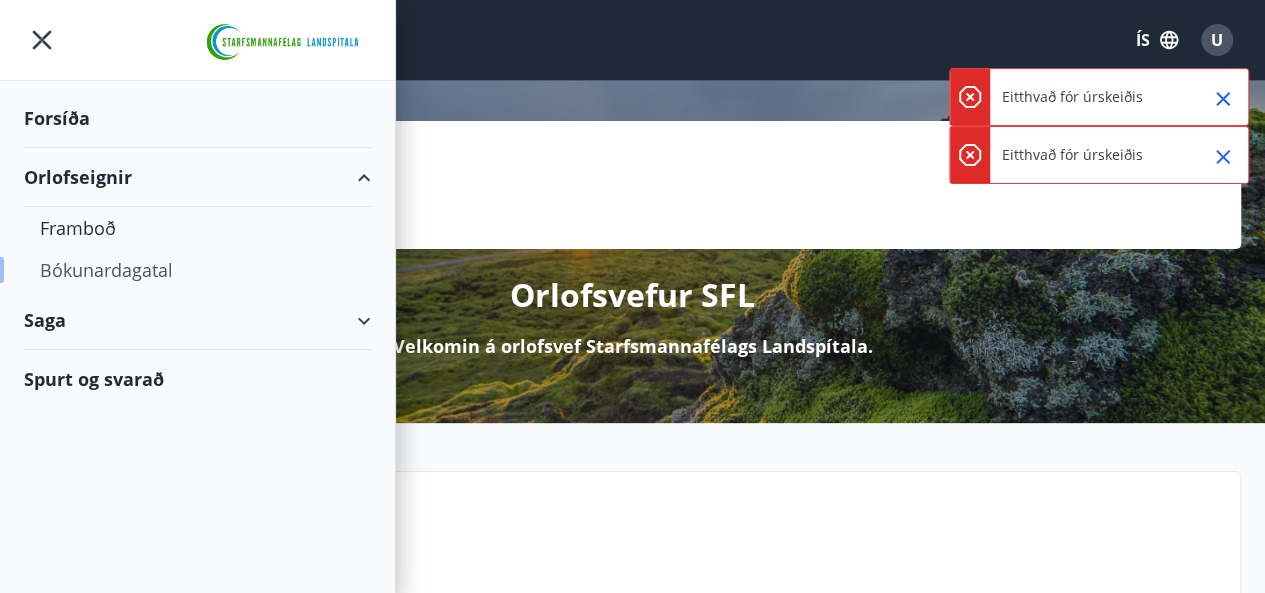 click on "Bókunardagatal" at bounding box center [197, 270] 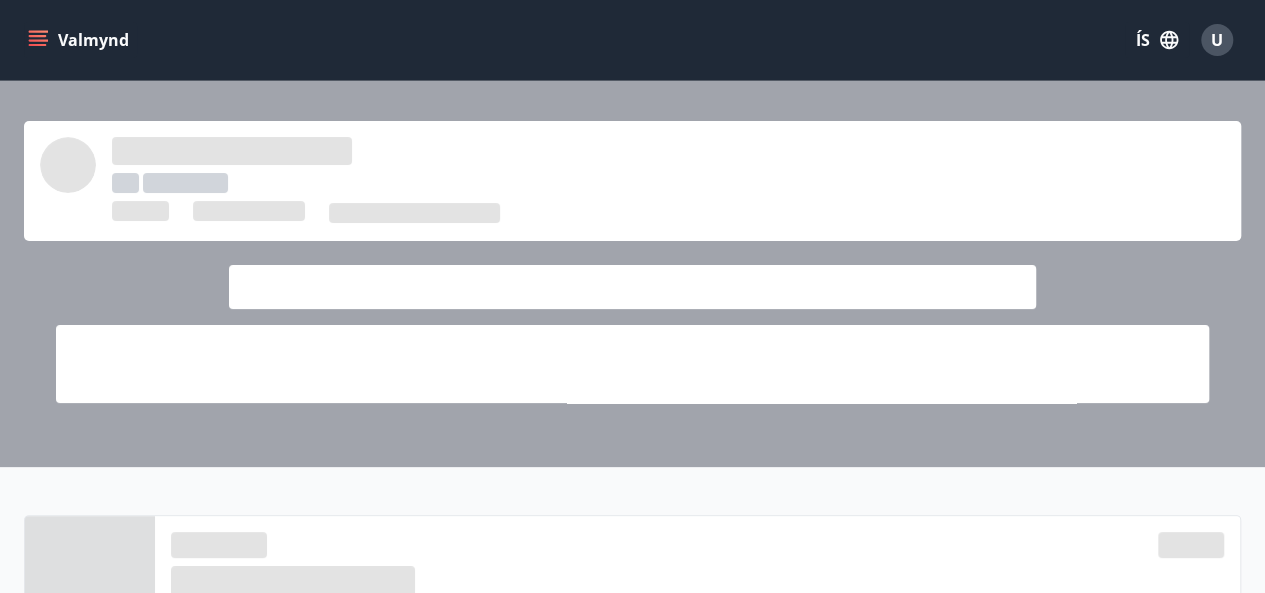 scroll, scrollTop: 200, scrollLeft: 0, axis: vertical 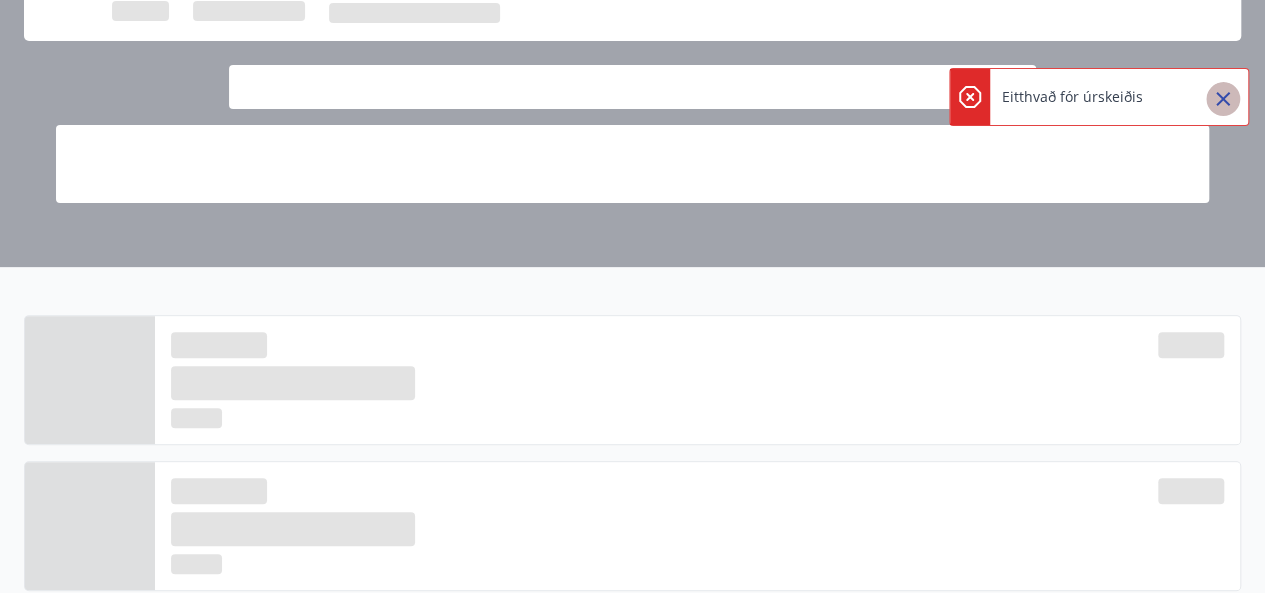 click 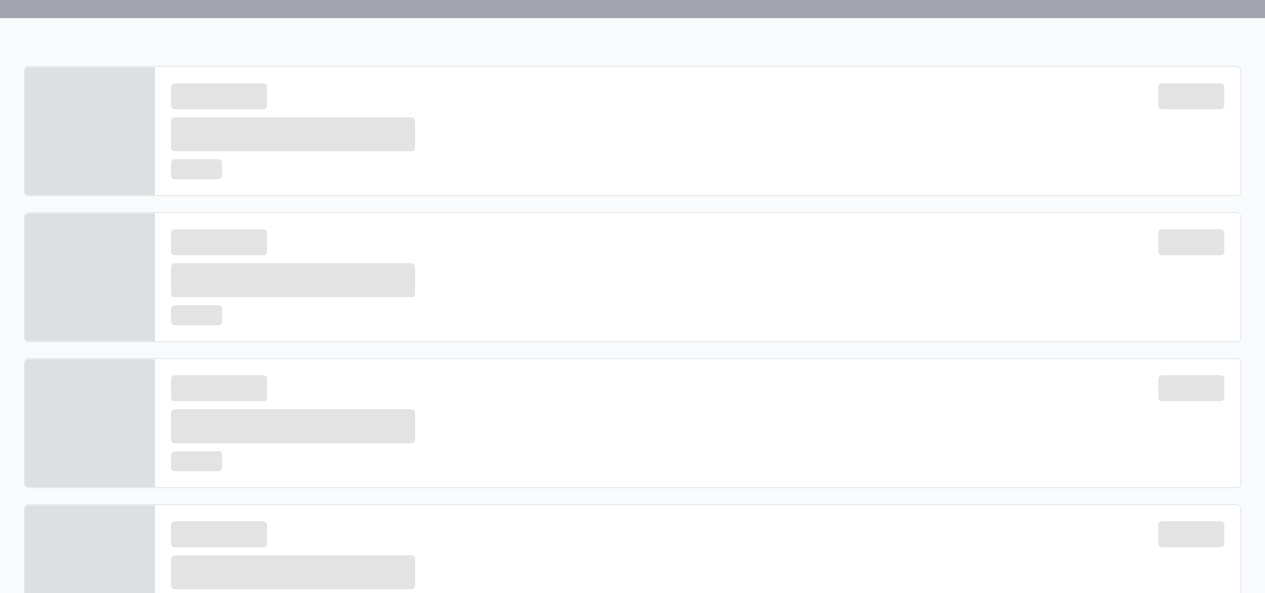 scroll, scrollTop: 0, scrollLeft: 0, axis: both 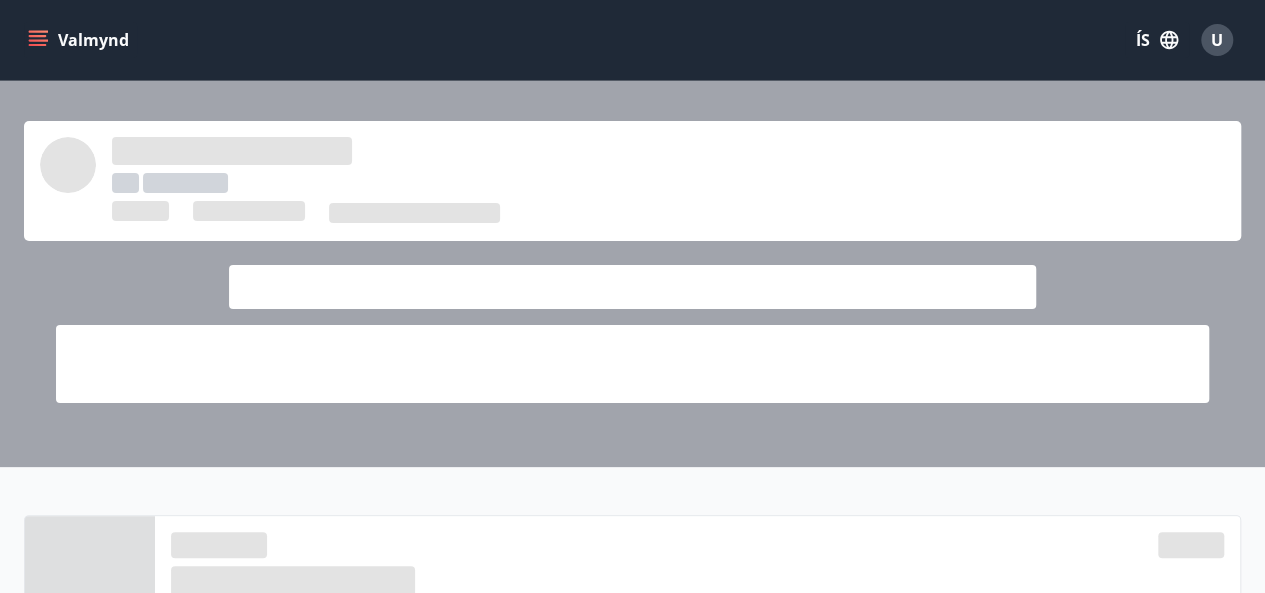 click on "U" at bounding box center [1217, 40] 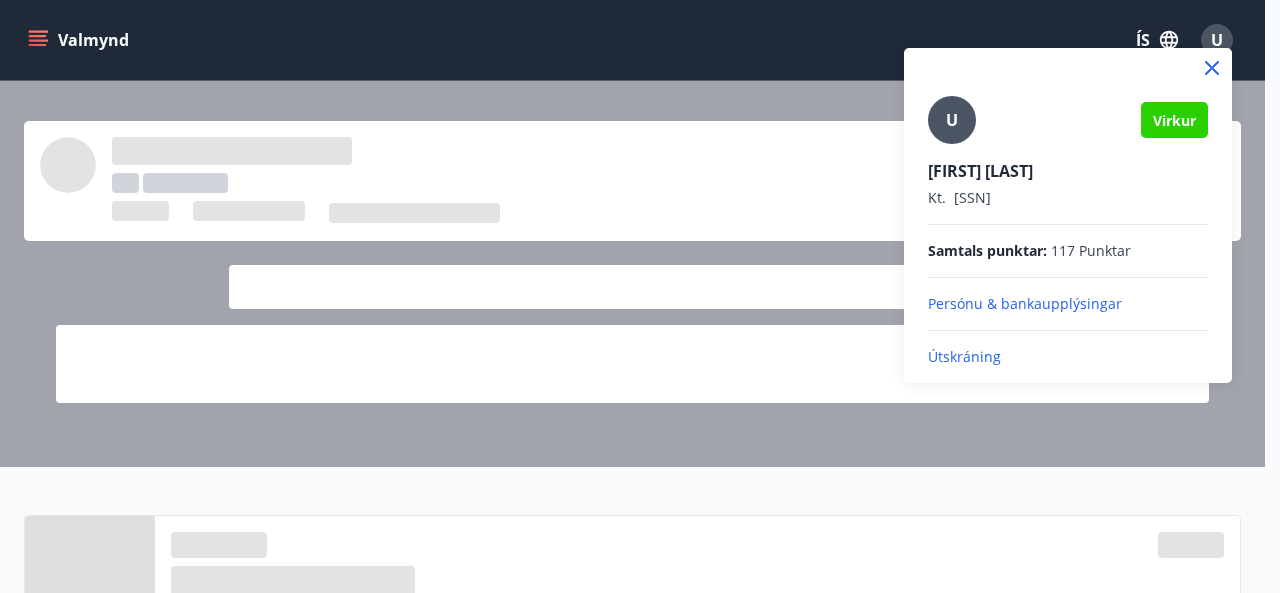 click on "Útskráning" at bounding box center (1068, 357) 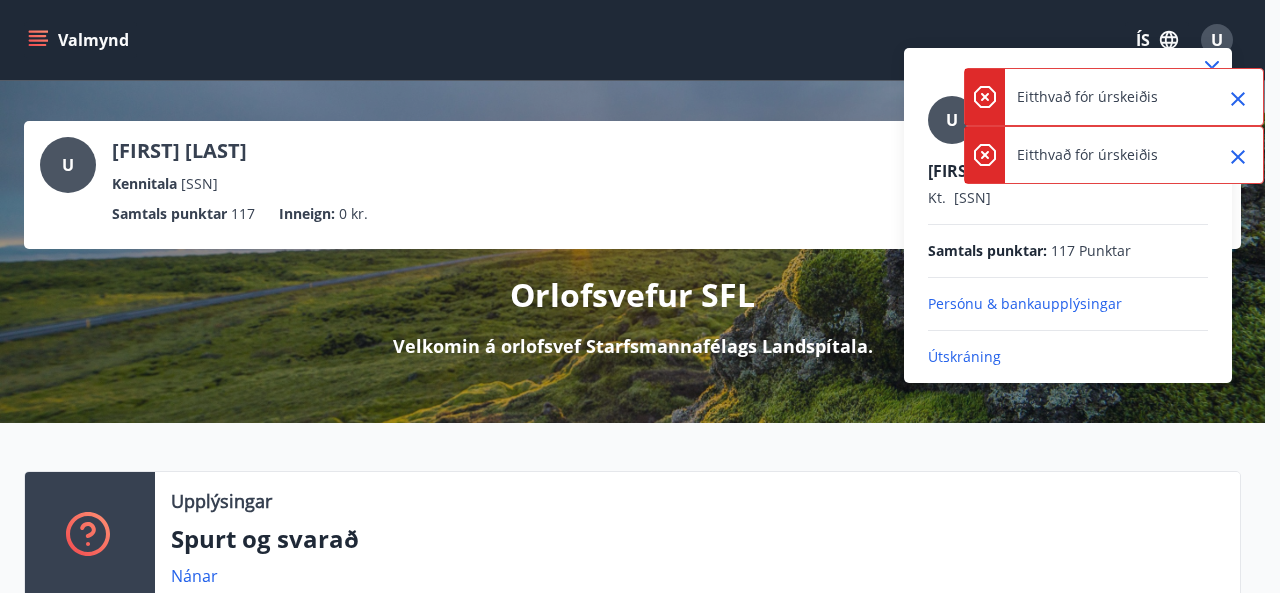 click 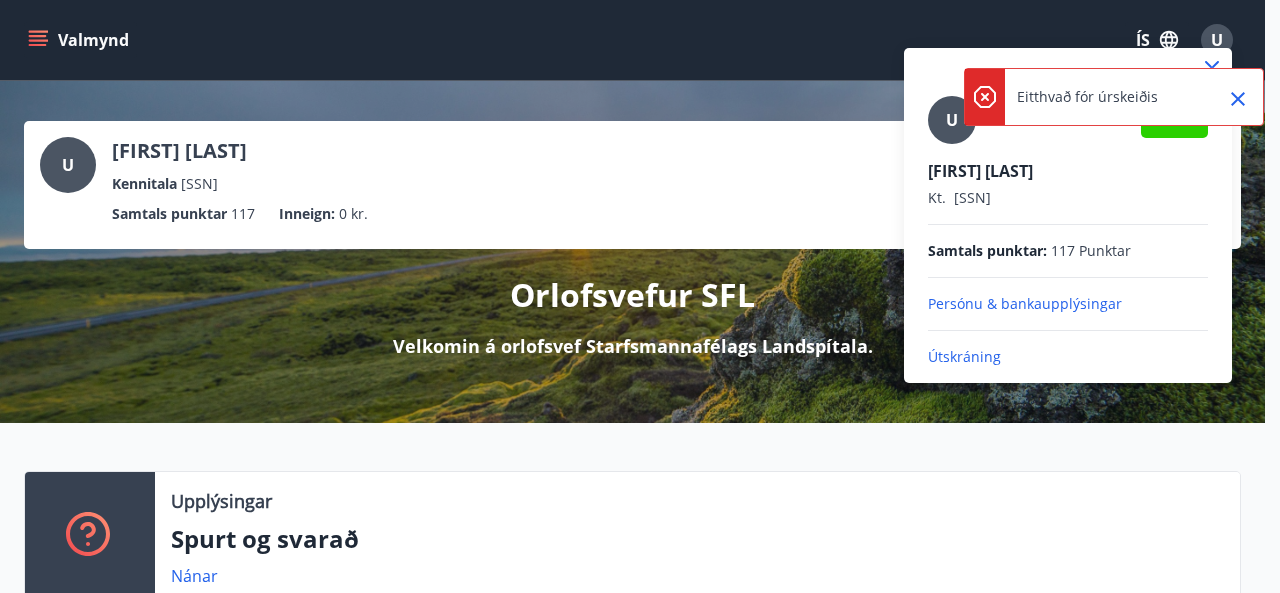 click 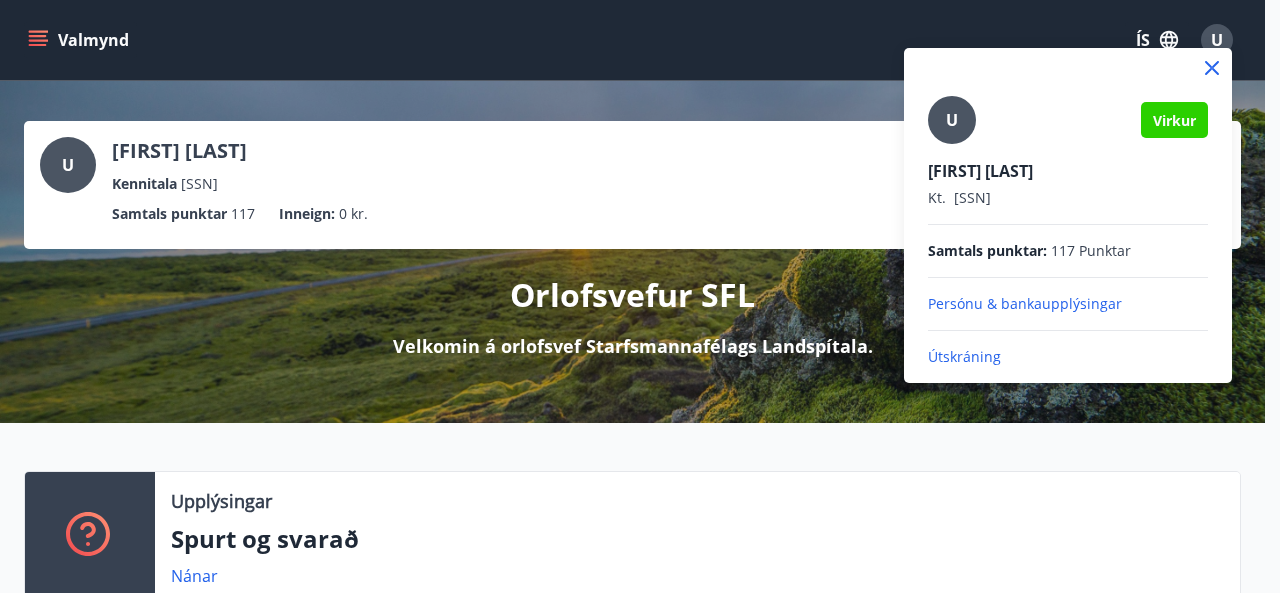 click at bounding box center (640, 296) 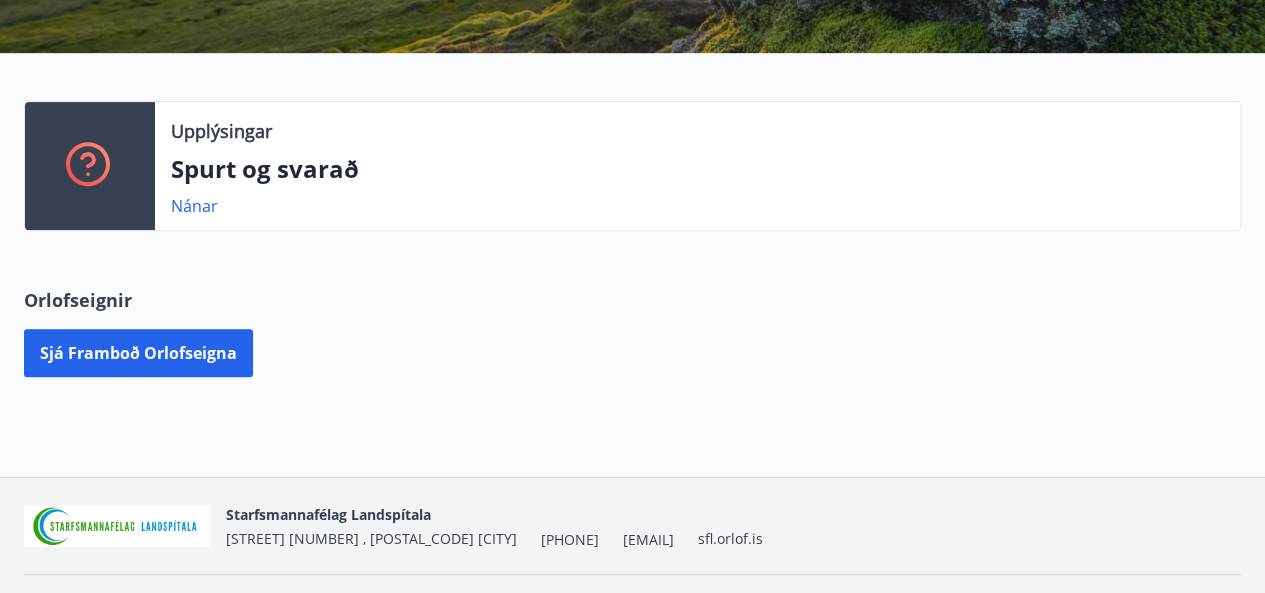 scroll, scrollTop: 400, scrollLeft: 0, axis: vertical 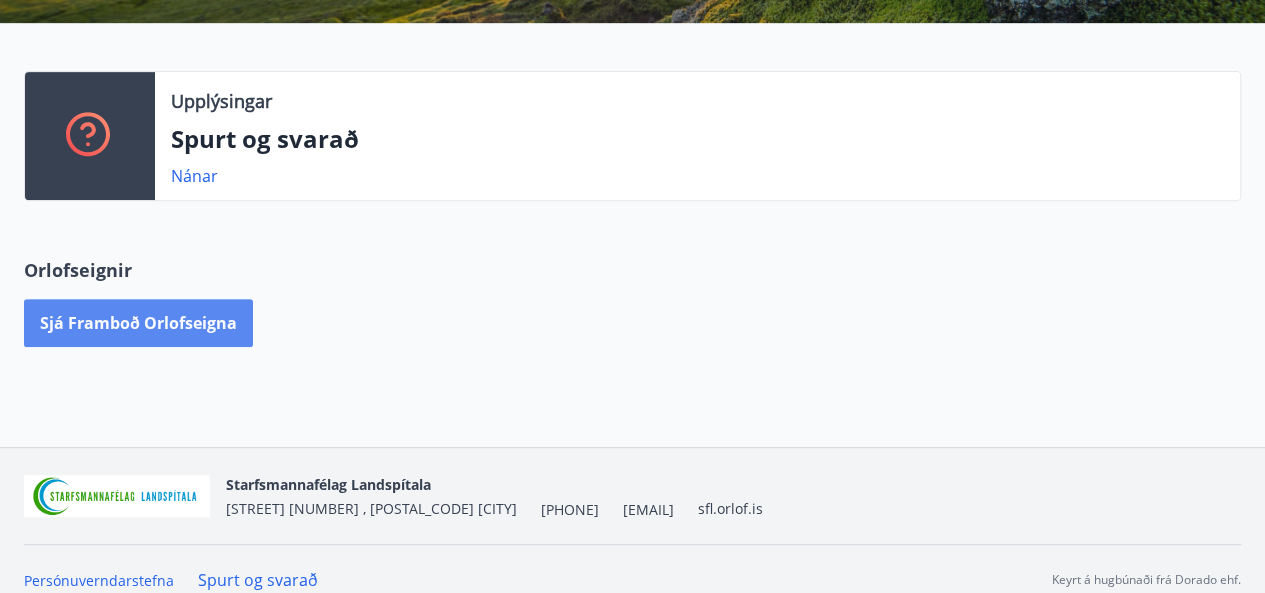 click on "Sjá framboð orlofseigna" at bounding box center [138, 323] 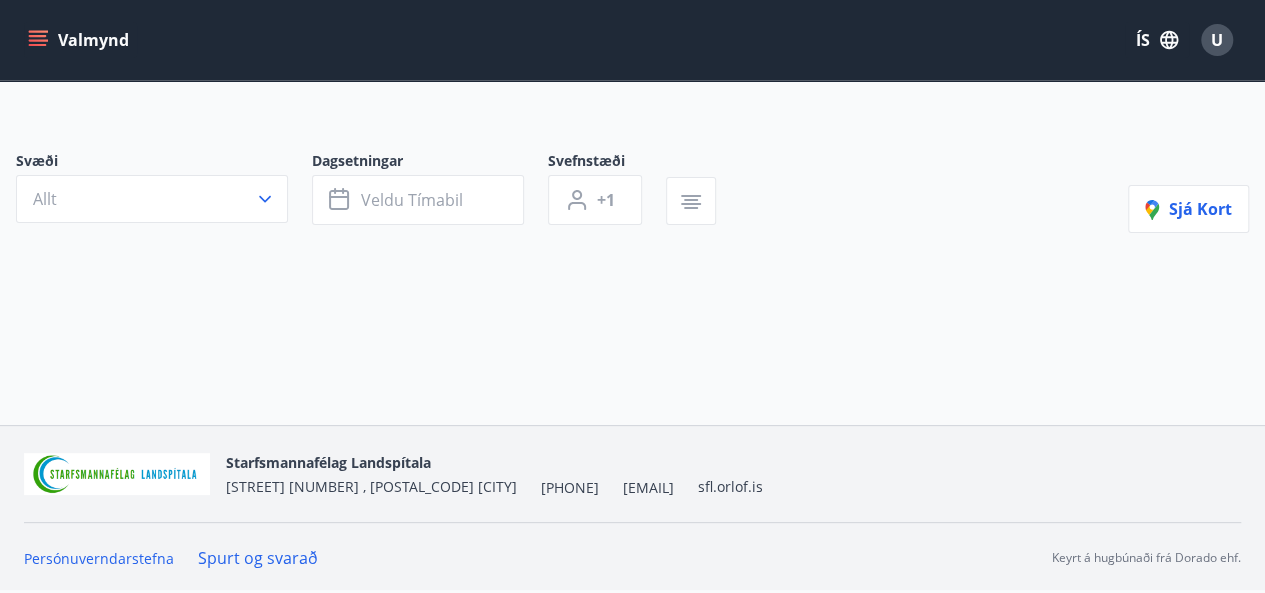 scroll, scrollTop: 0, scrollLeft: 0, axis: both 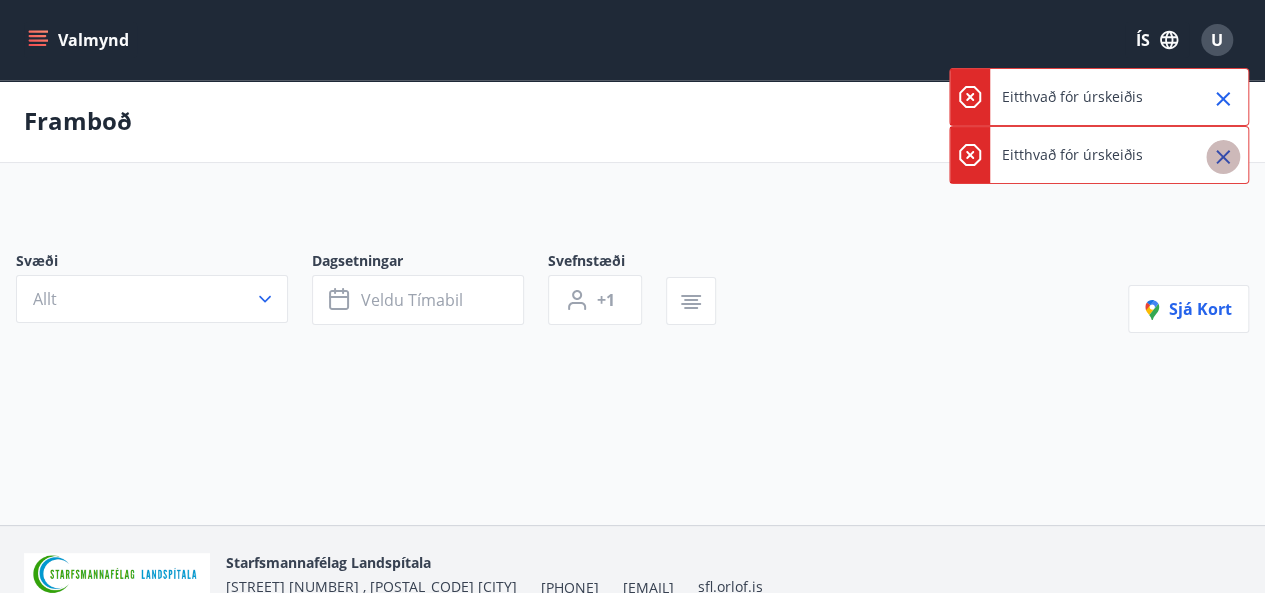 click 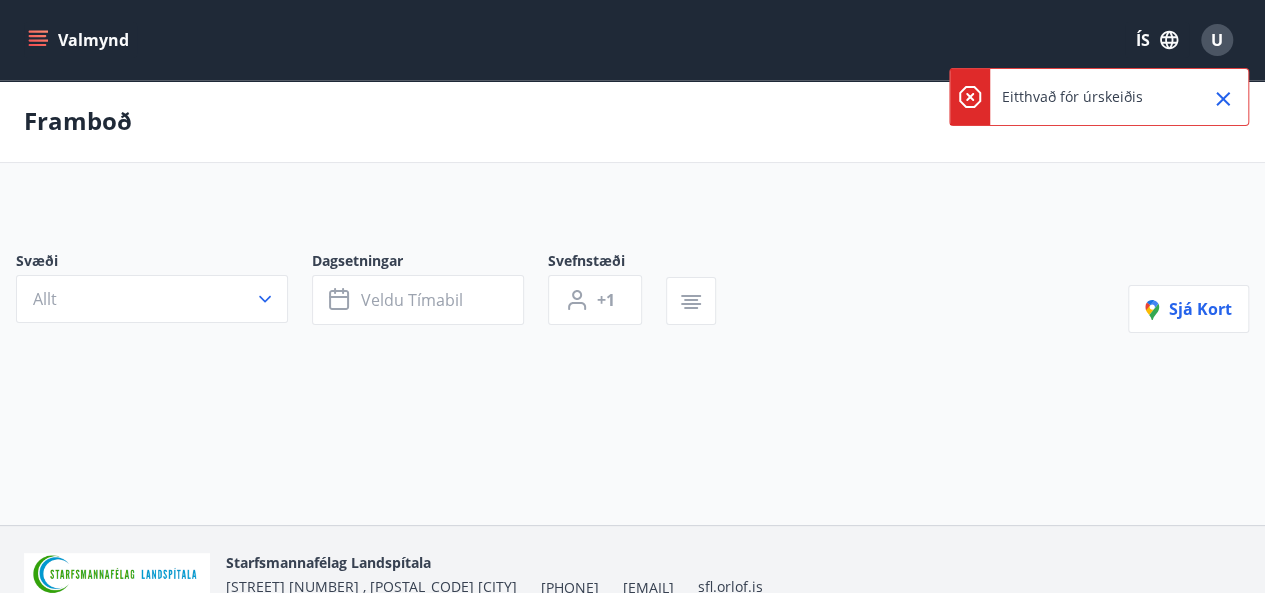 click 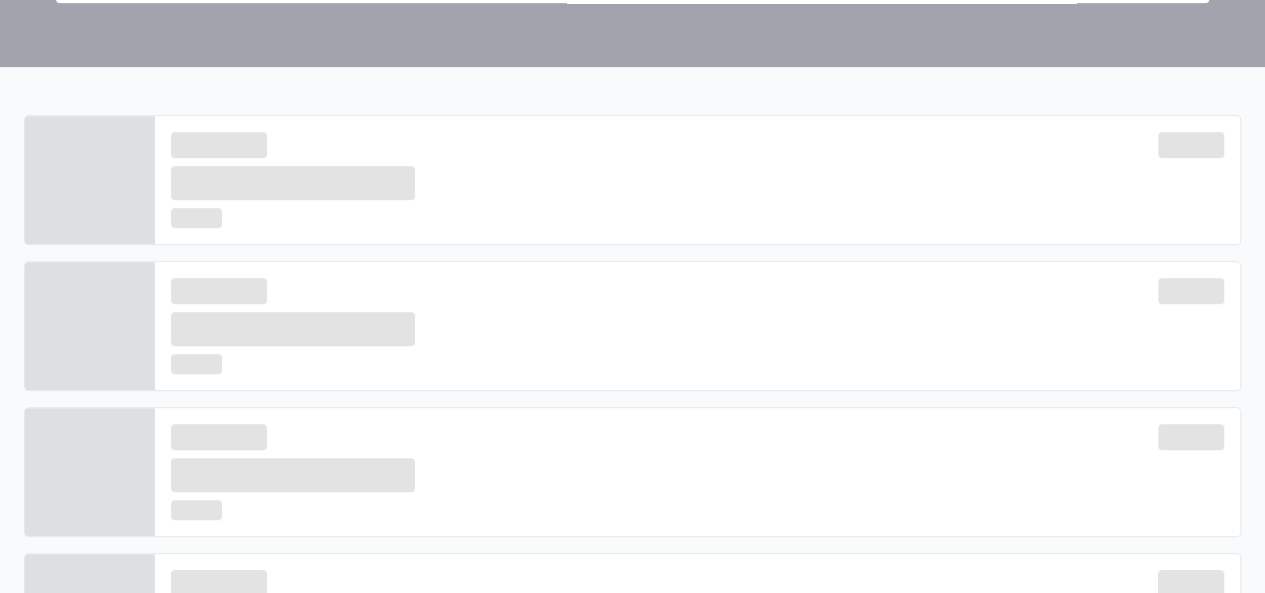 scroll, scrollTop: 200, scrollLeft: 0, axis: vertical 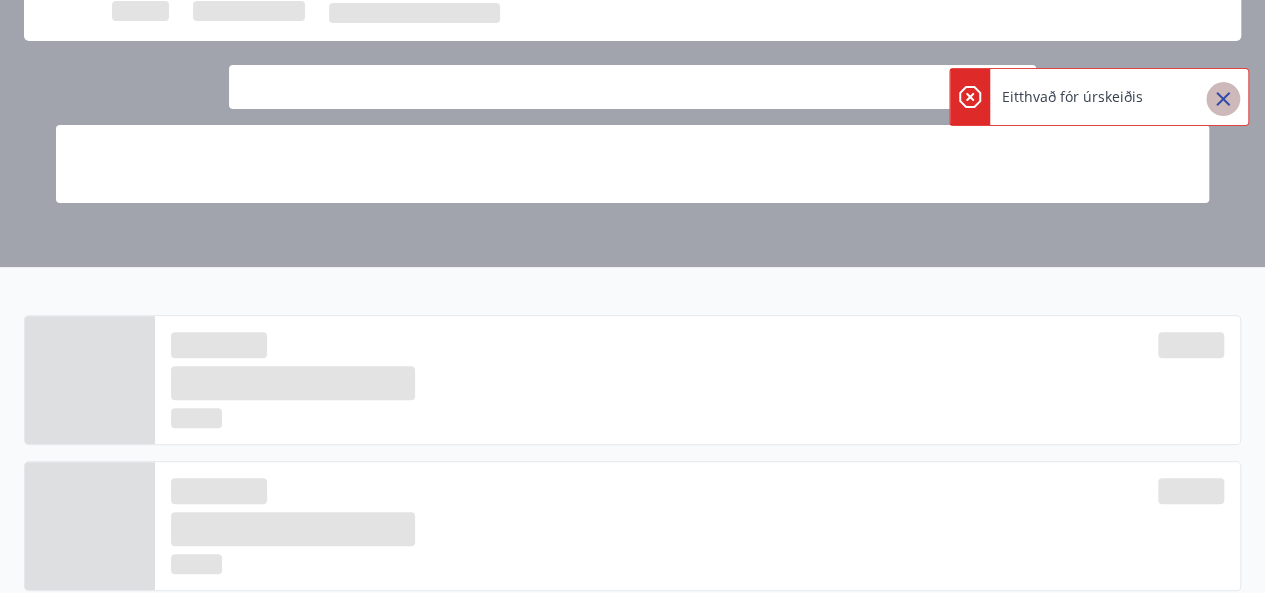 click 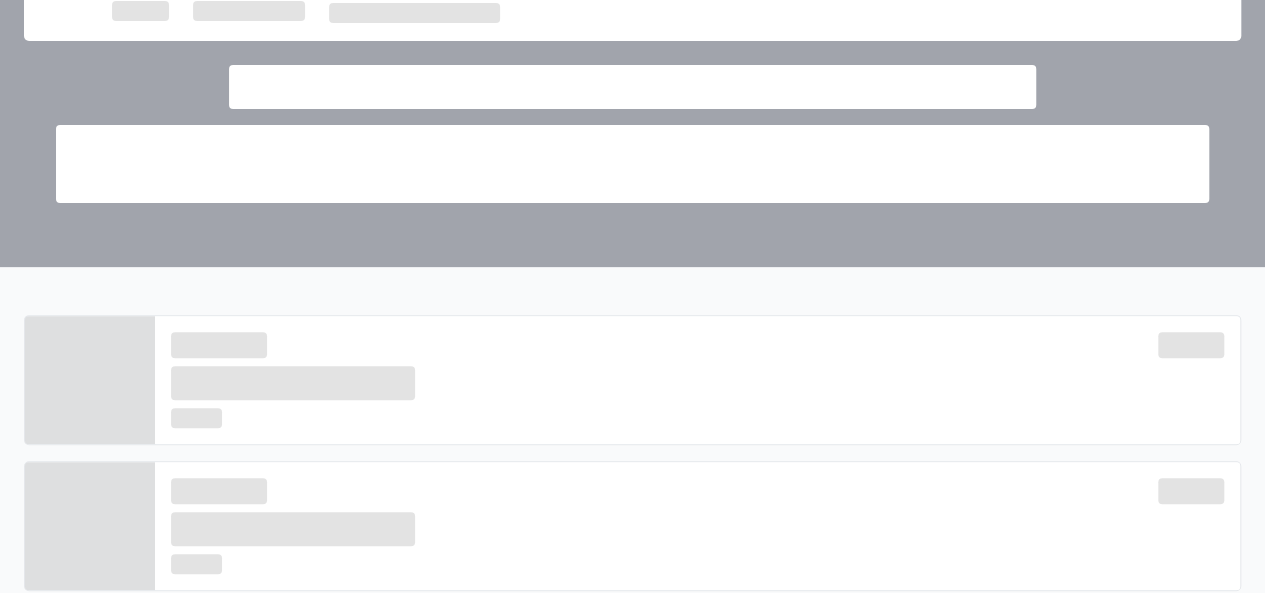 scroll, scrollTop: 0, scrollLeft: 0, axis: both 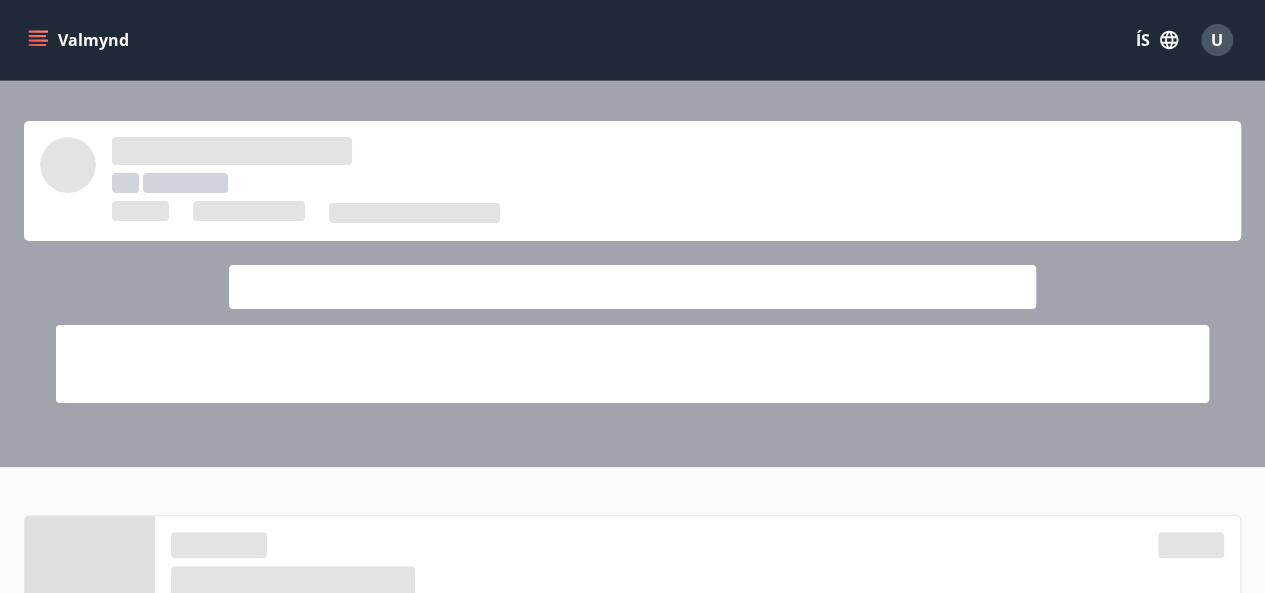 click on "Valmynd ÍS U" at bounding box center (632, 40) 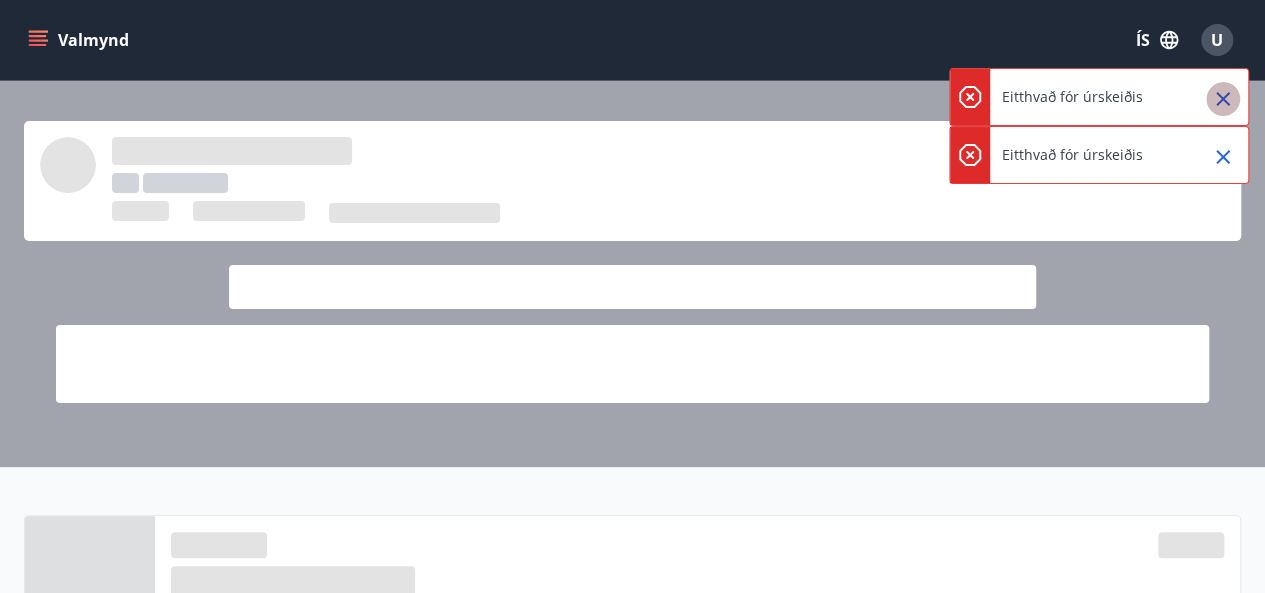 click 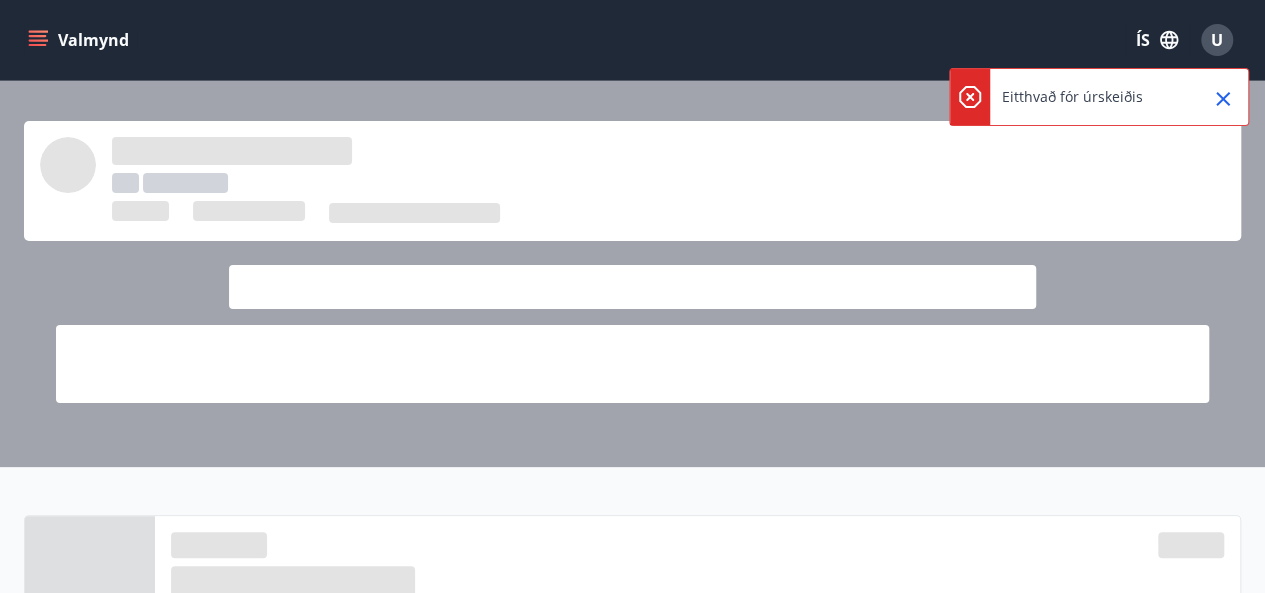 click 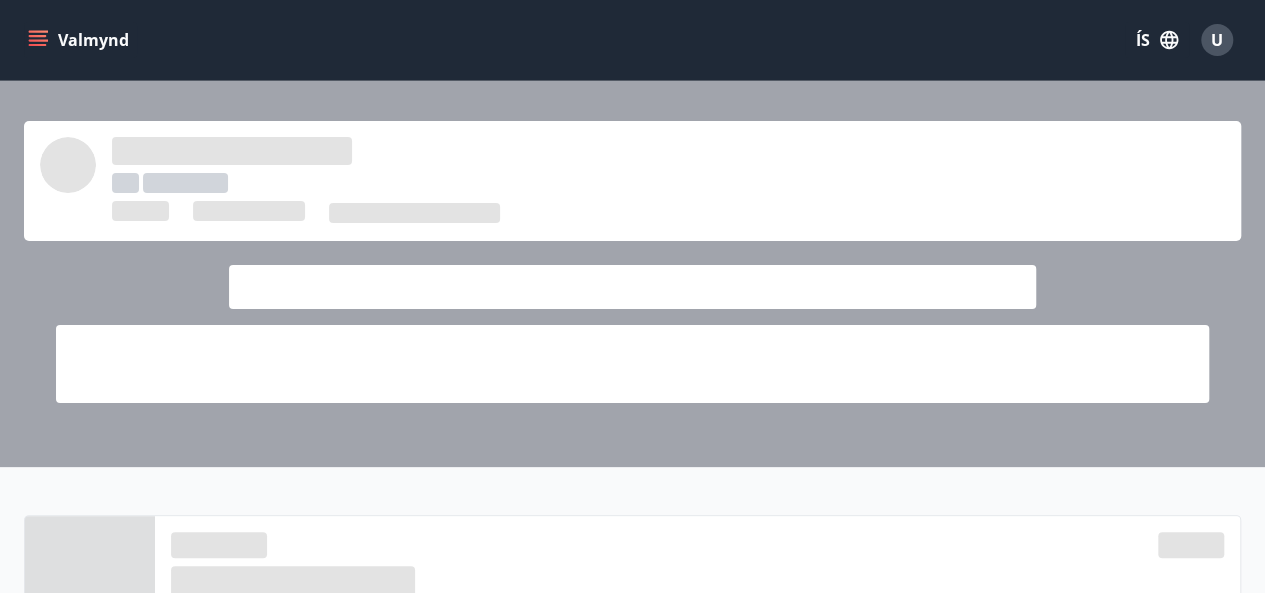 click on "Valmynd ÍS U" at bounding box center (632, 40) 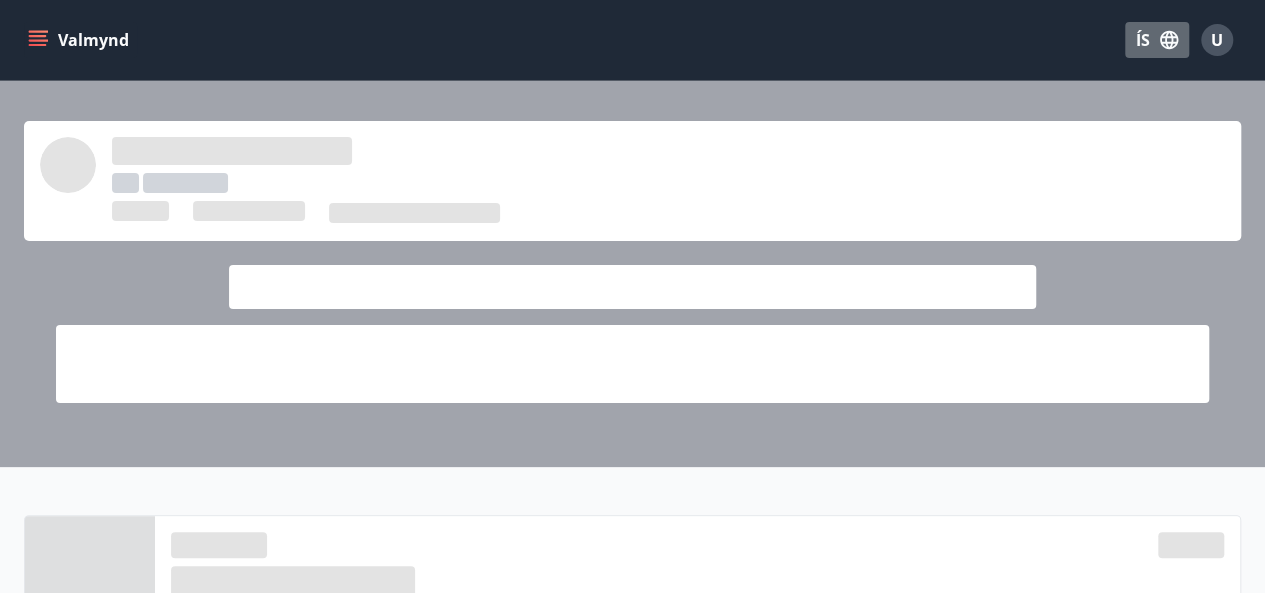 click 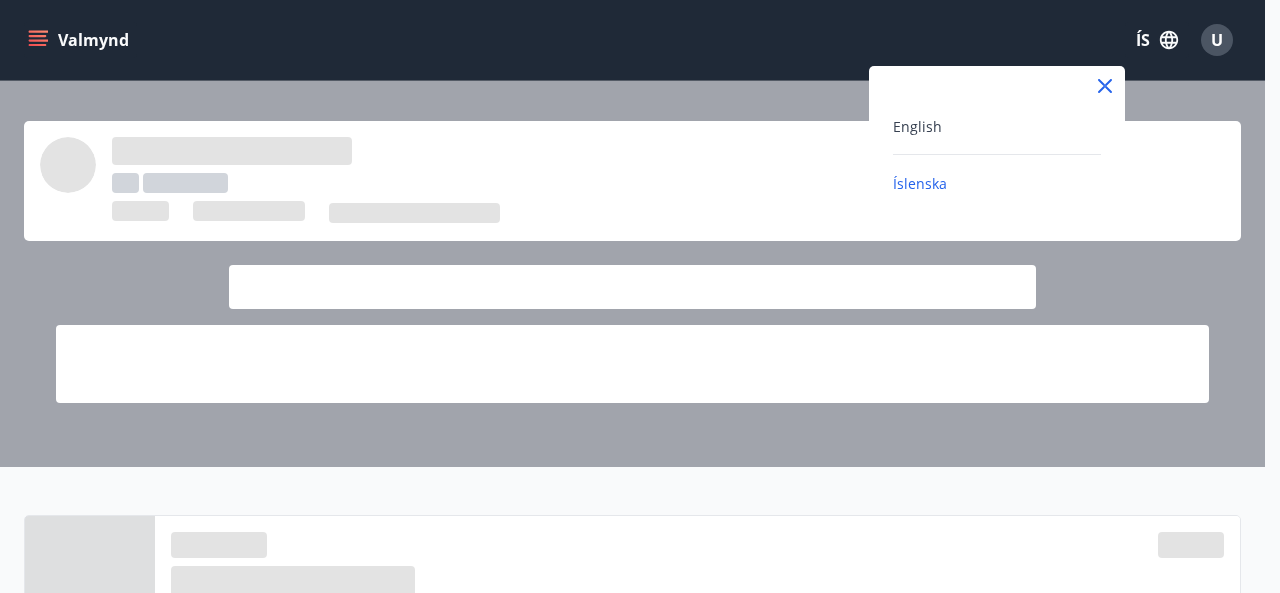 click at bounding box center (640, 296) 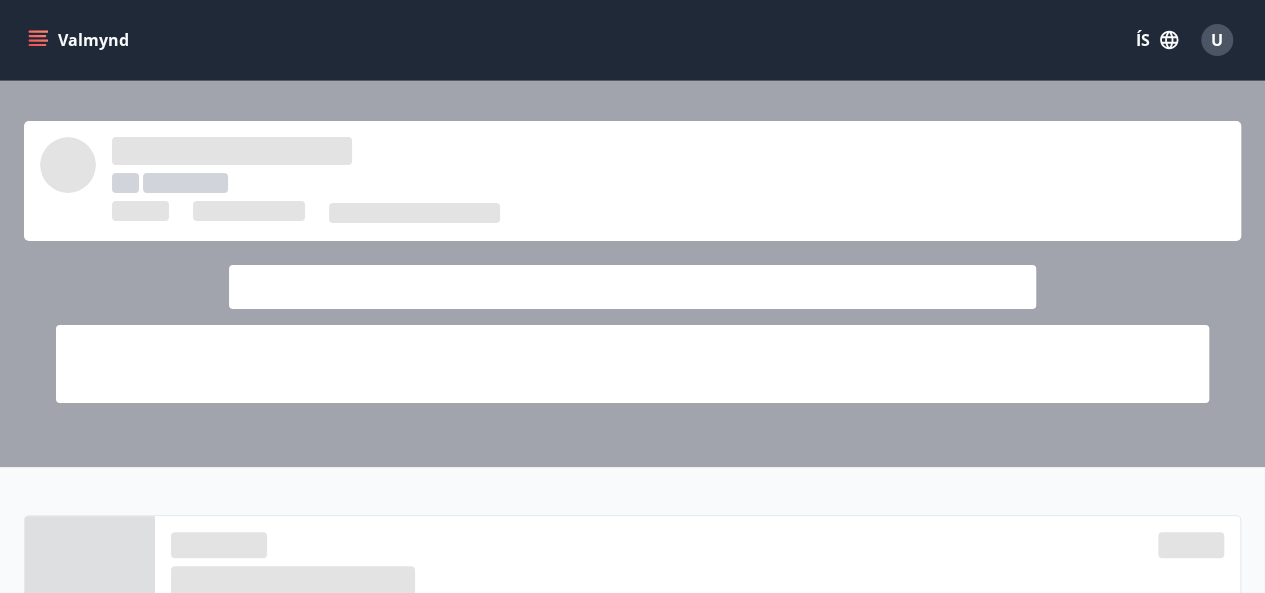 click on "U" at bounding box center (1217, 40) 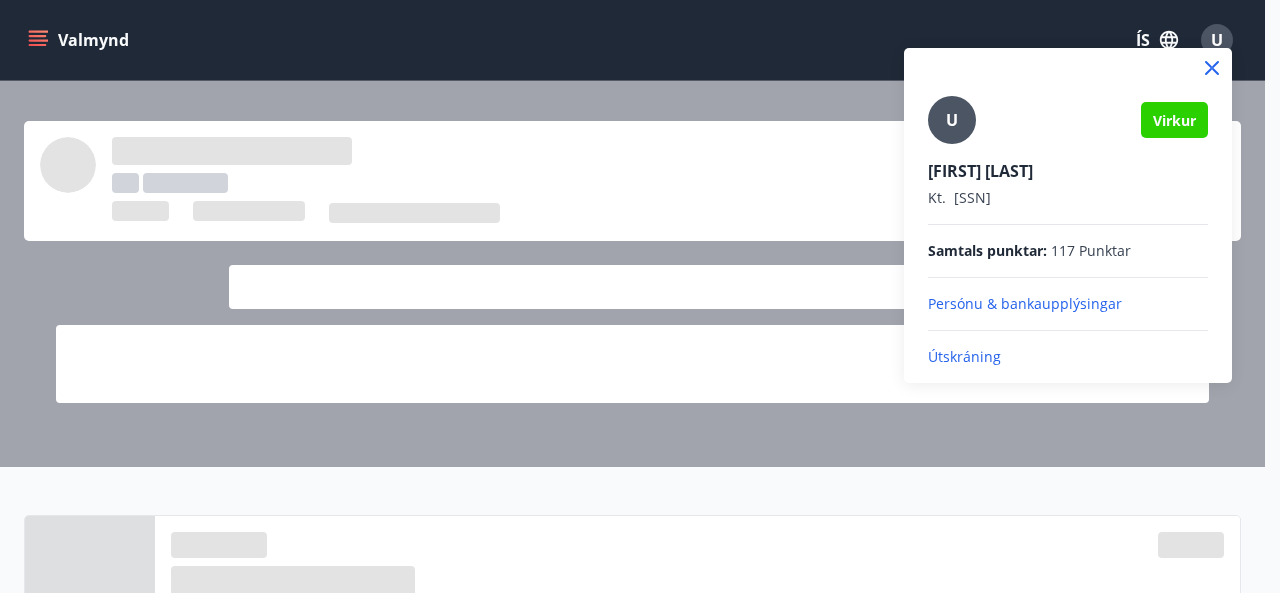 click on "Útskráning" at bounding box center [1068, 357] 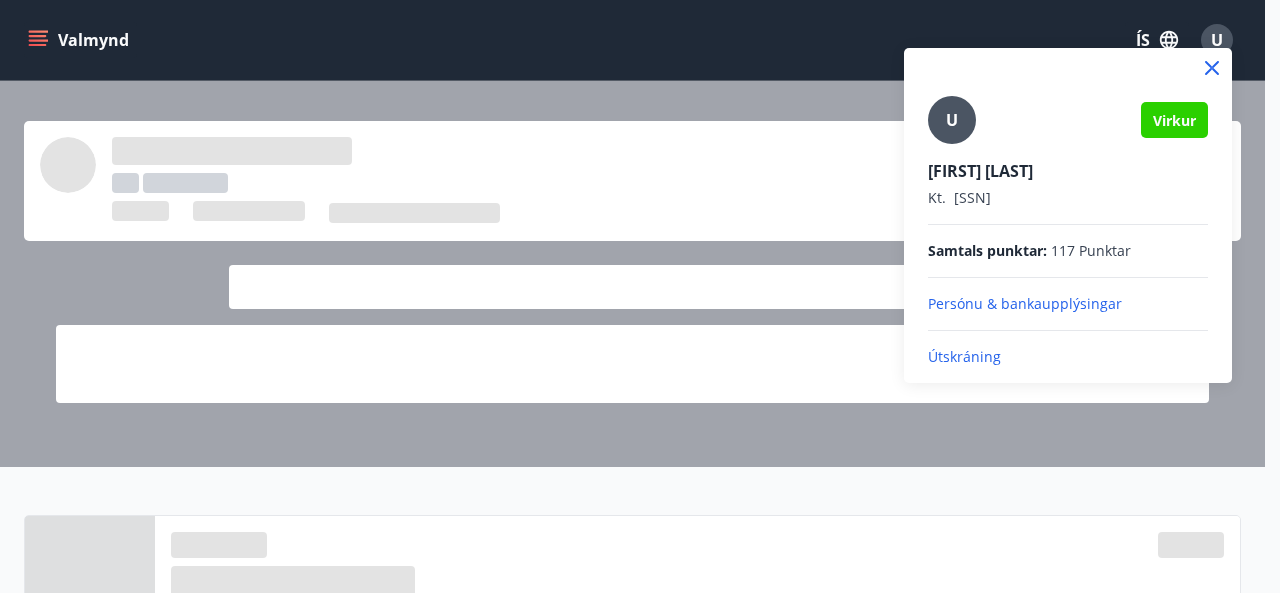 click on "Útskráning" at bounding box center [1068, 357] 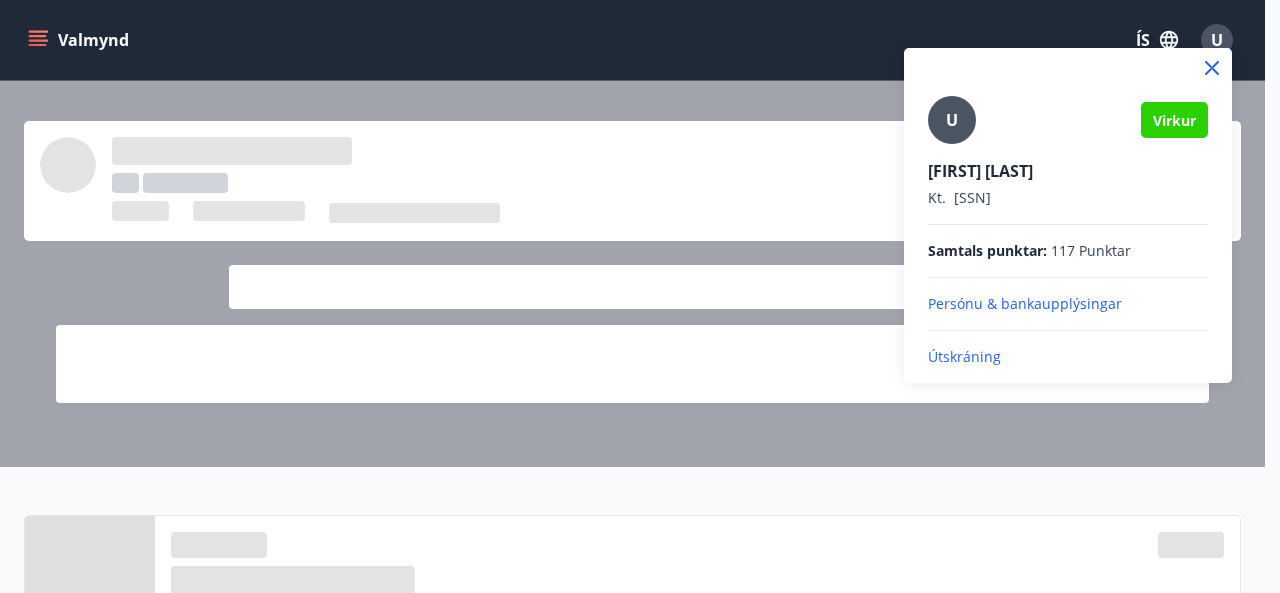 click on "Útskráning" at bounding box center (1068, 357) 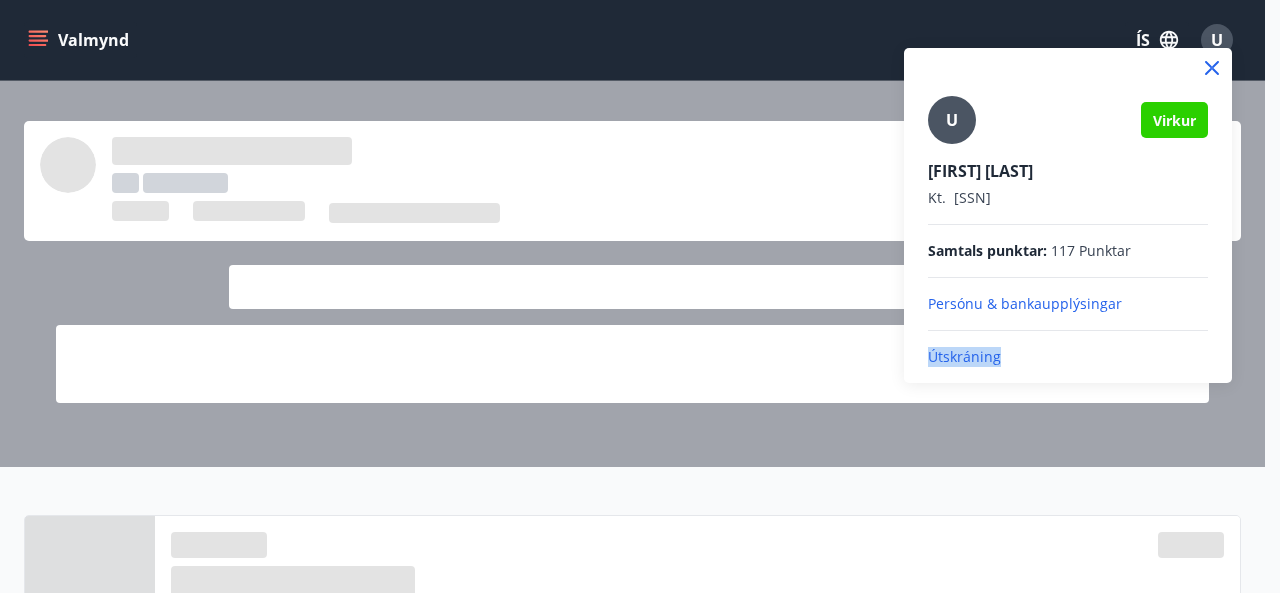 click on "Útskráning" at bounding box center [1068, 357] 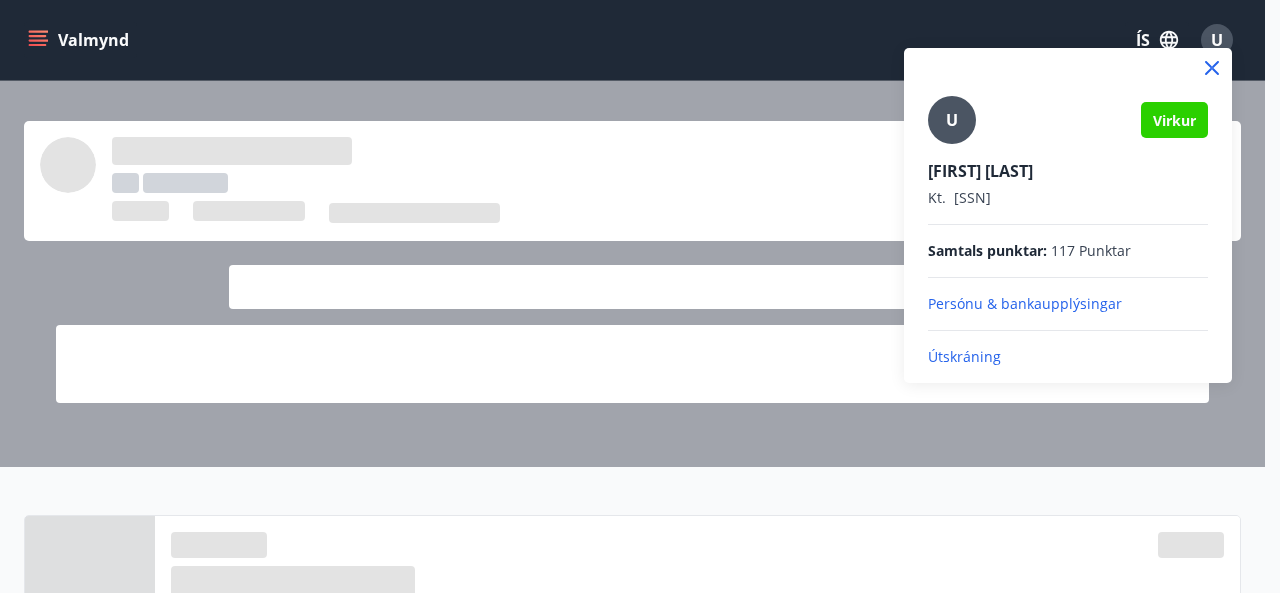 click on "Útskráning" at bounding box center (1068, 357) 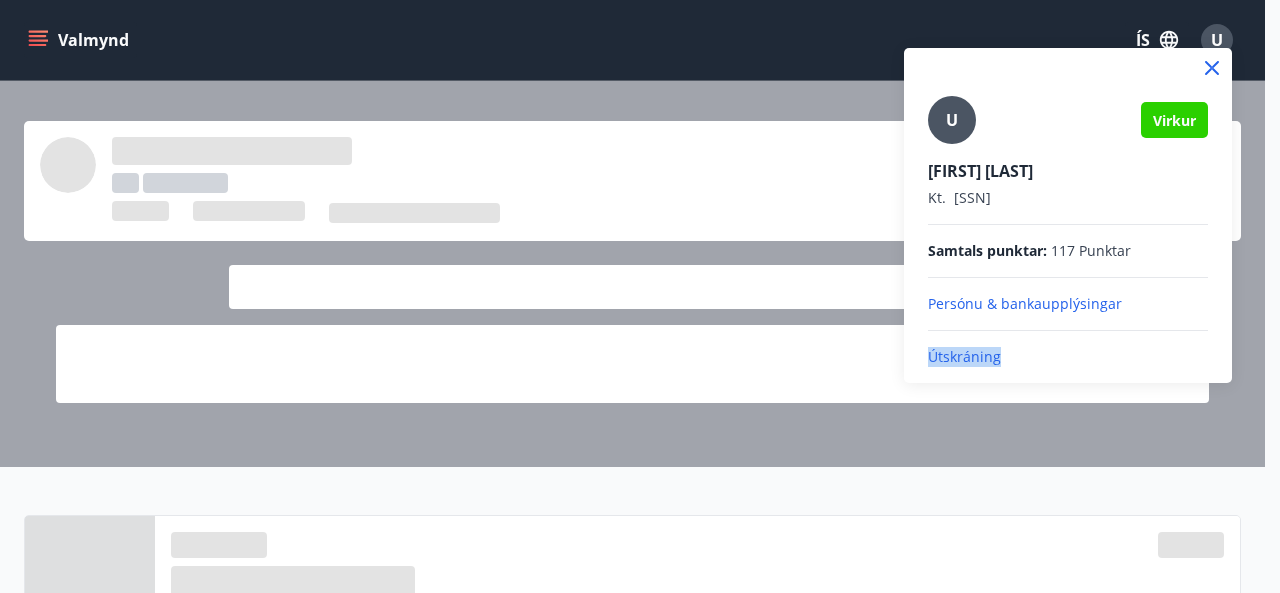 click 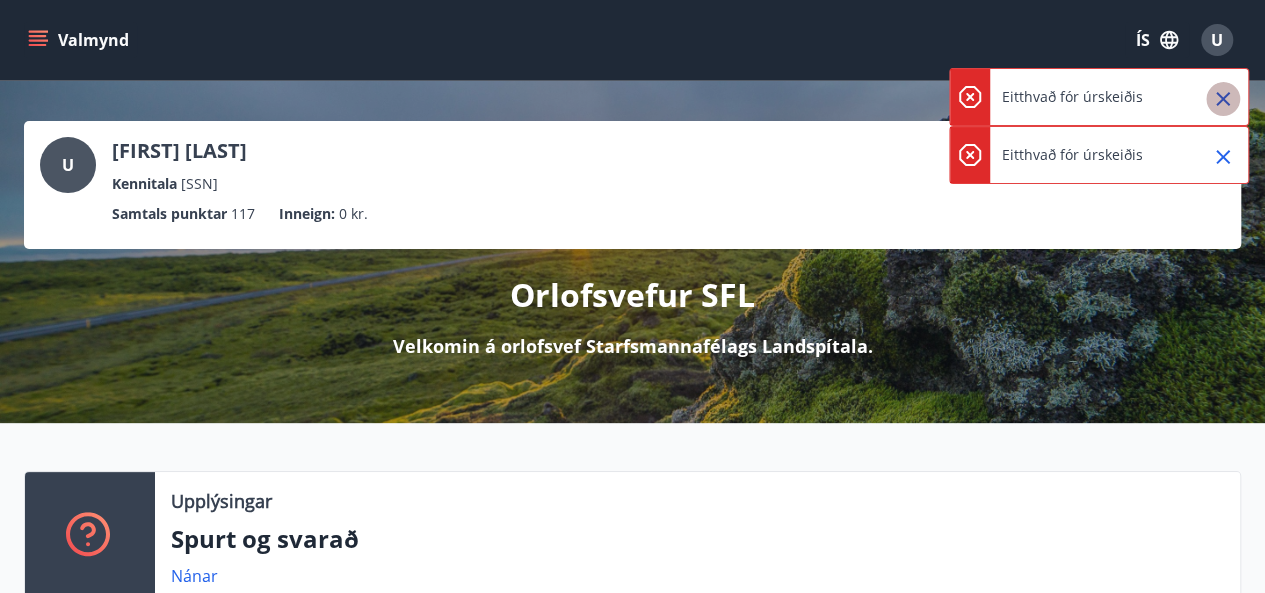 click 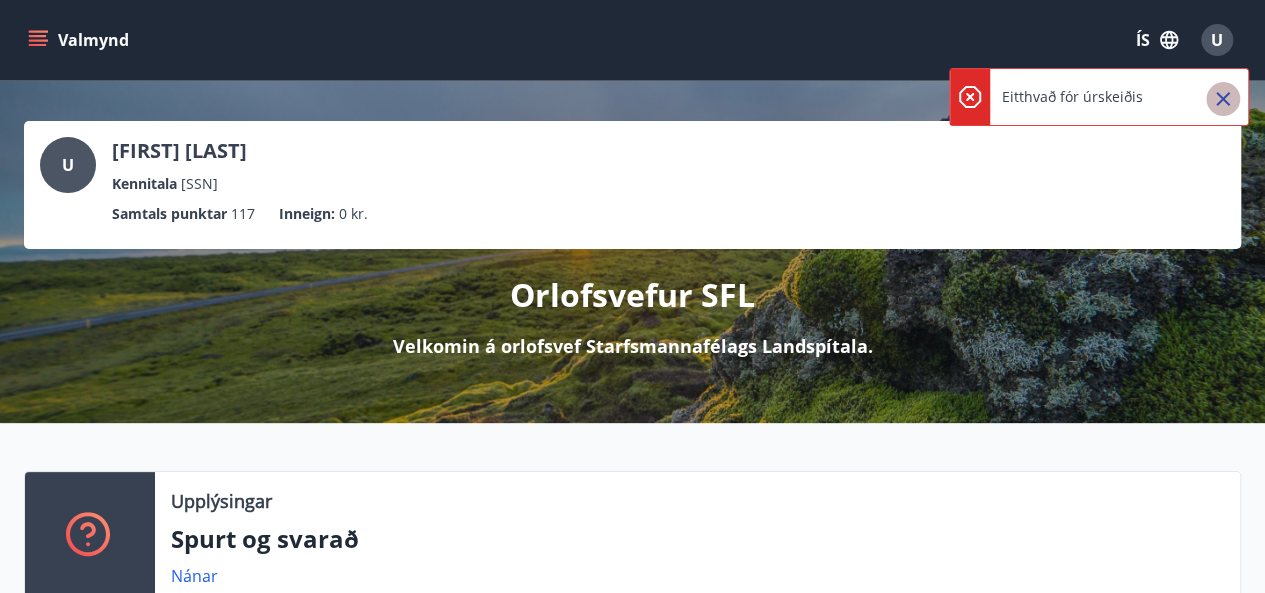 click 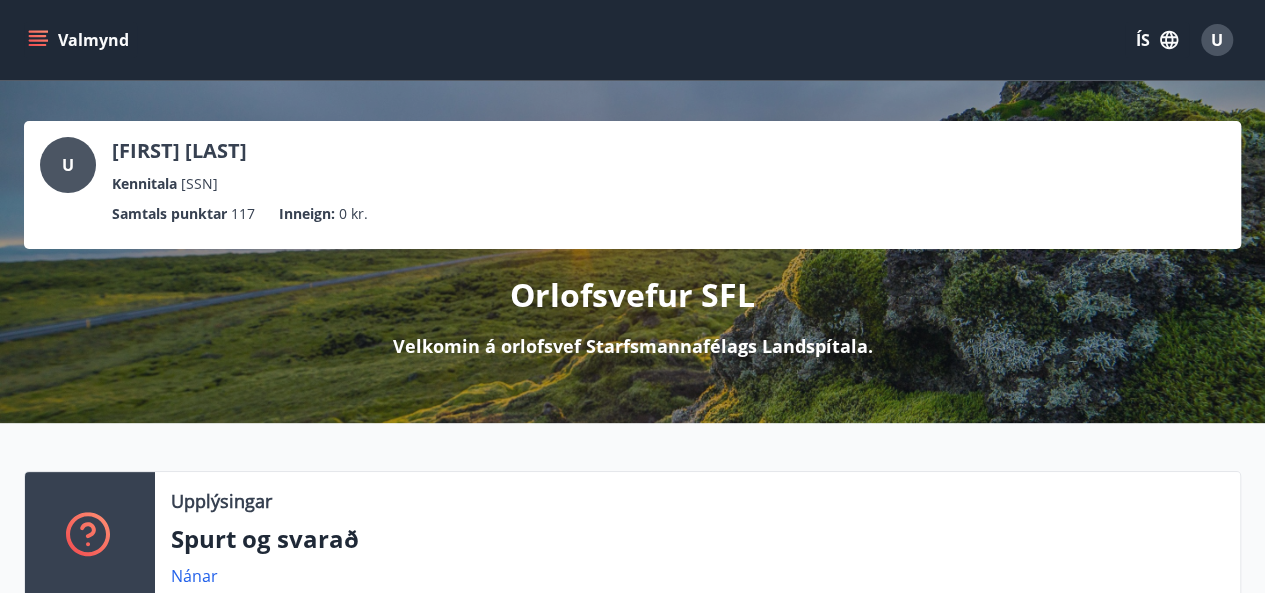 scroll, scrollTop: 0, scrollLeft: 0, axis: both 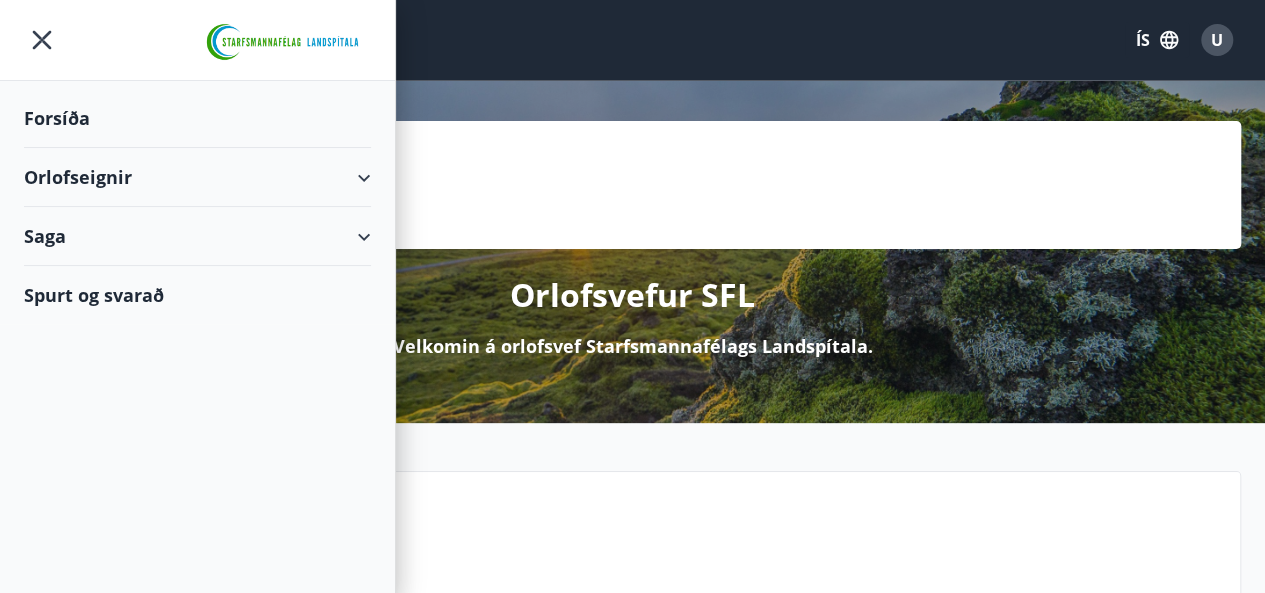 click on "Orlofseignir" at bounding box center [197, 177] 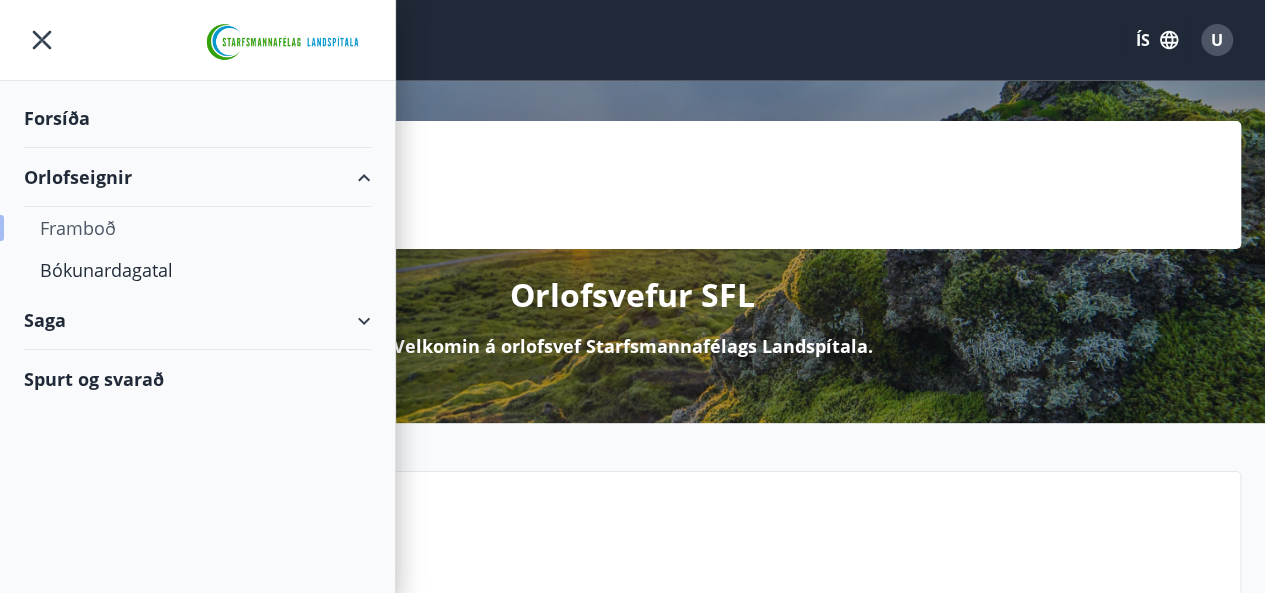 click on "Framboð" at bounding box center (197, 228) 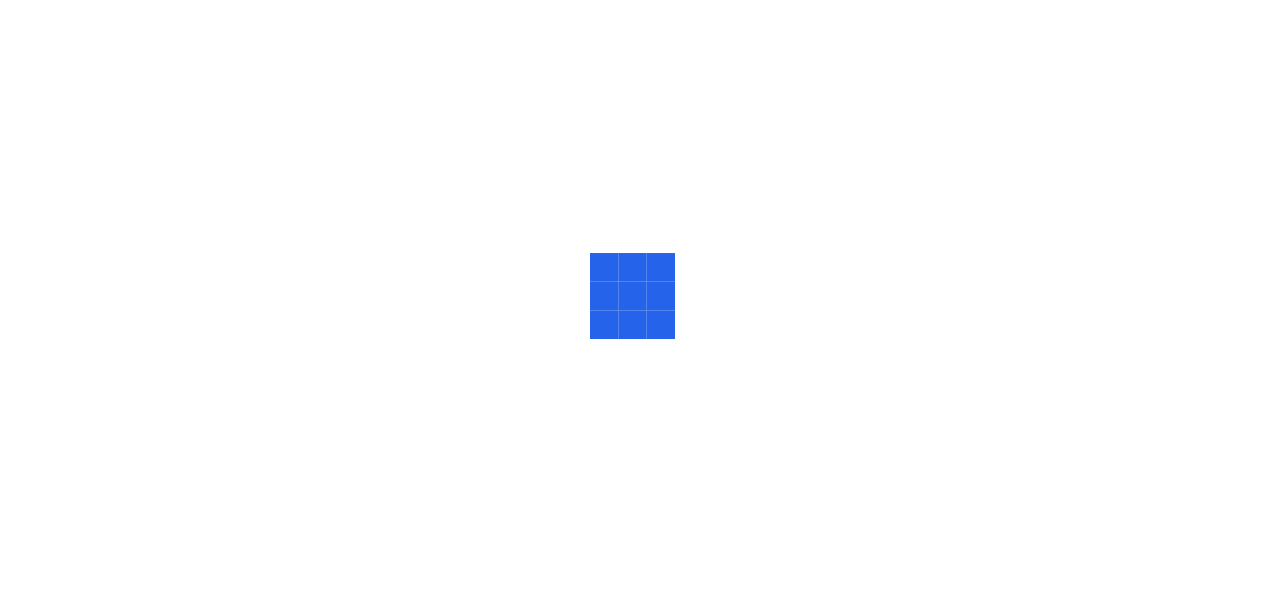 scroll, scrollTop: 0, scrollLeft: 0, axis: both 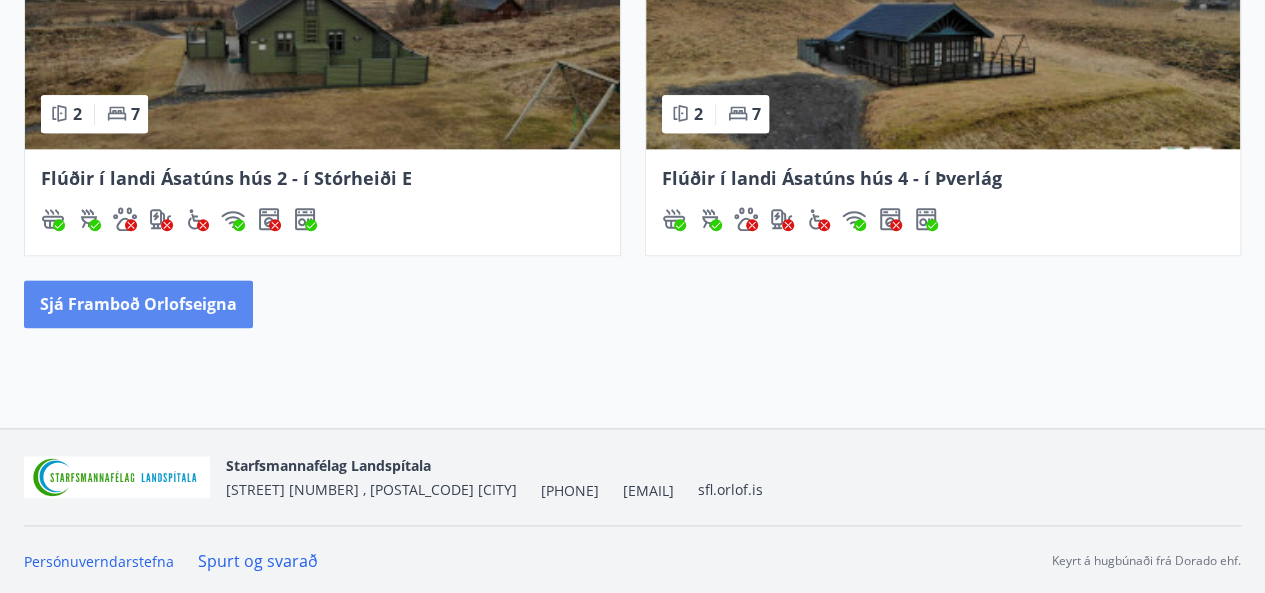 click on "Sjá framboð orlofseigna" at bounding box center [138, 304] 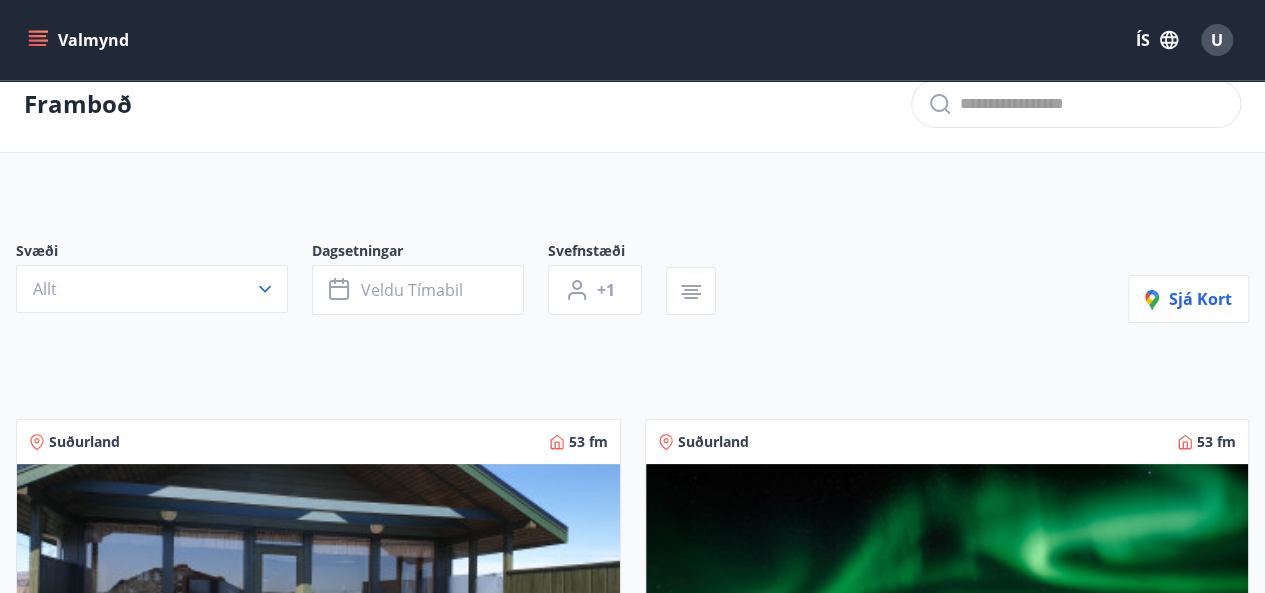 scroll, scrollTop: 0, scrollLeft: 0, axis: both 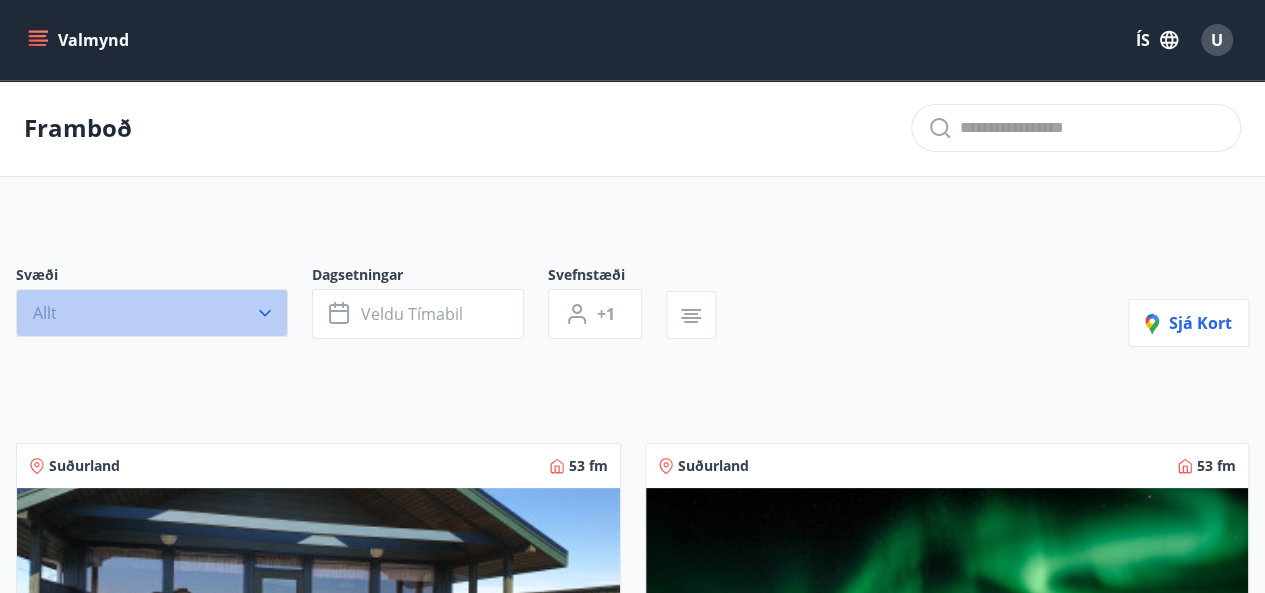 click 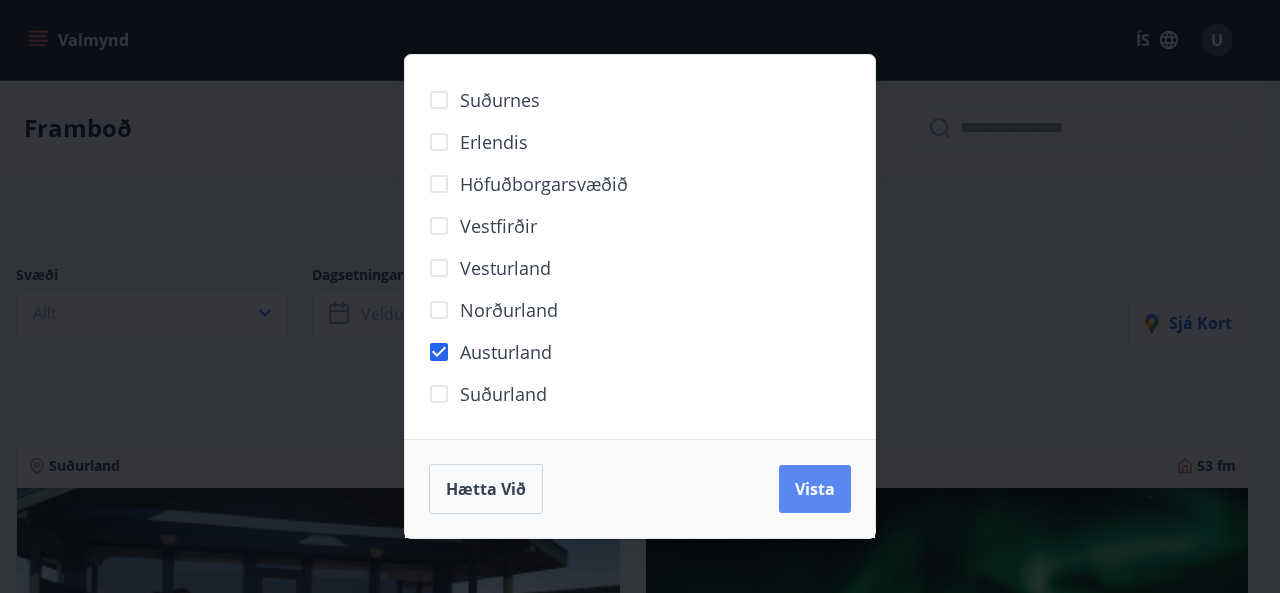 click on "Vista" at bounding box center (815, 489) 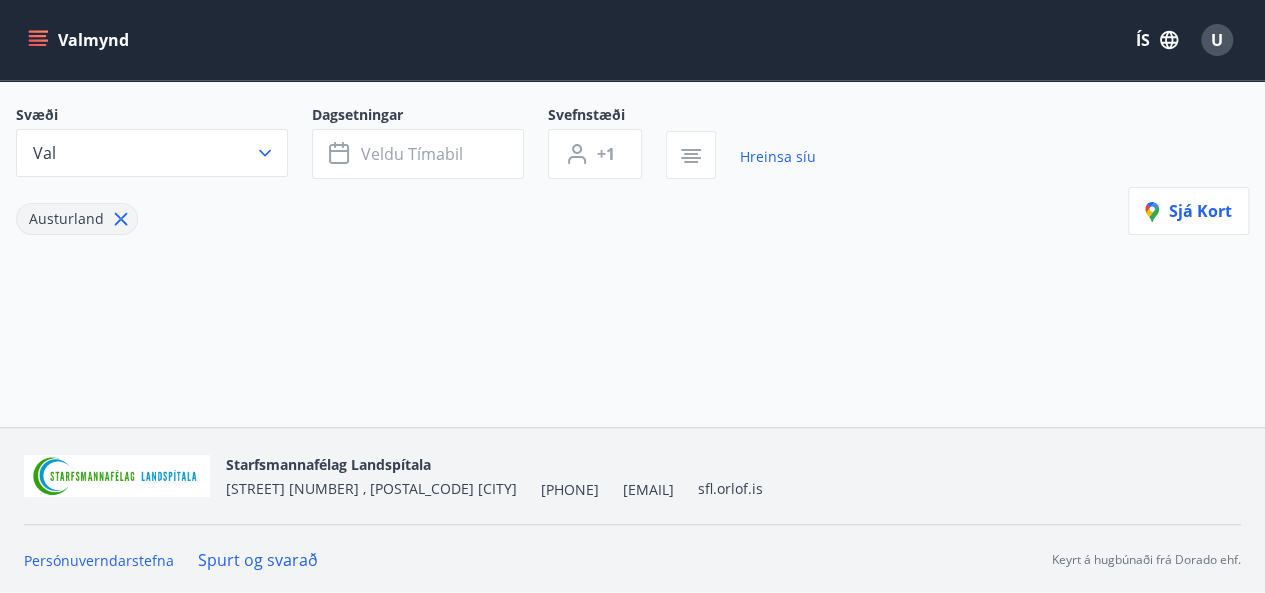 scroll, scrollTop: 0, scrollLeft: 0, axis: both 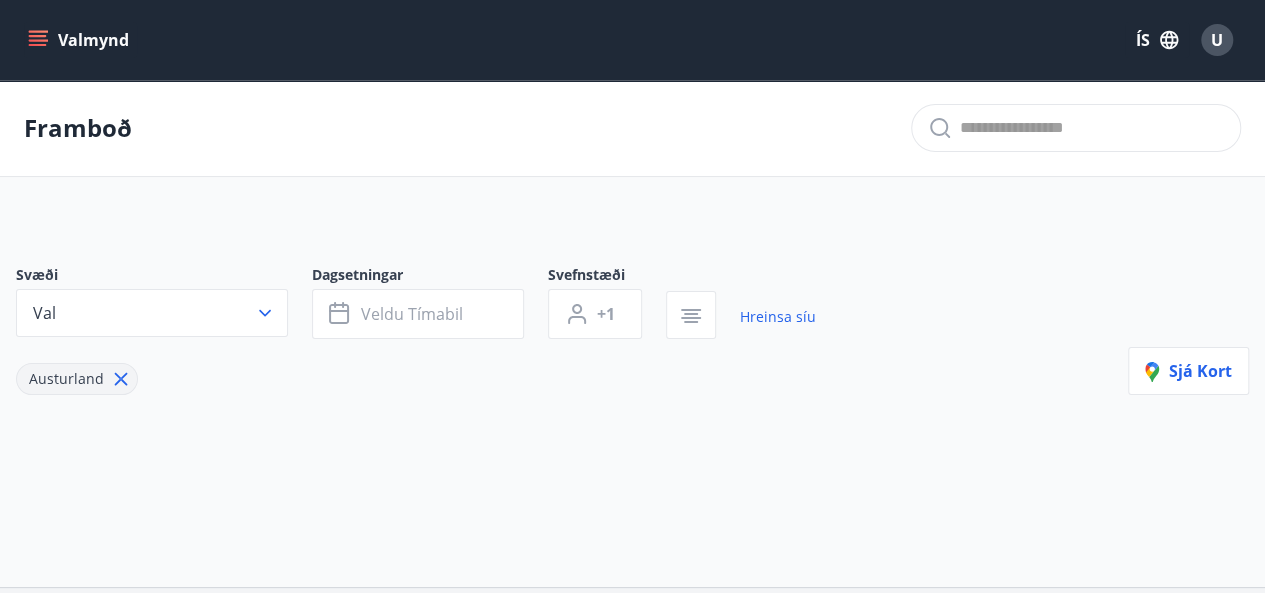 click 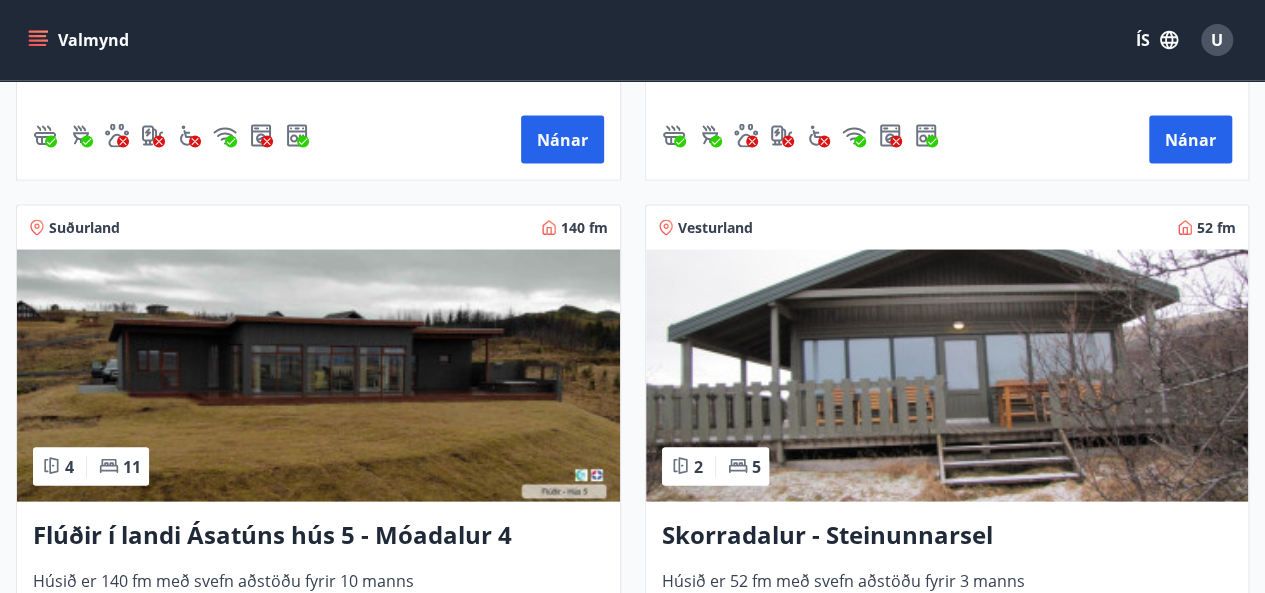 scroll, scrollTop: 2000, scrollLeft: 0, axis: vertical 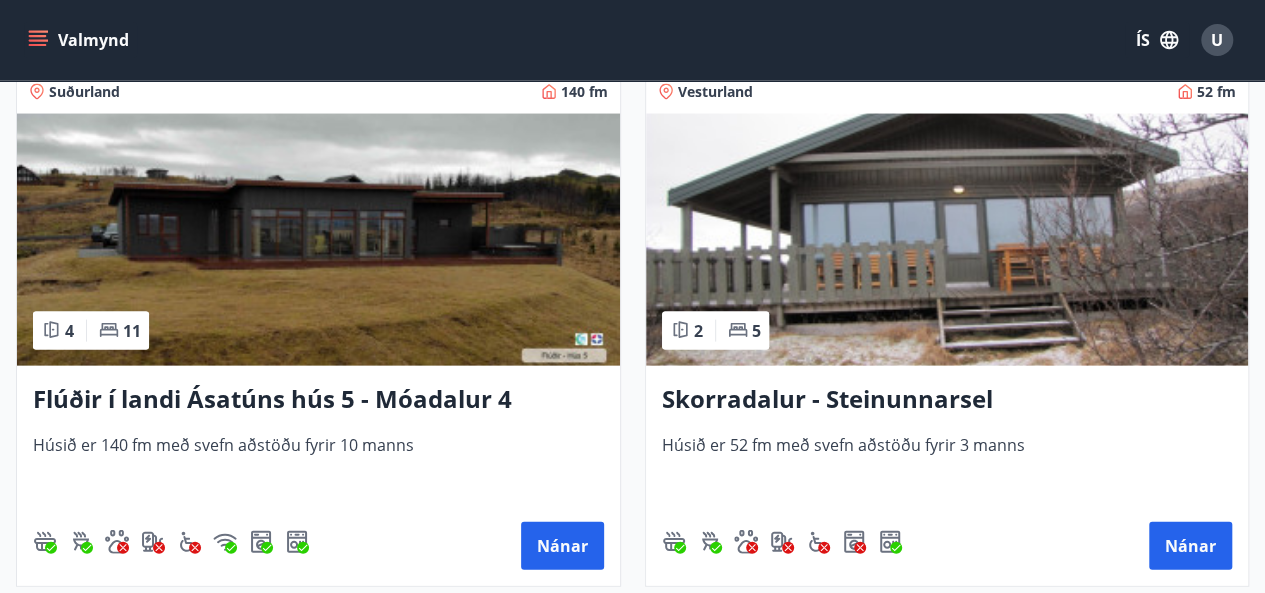 click on "Flúðir í landi Ásatúns hús 5 - Móadalur 4" at bounding box center [318, 400] 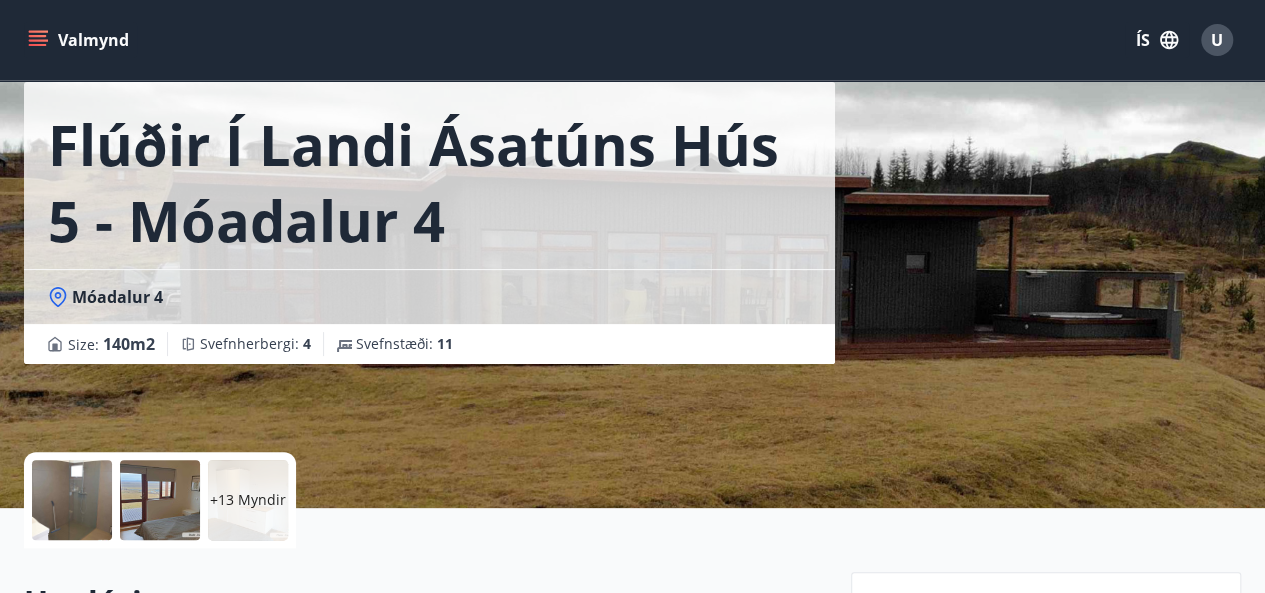 scroll, scrollTop: 0, scrollLeft: 0, axis: both 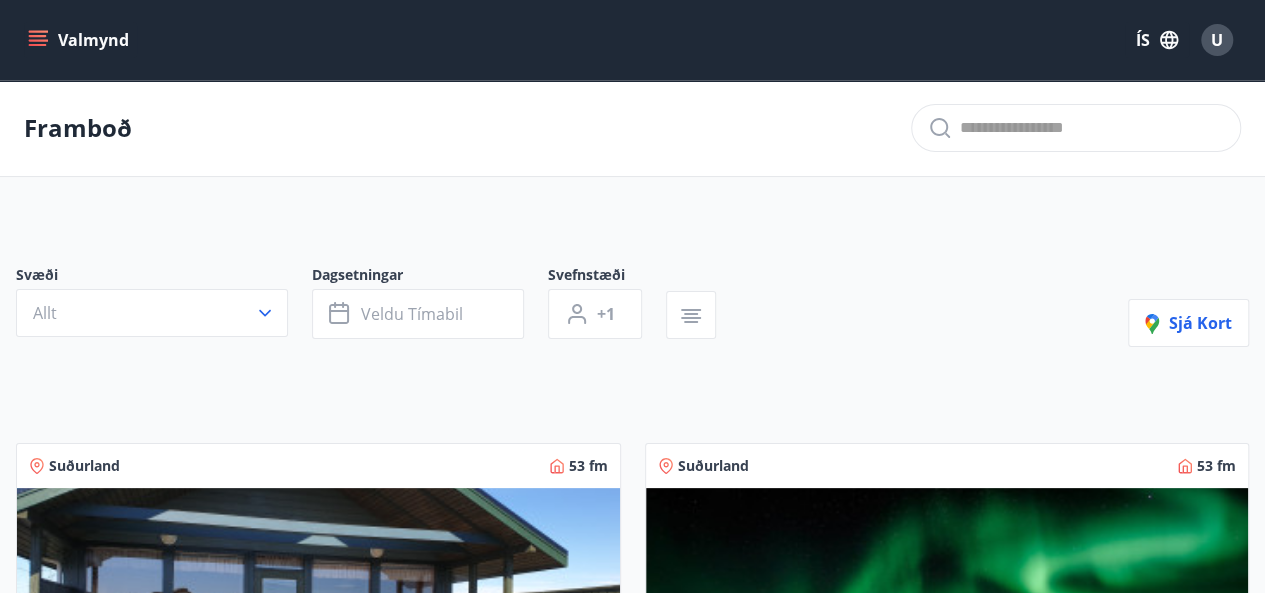 click 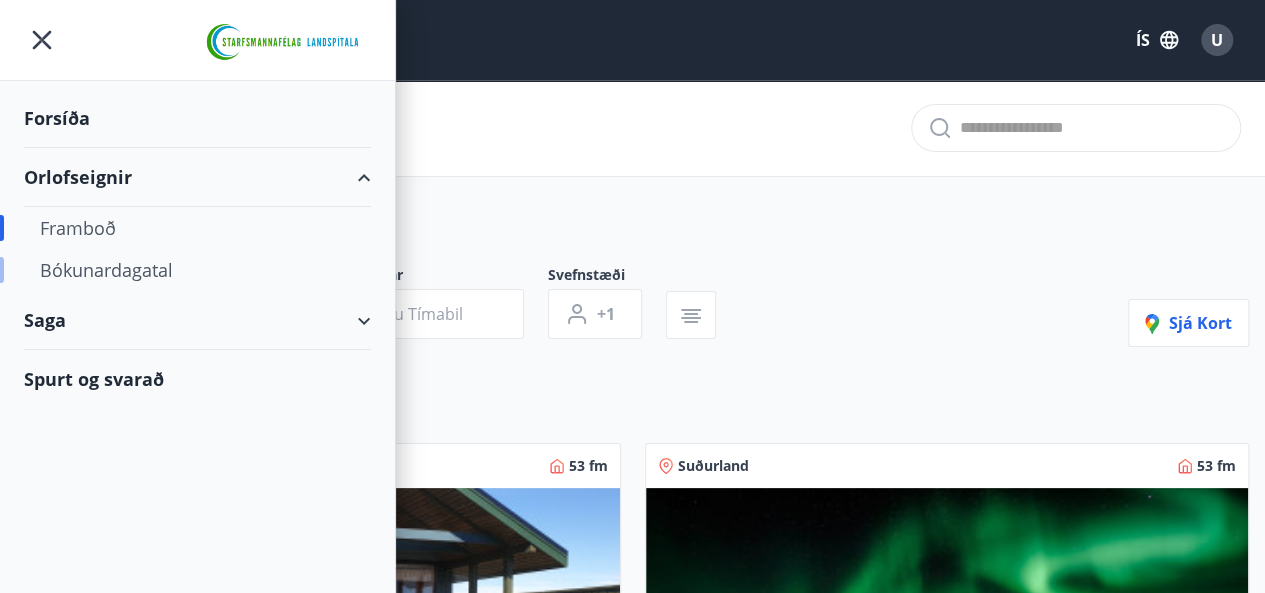 click on "Bókunardagatal" at bounding box center (197, 270) 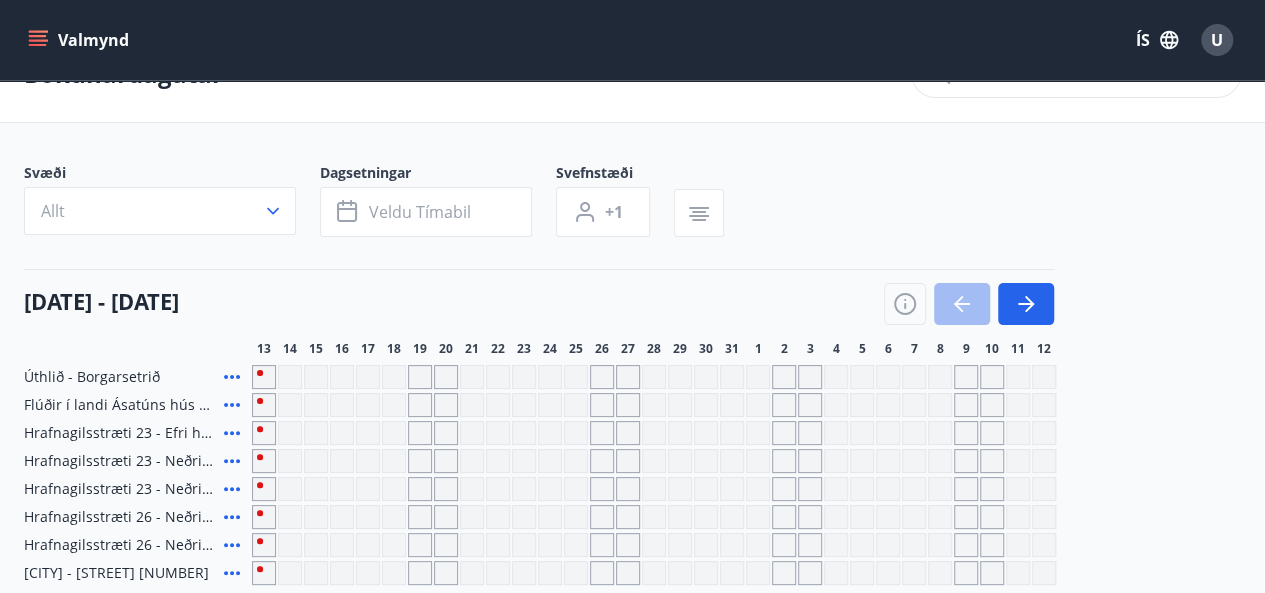 scroll, scrollTop: 100, scrollLeft: 0, axis: vertical 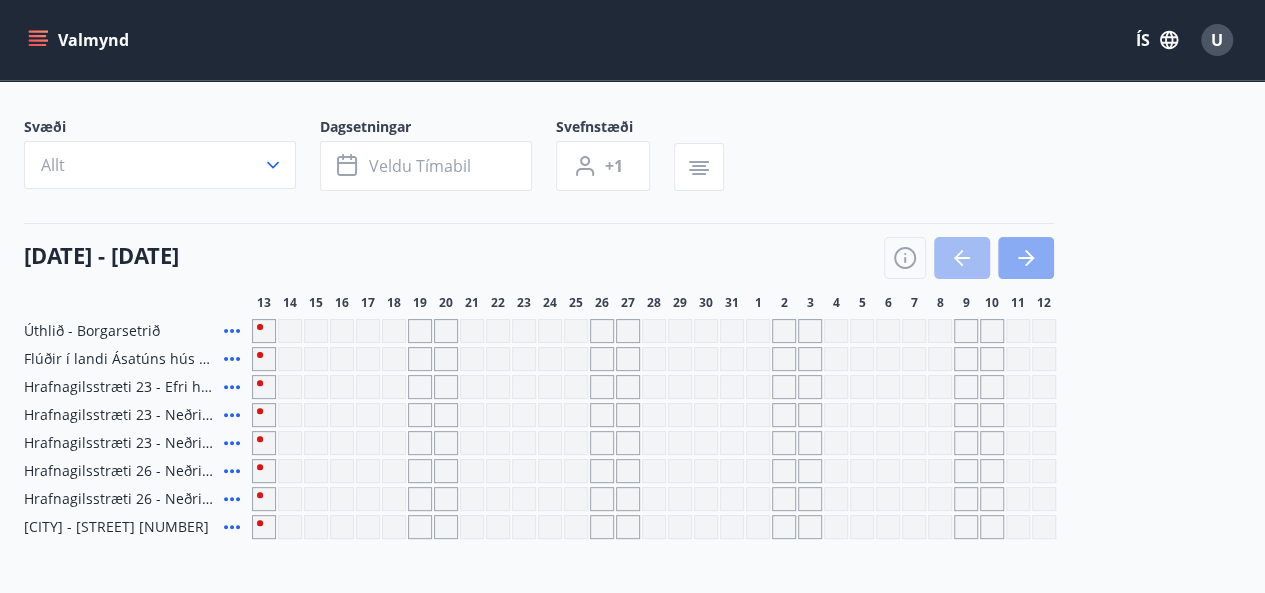 click 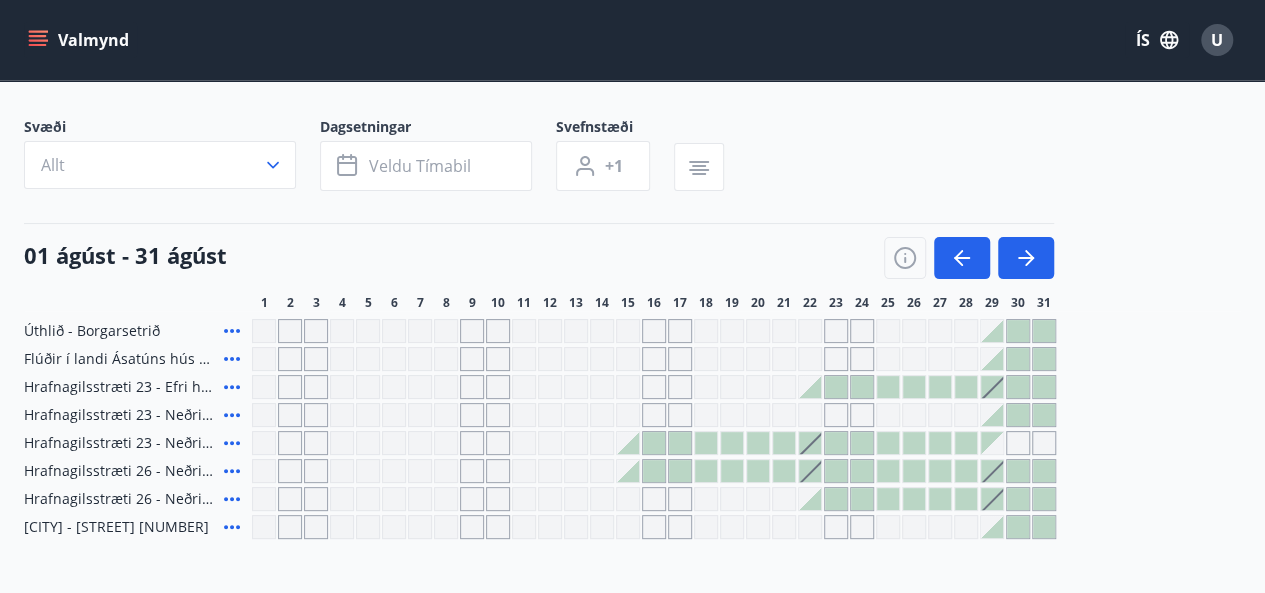 click 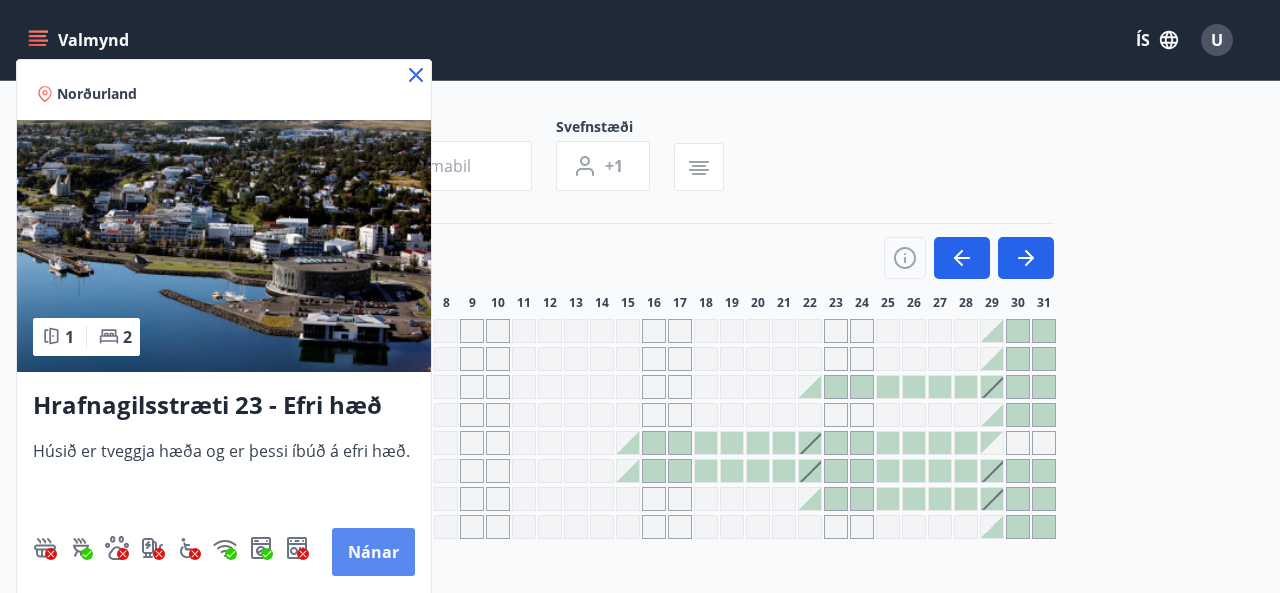 click on "Nánar" at bounding box center (373, 552) 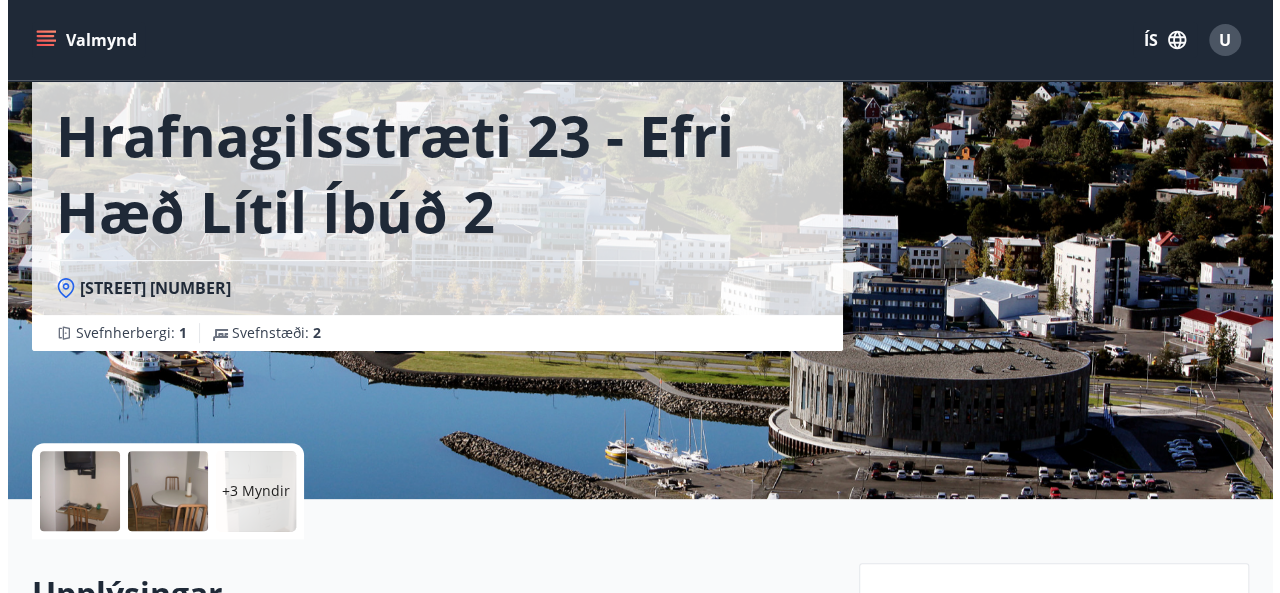 scroll, scrollTop: 200, scrollLeft: 0, axis: vertical 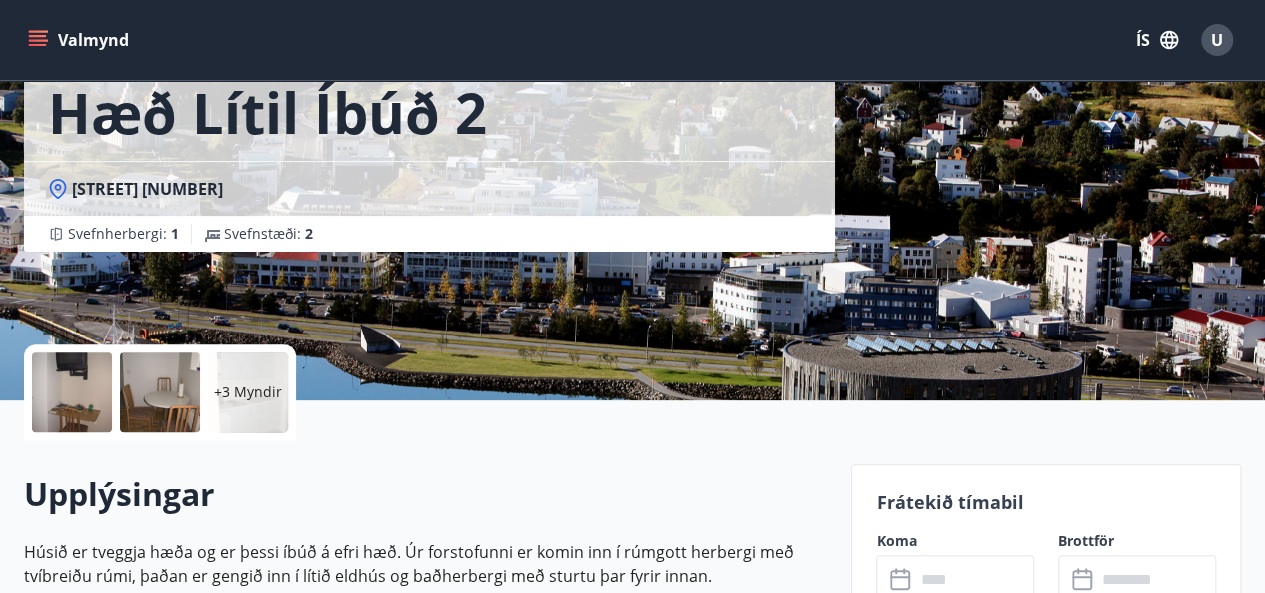 click on "+3 Myndir" at bounding box center [248, 392] 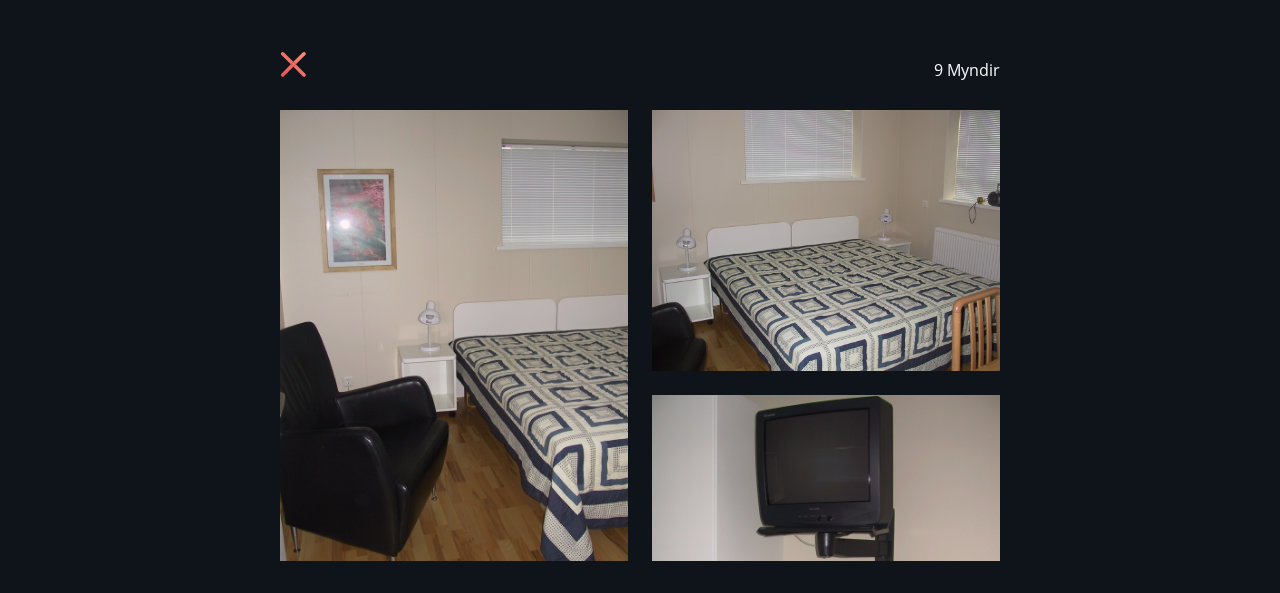 scroll, scrollTop: 0, scrollLeft: 0, axis: both 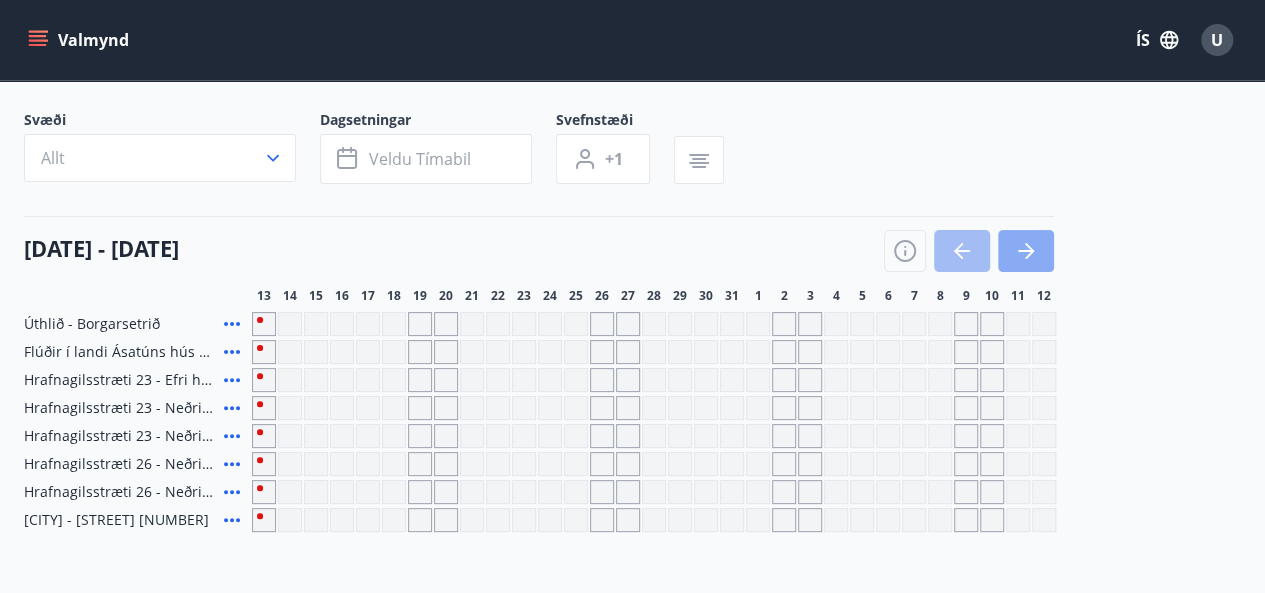 click 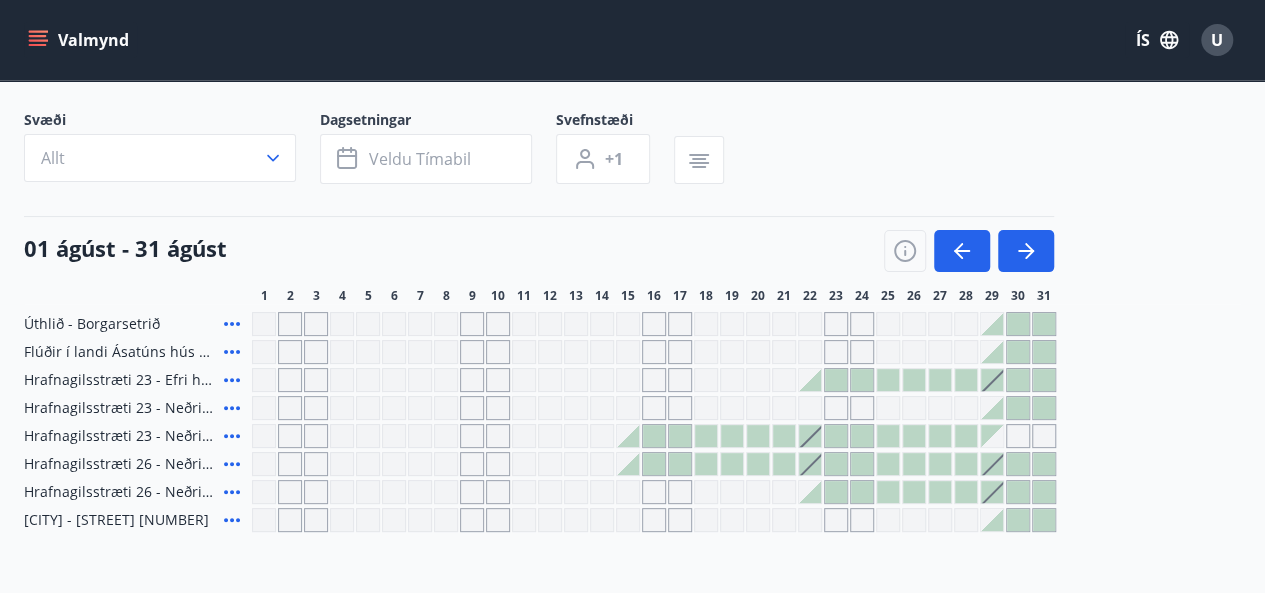 click 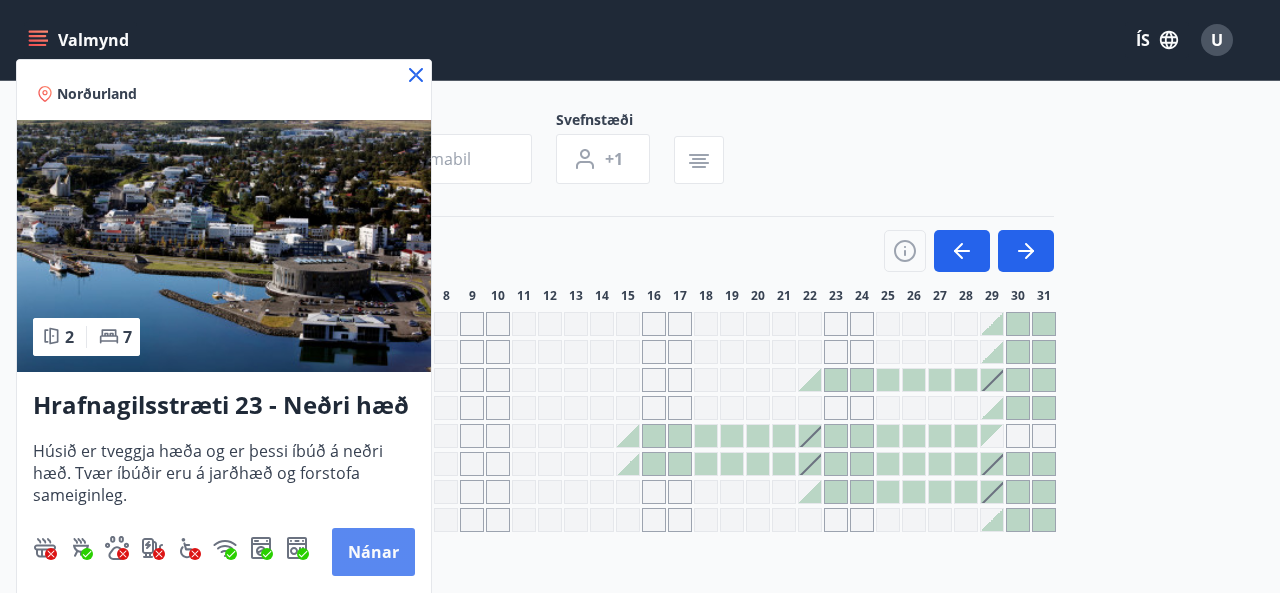 click on "Nánar" at bounding box center [373, 552] 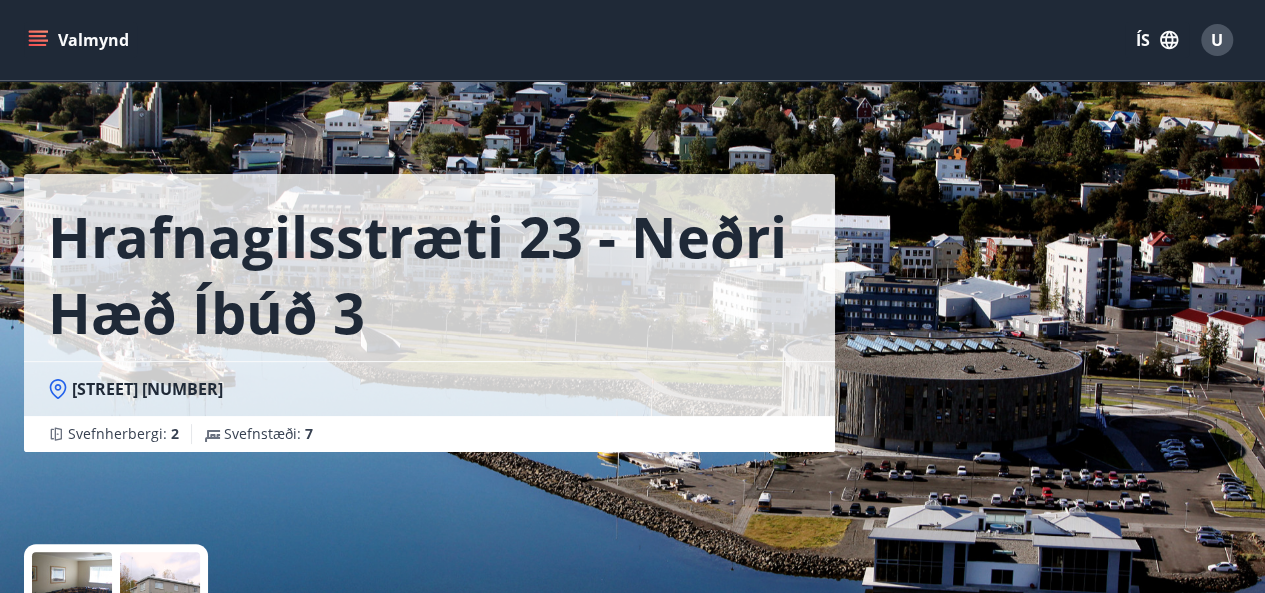 scroll, scrollTop: 0, scrollLeft: 0, axis: both 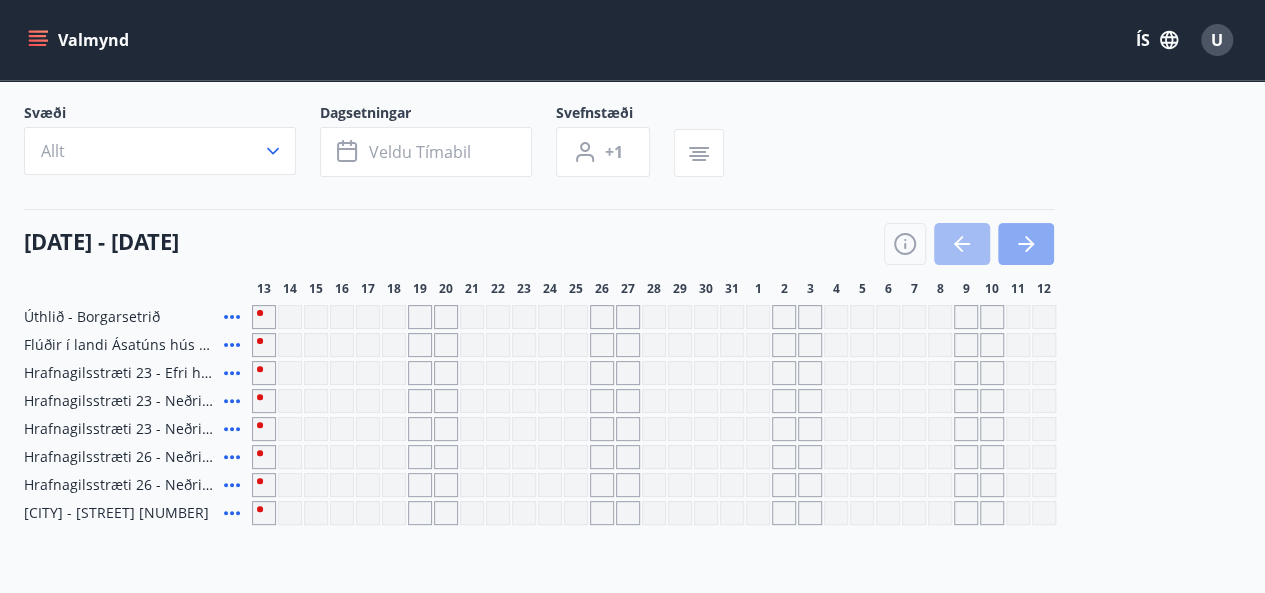 click 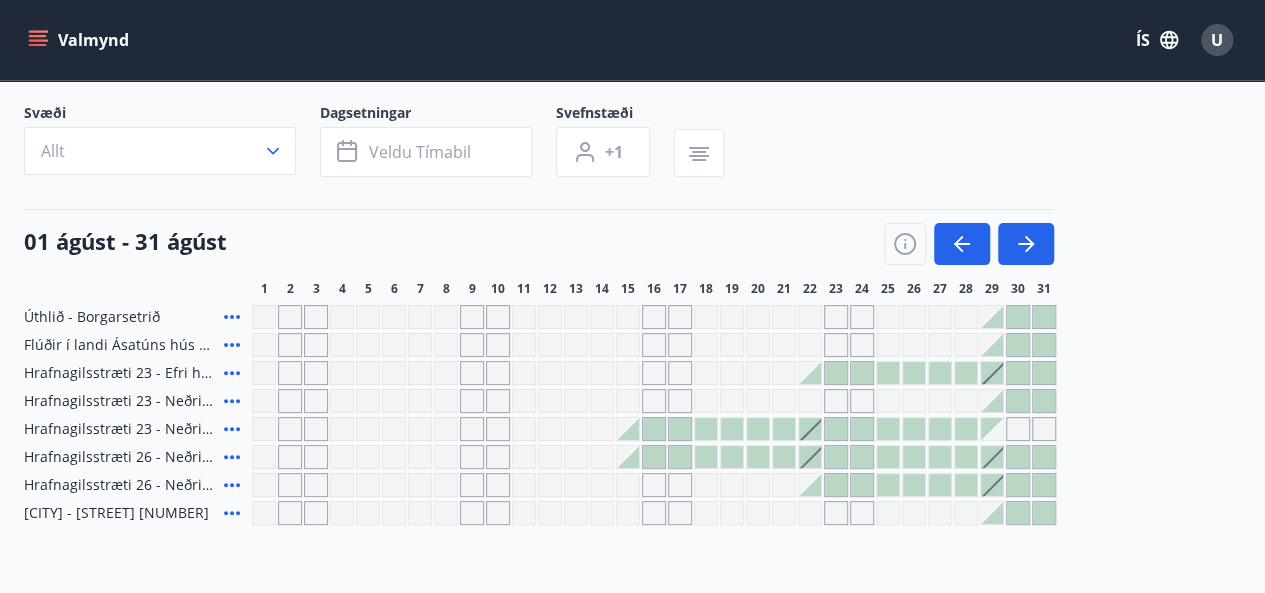 click 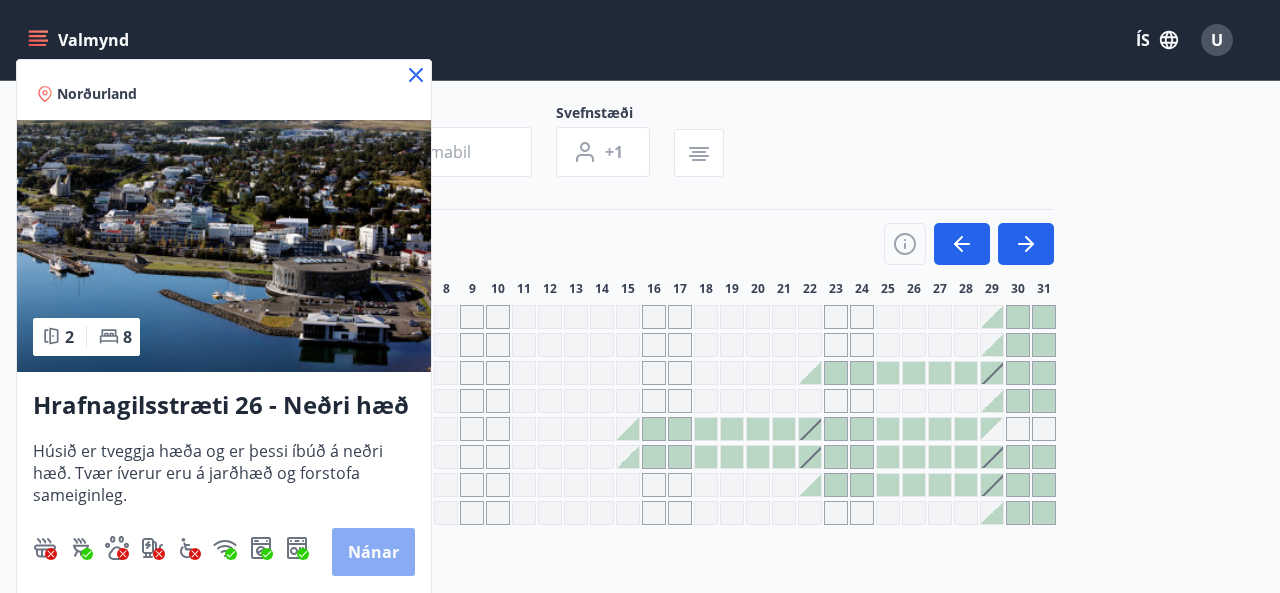 click on "Nánar" at bounding box center [373, 552] 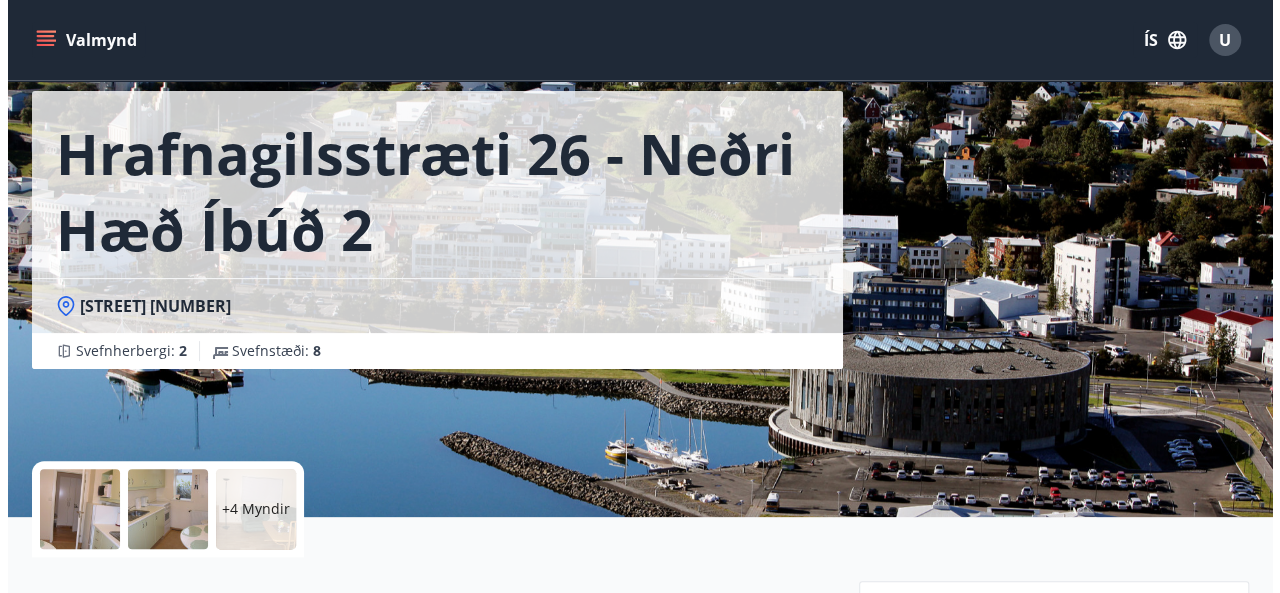 scroll, scrollTop: 200, scrollLeft: 0, axis: vertical 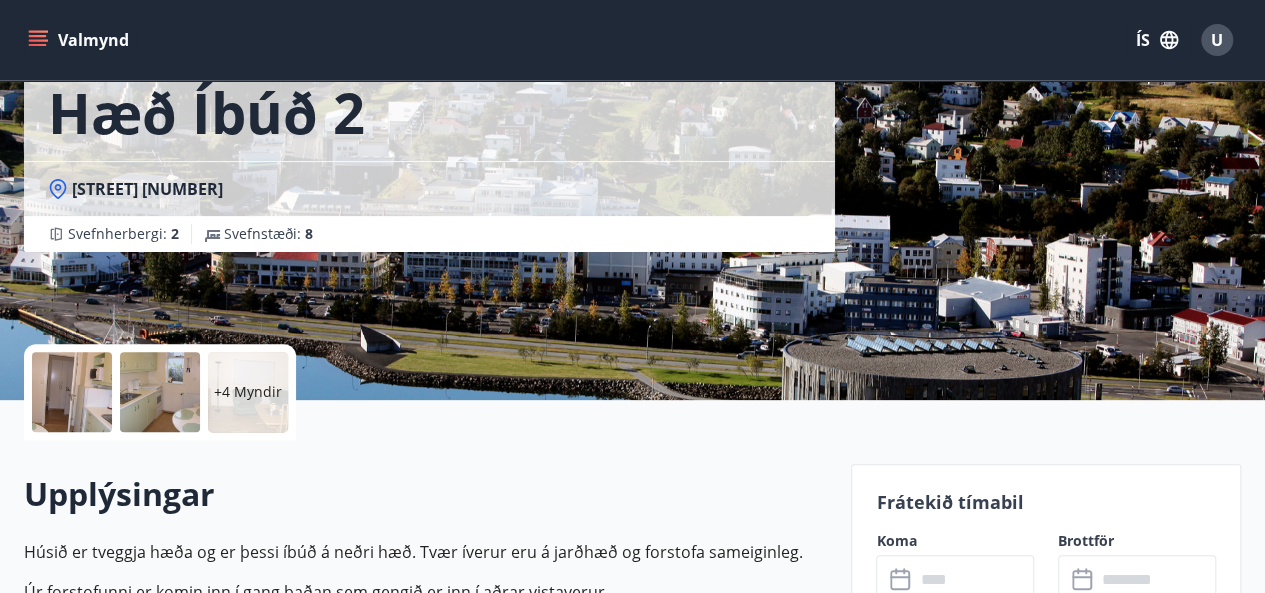 click on "+4 Myndir" at bounding box center [248, 392] 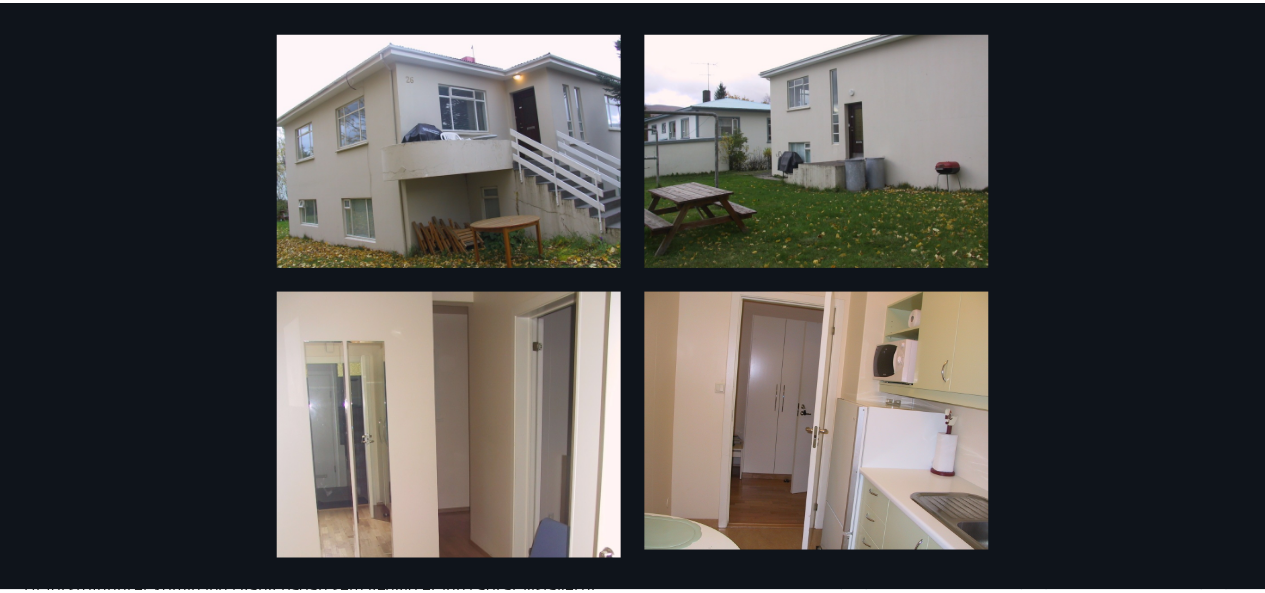 scroll, scrollTop: 0, scrollLeft: 0, axis: both 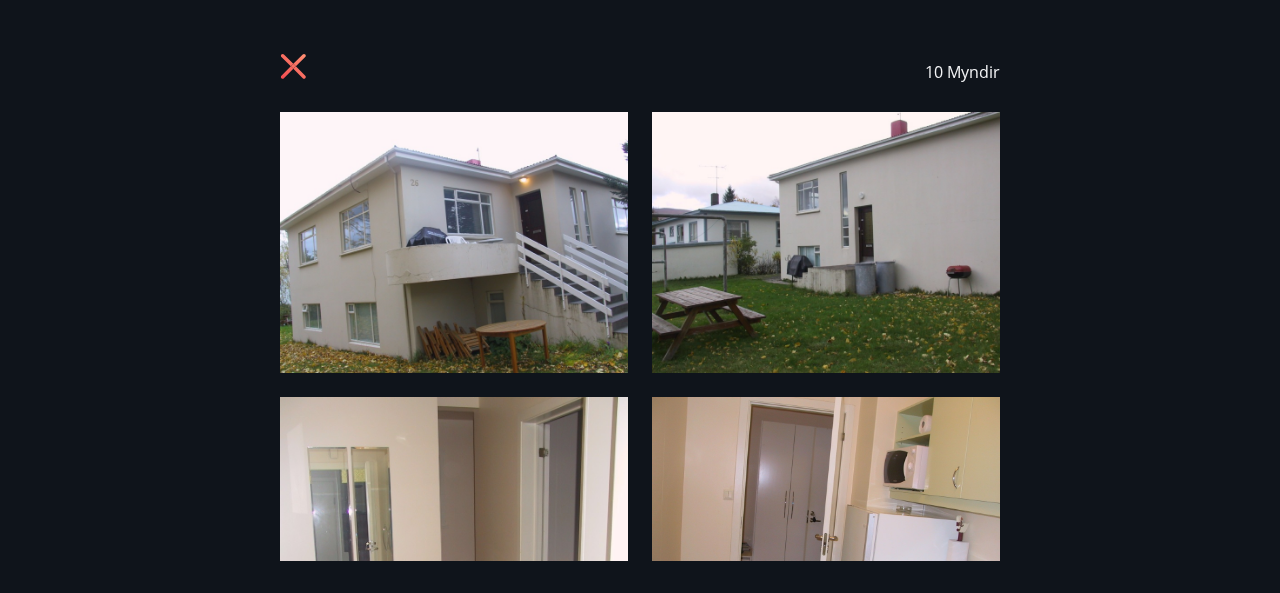 click 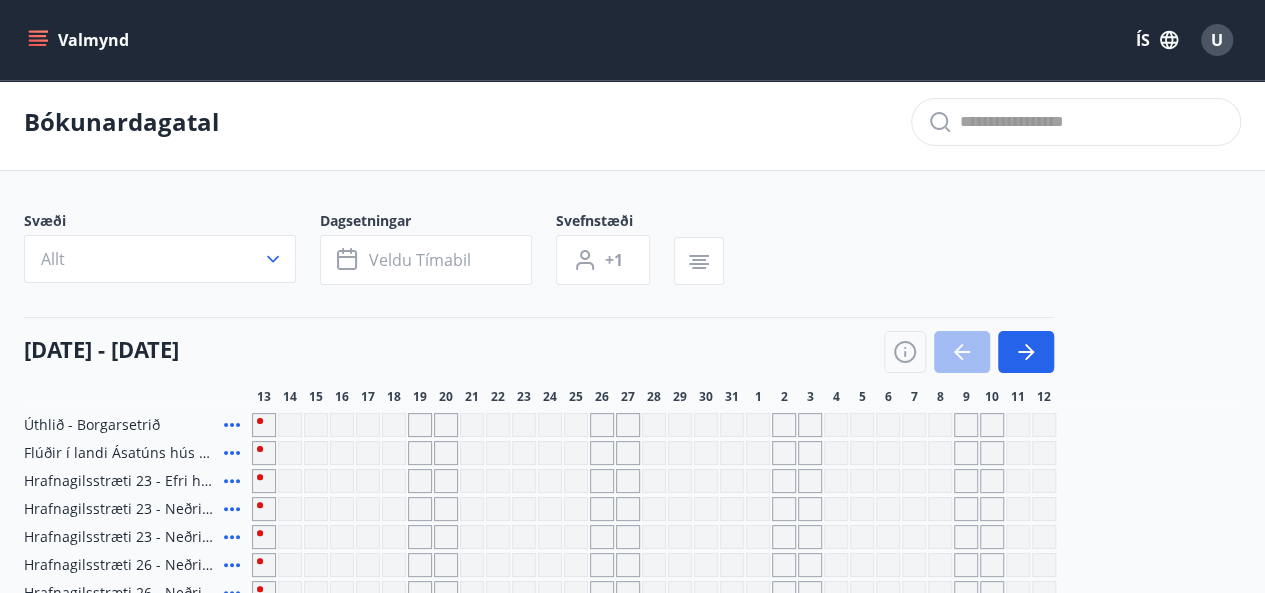 scroll, scrollTop: 0, scrollLeft: 0, axis: both 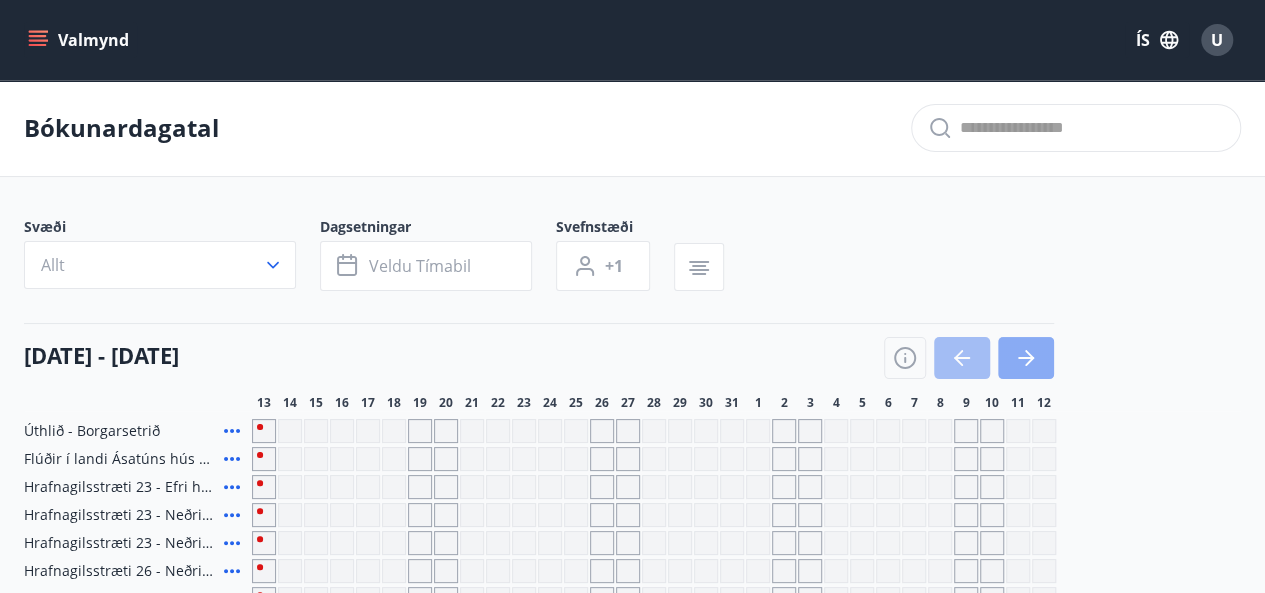 click 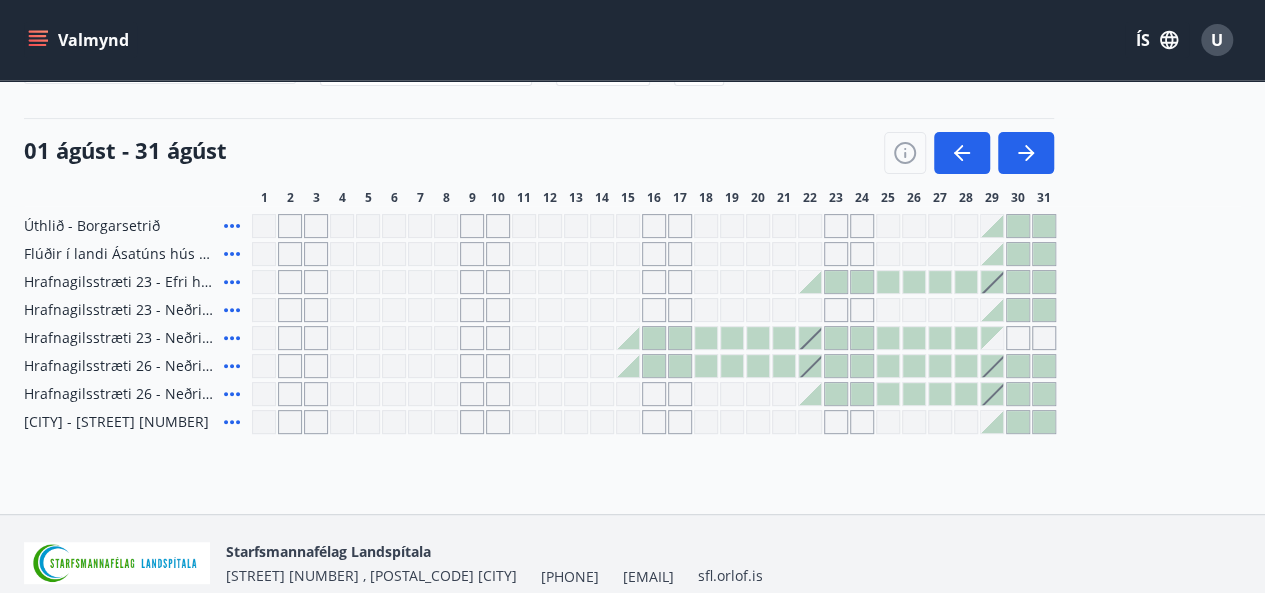 scroll, scrollTop: 0, scrollLeft: 0, axis: both 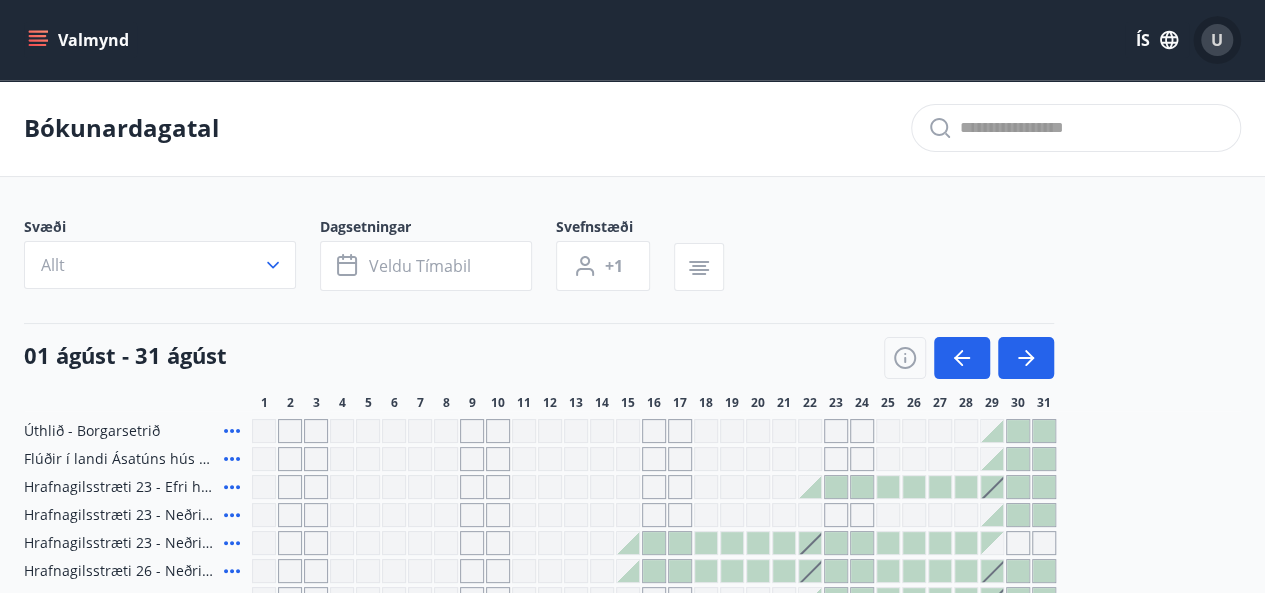 click on "U" at bounding box center (1217, 40) 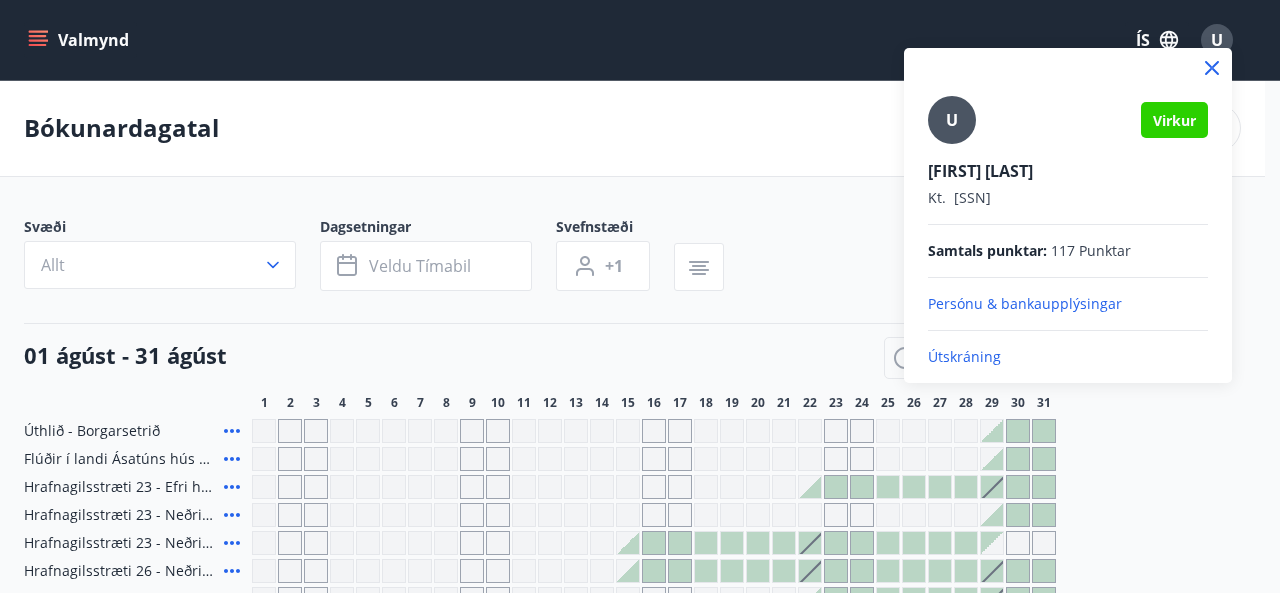click at bounding box center [640, 296] 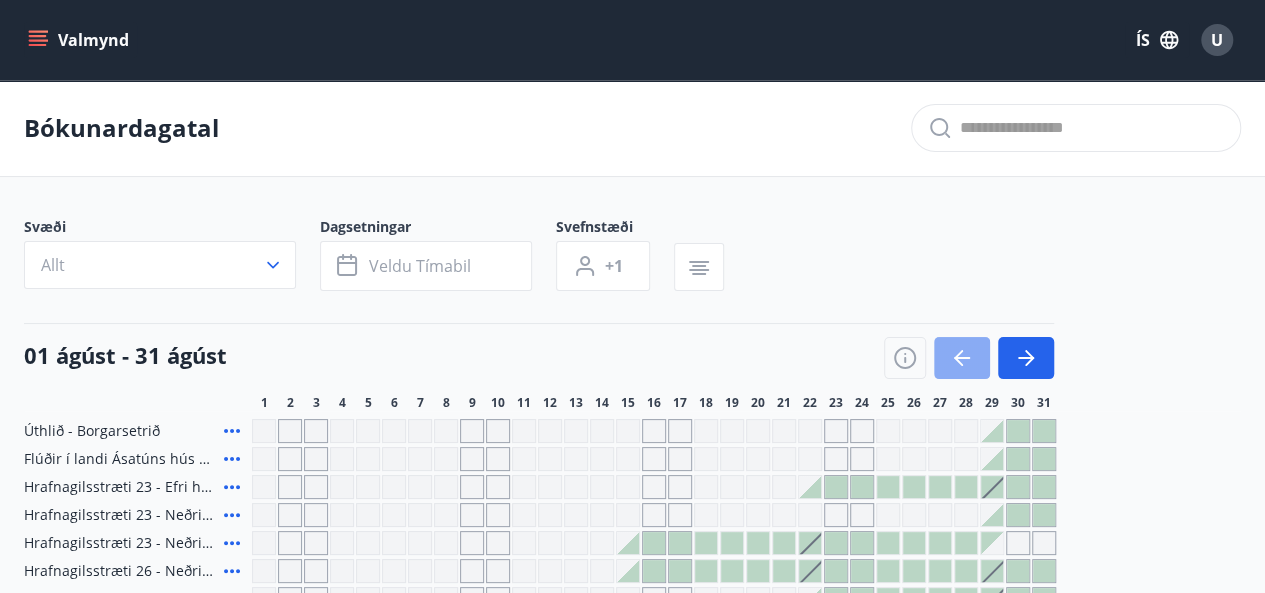 click 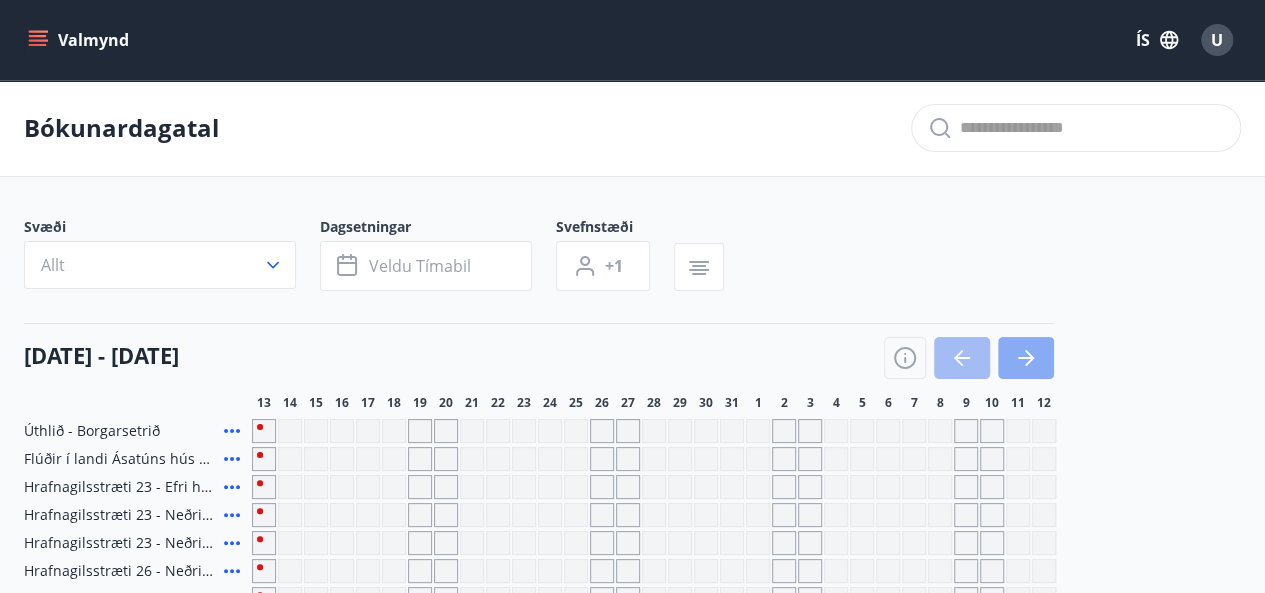 click 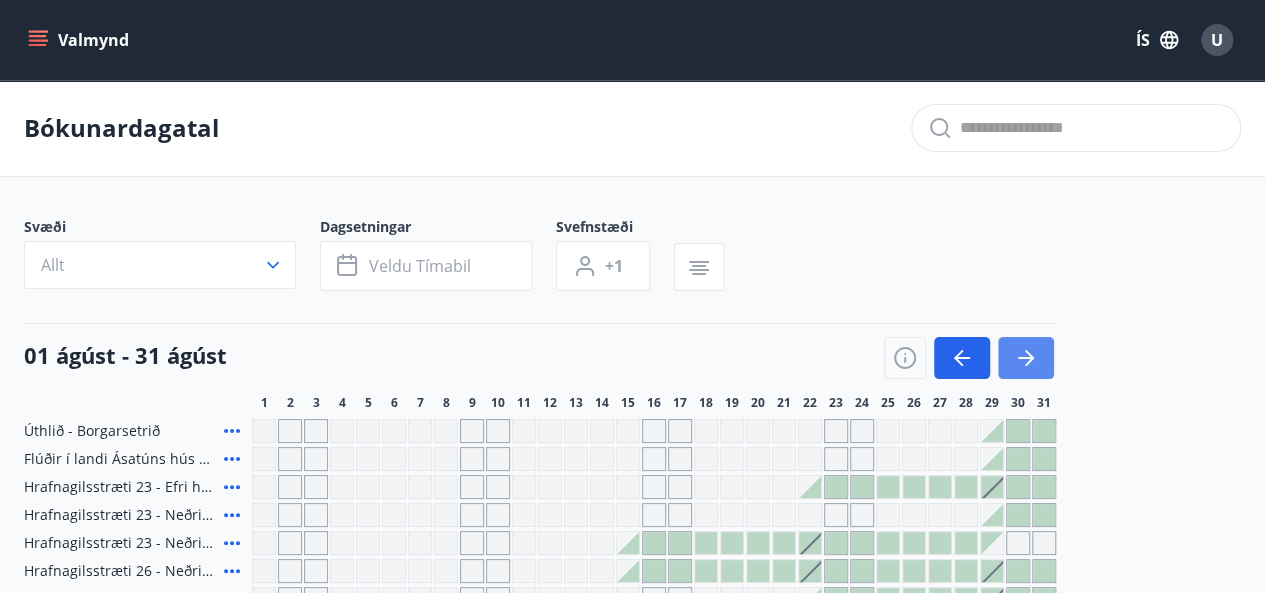 scroll, scrollTop: 100, scrollLeft: 0, axis: vertical 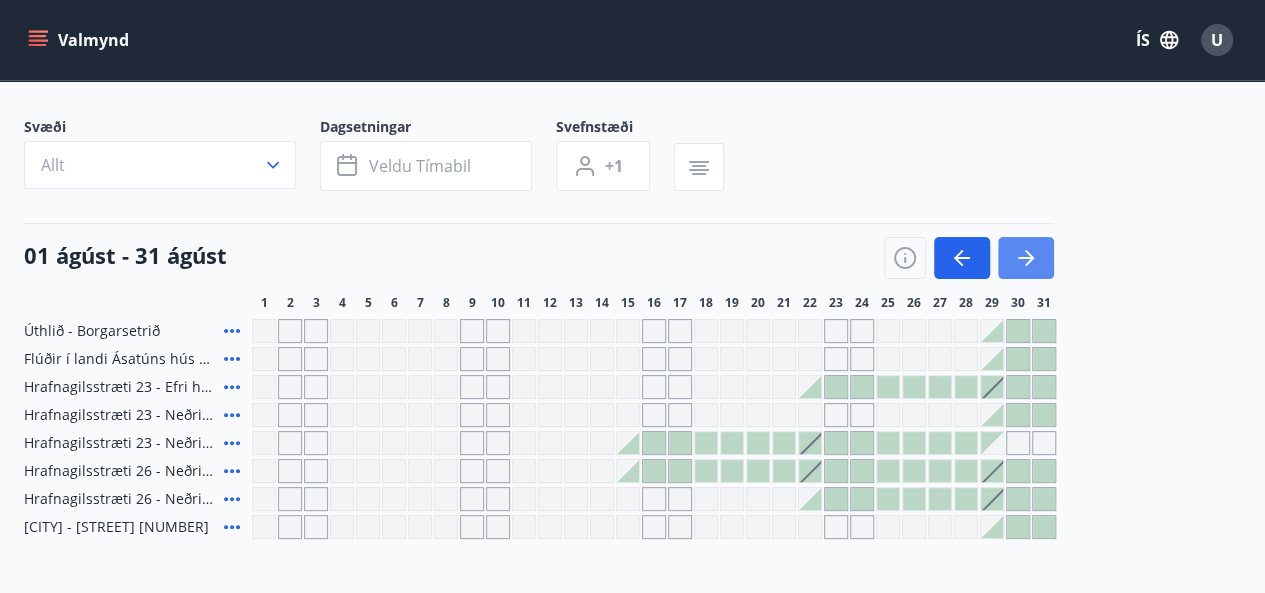 click at bounding box center [1026, 258] 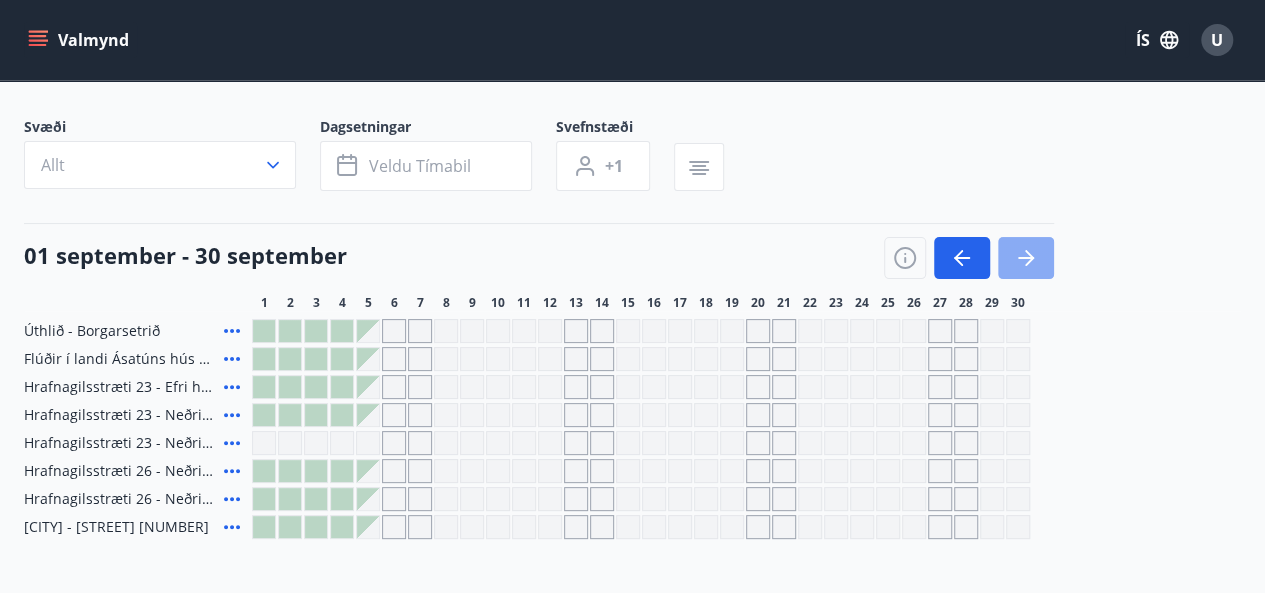 click at bounding box center [1026, 258] 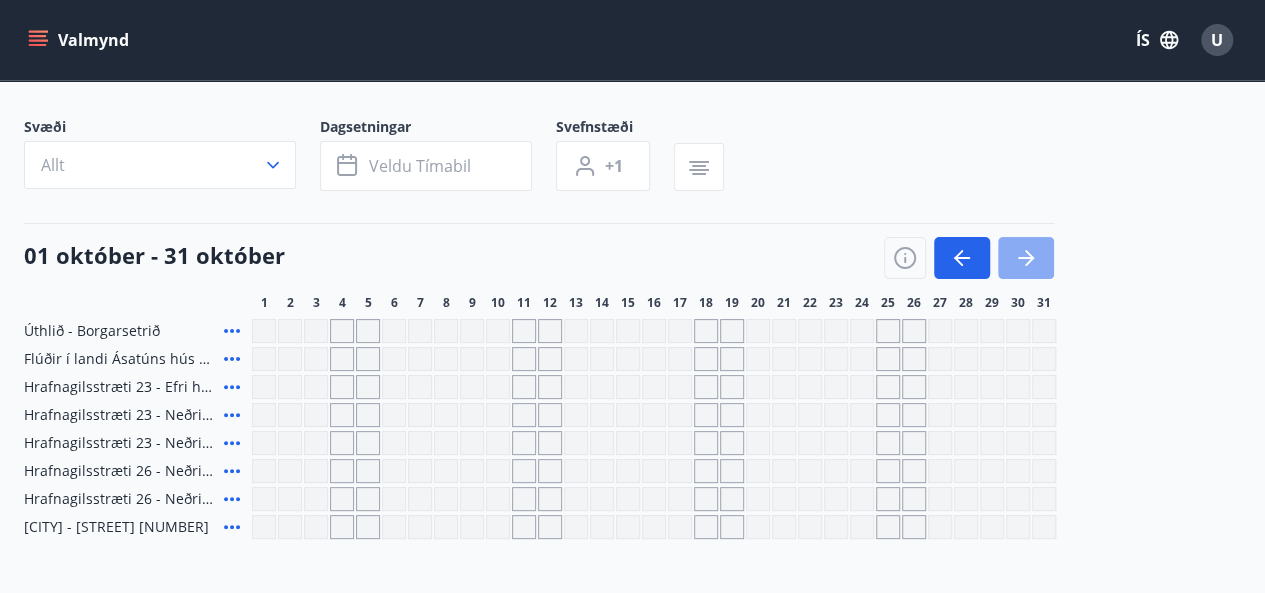 click at bounding box center (1026, 258) 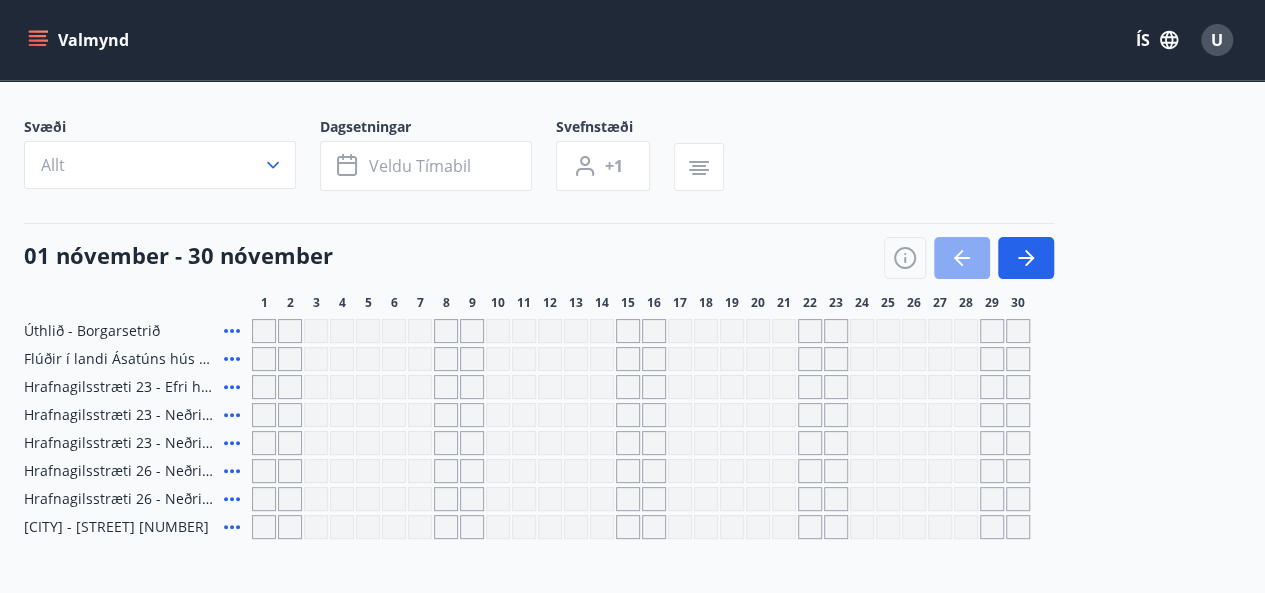 click 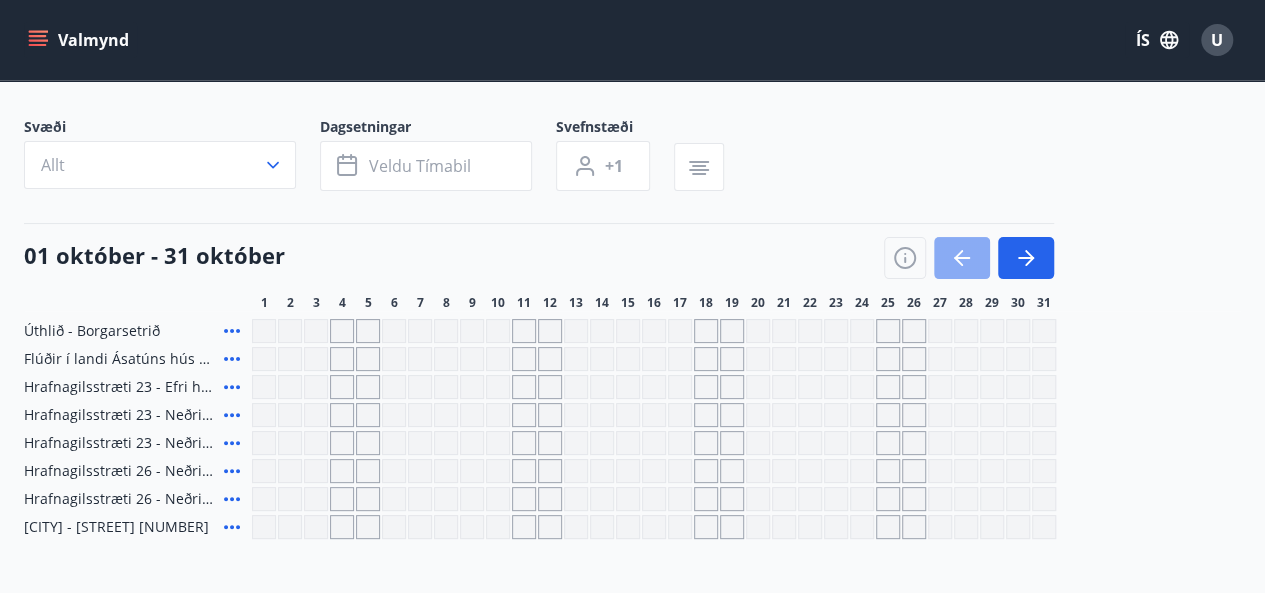 click 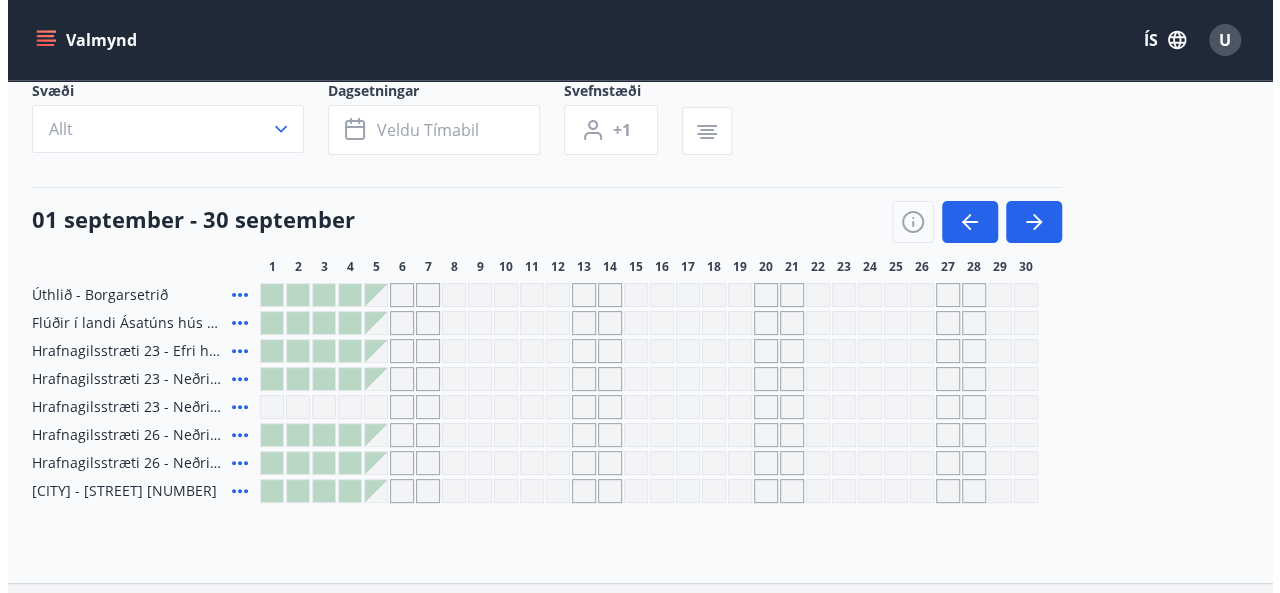 scroll, scrollTop: 92, scrollLeft: 0, axis: vertical 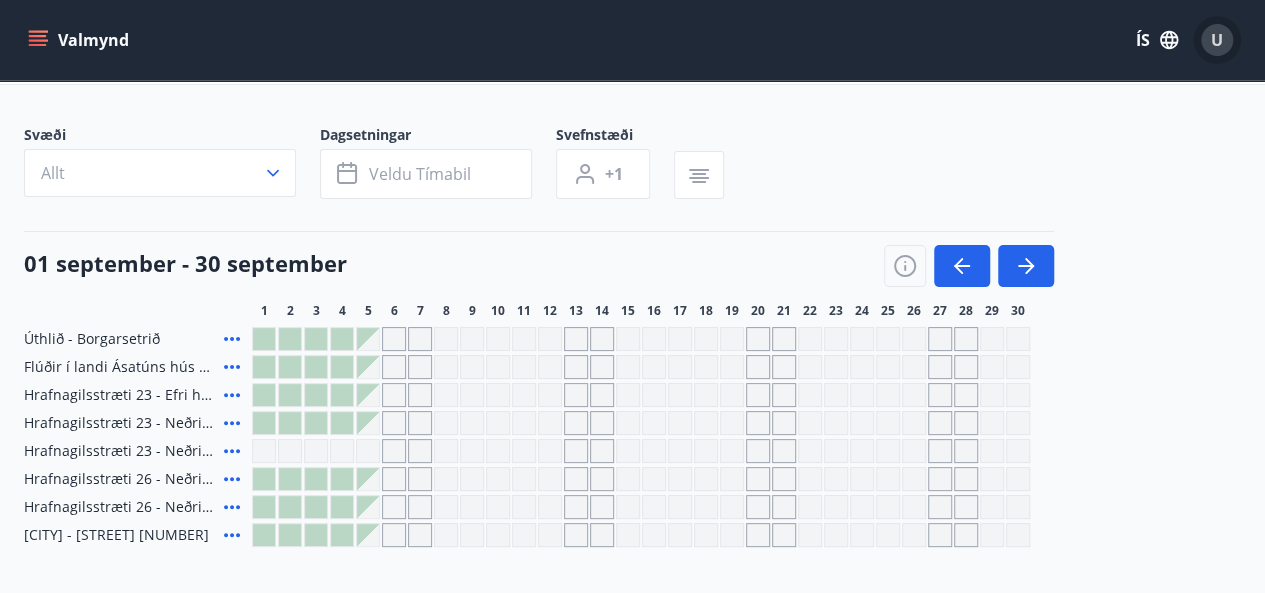 click on "U" at bounding box center (1217, 40) 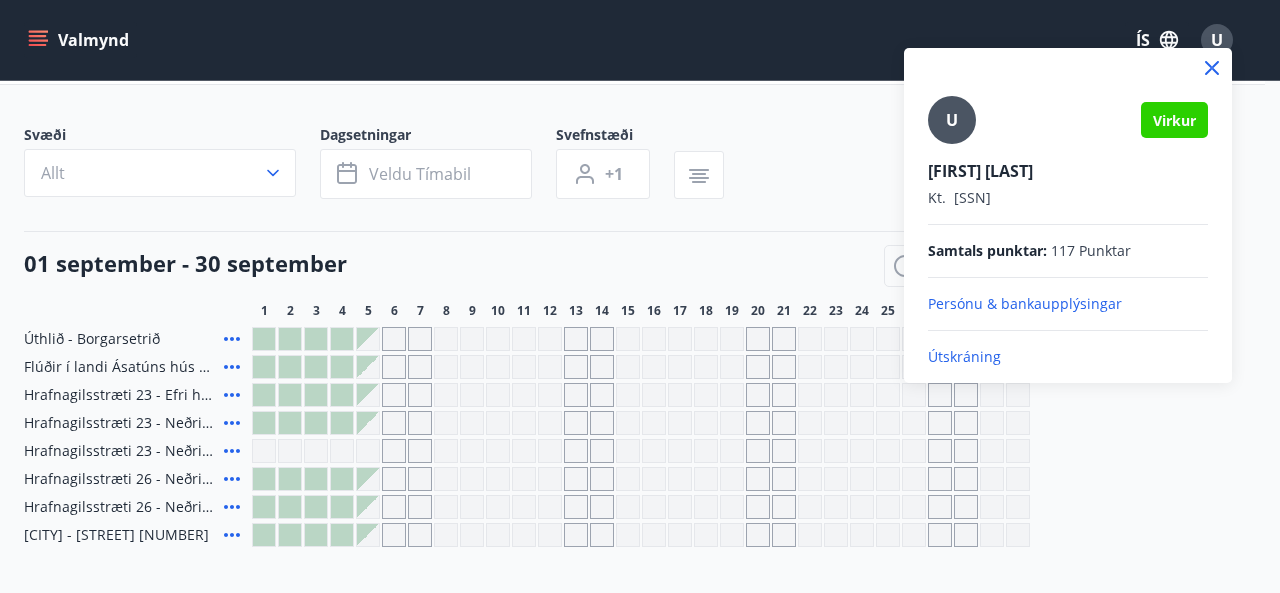 click on "Útskráning" at bounding box center (1068, 357) 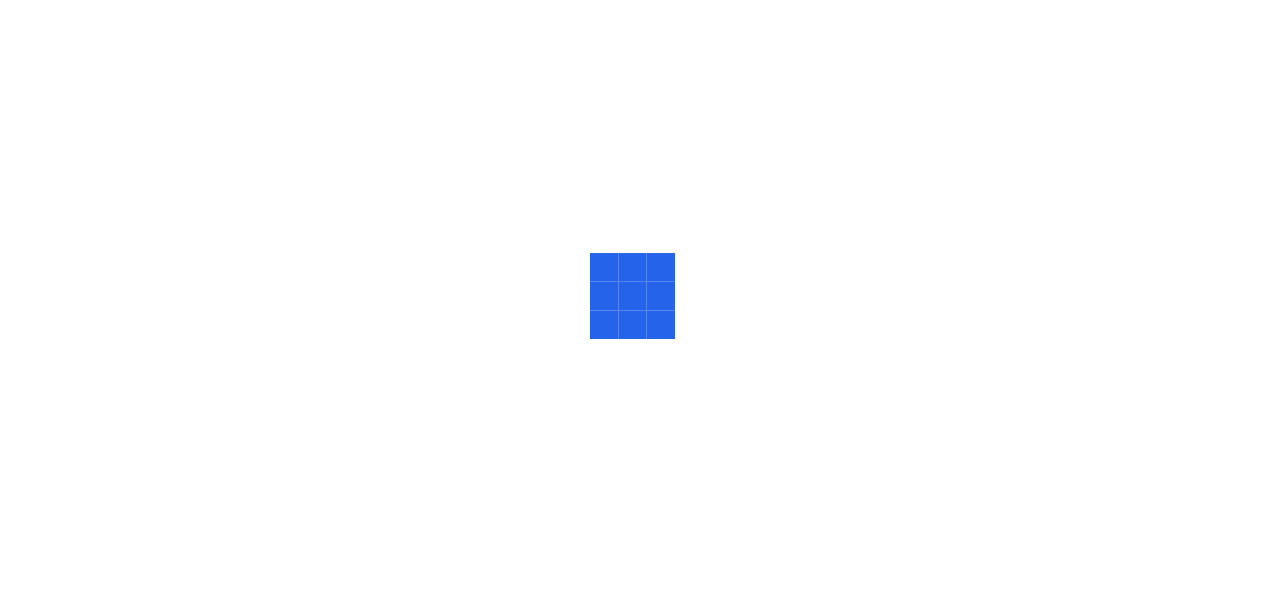 scroll, scrollTop: 0, scrollLeft: 0, axis: both 